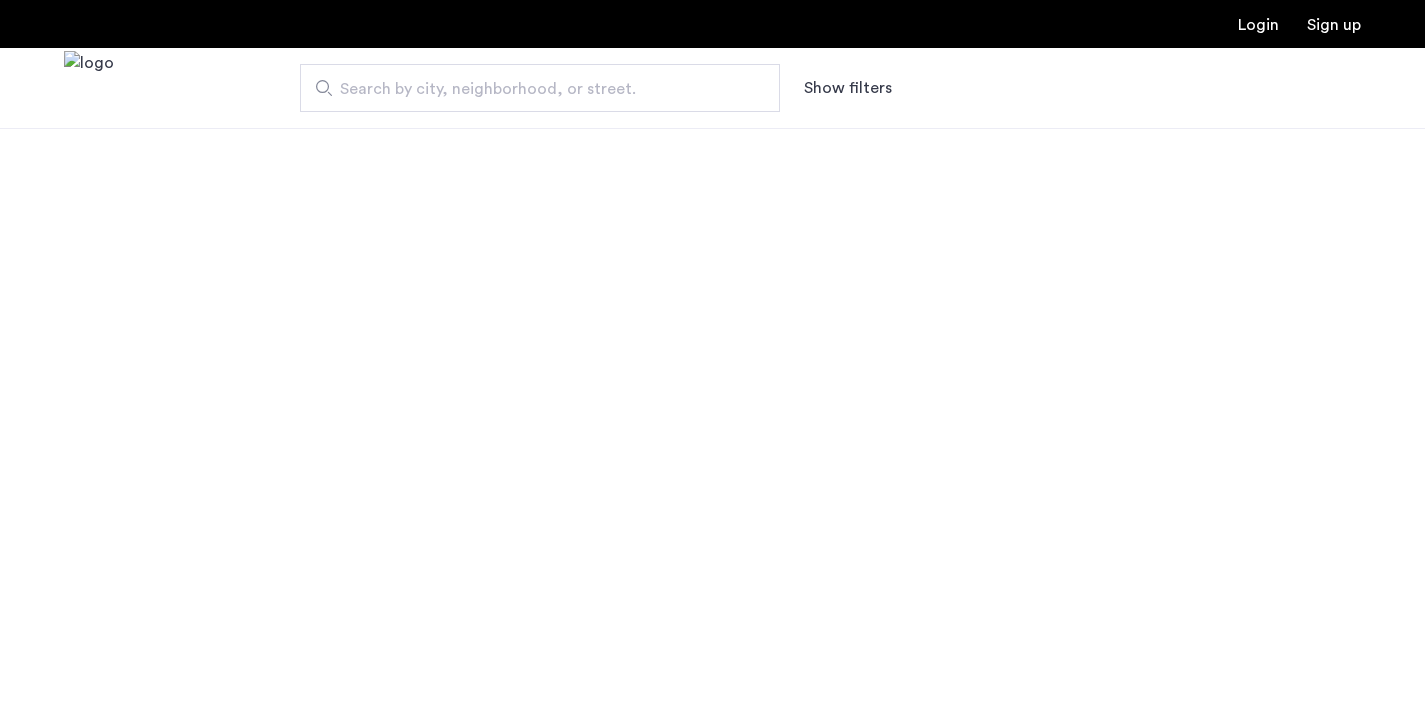 scroll, scrollTop: 0, scrollLeft: 0, axis: both 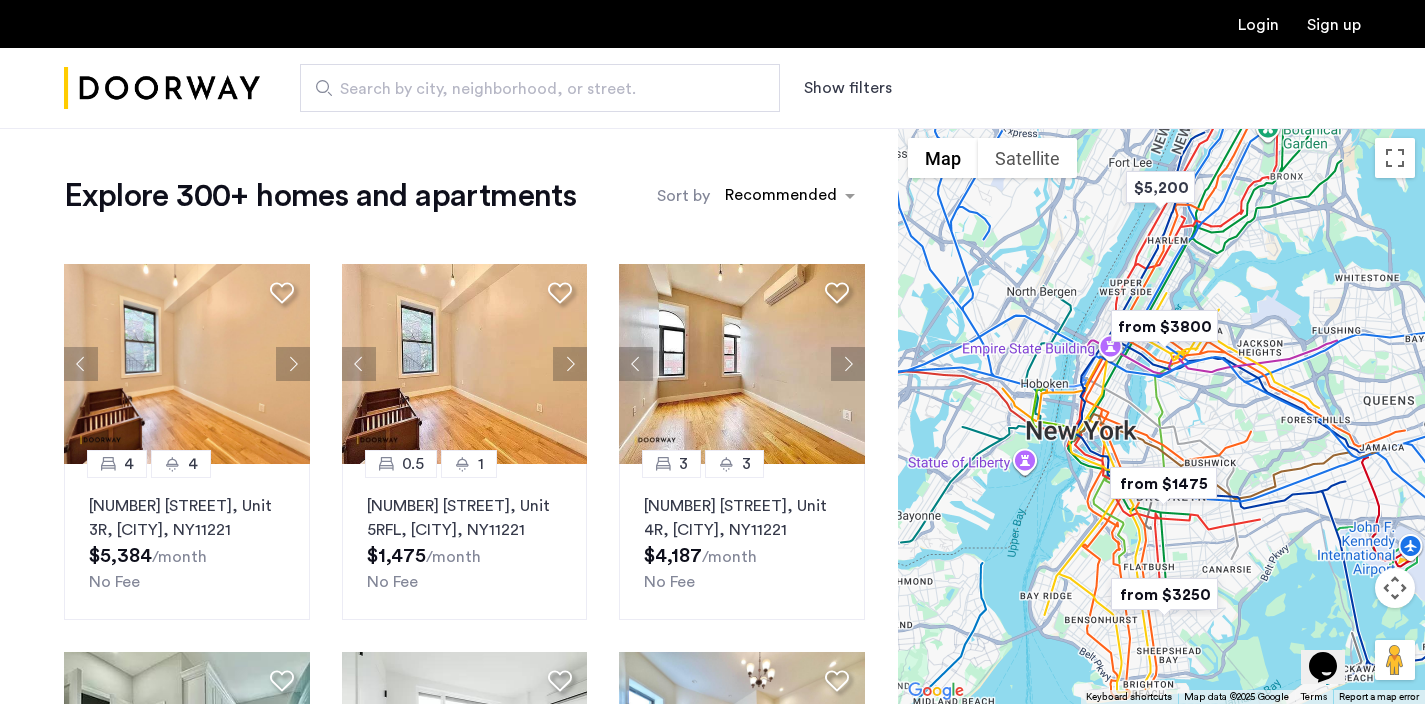 click on "Show filters" at bounding box center (848, 88) 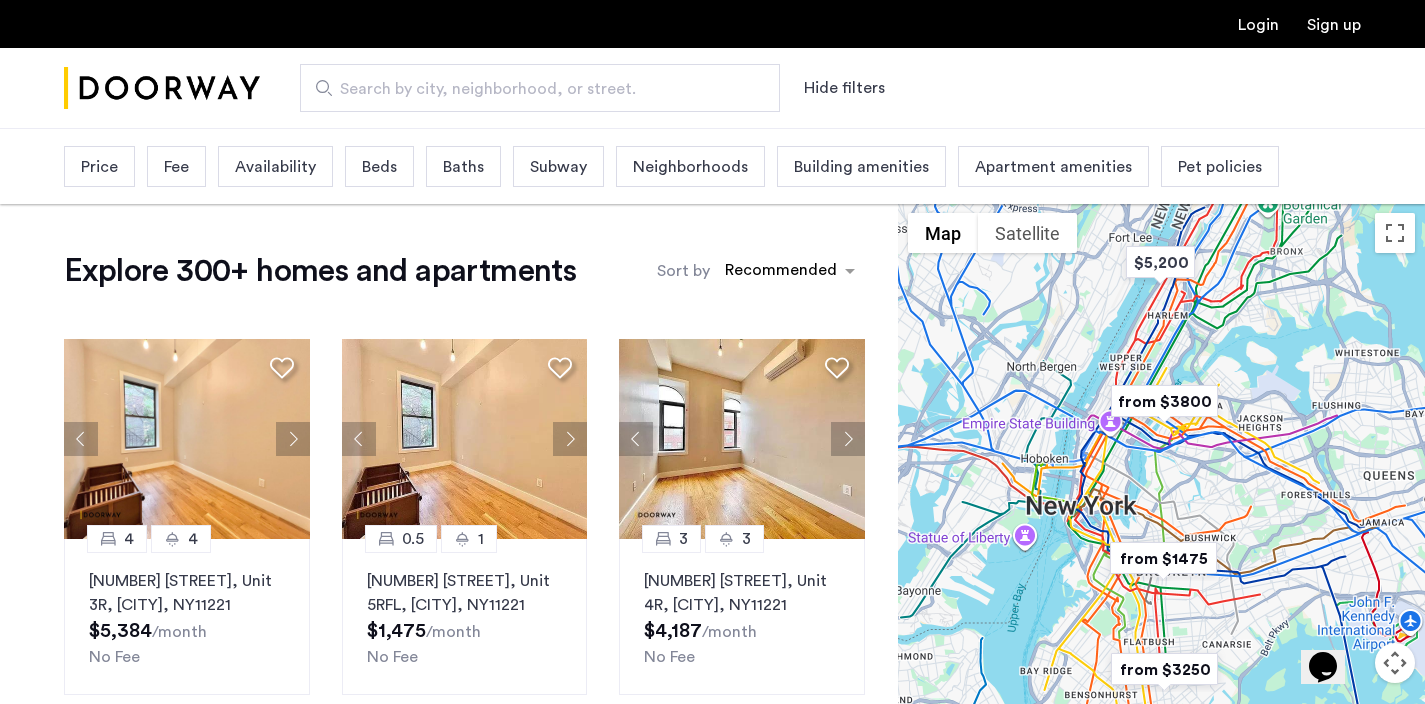 click on "Beds" at bounding box center [379, 167] 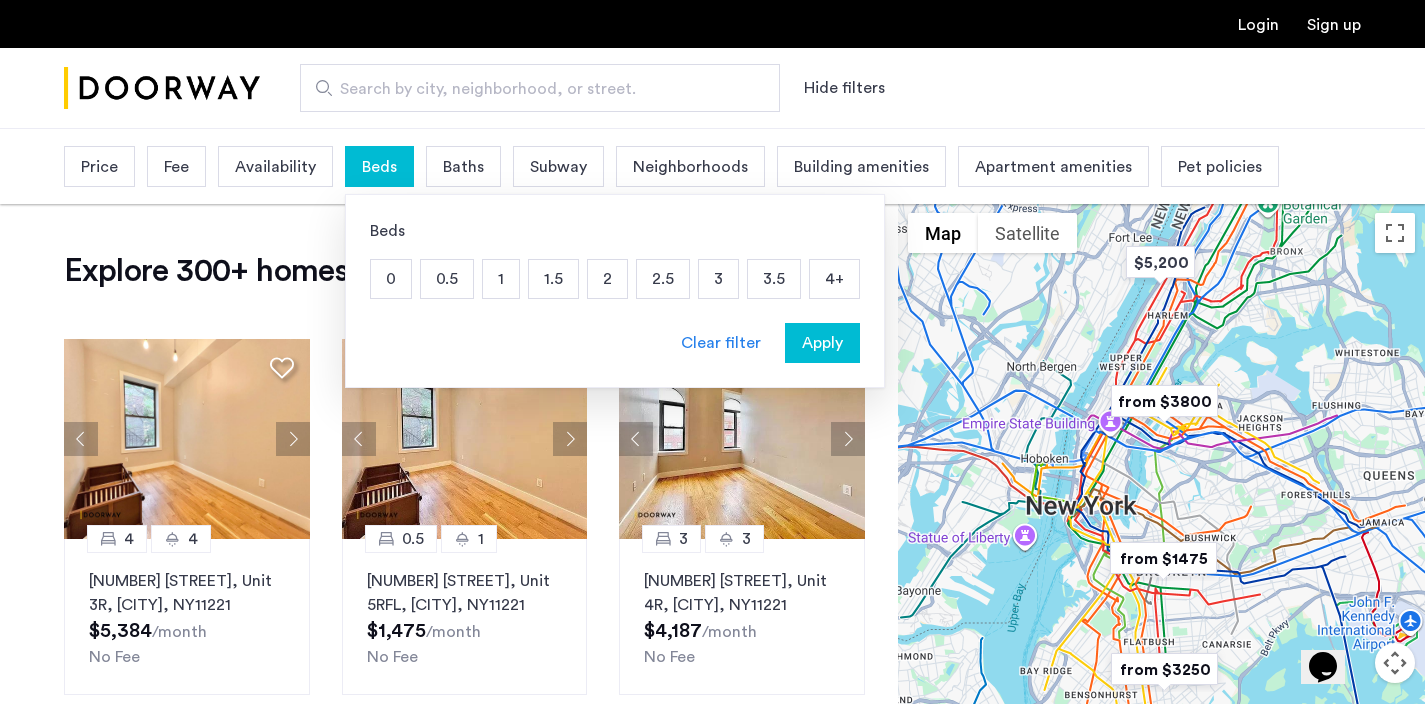 click on "4+" at bounding box center [834, 279] 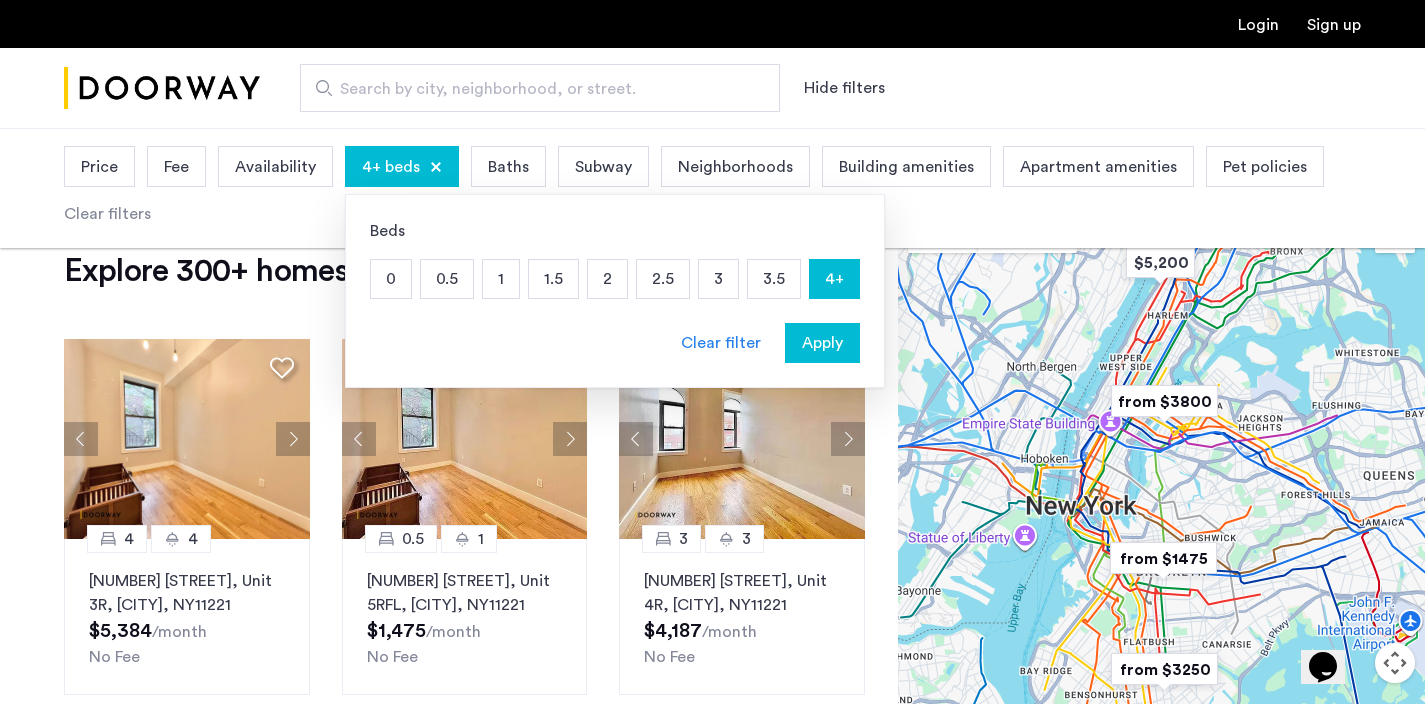 click on "Apply" at bounding box center [822, 343] 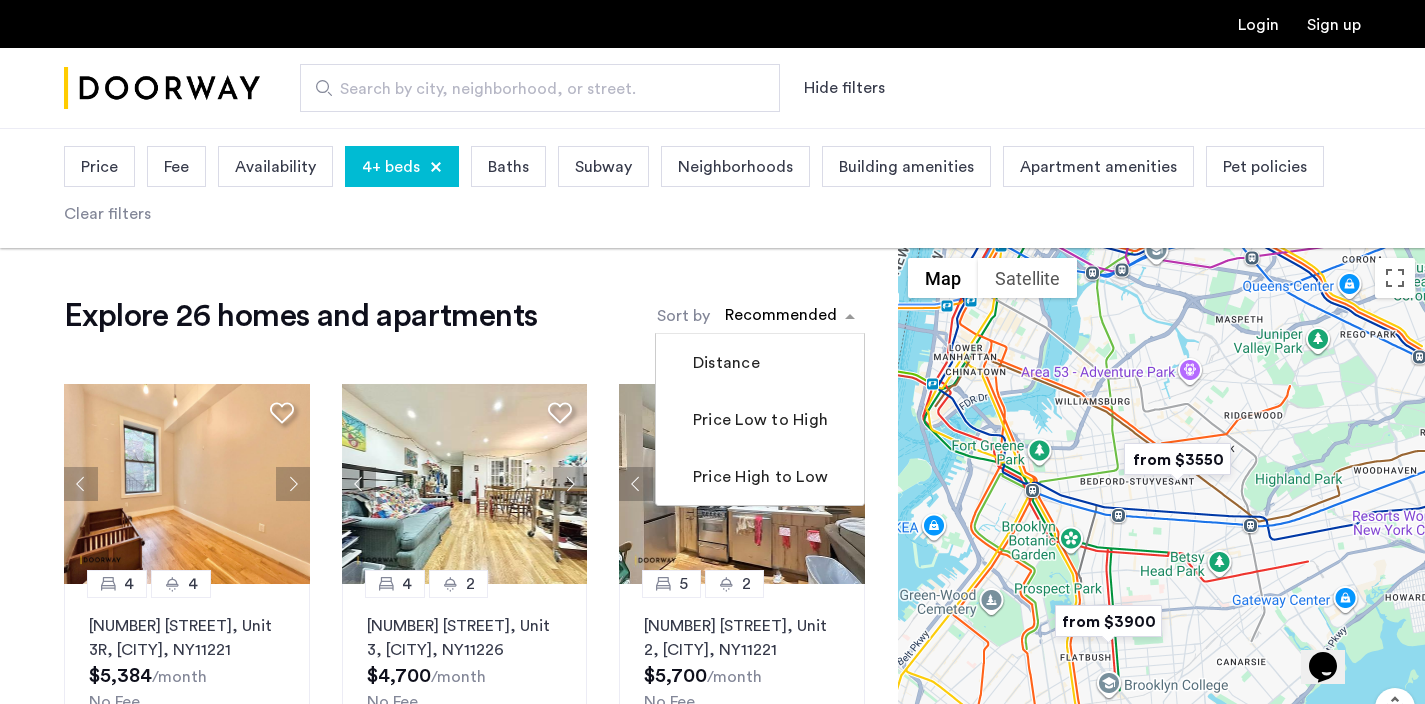 click on "Recommended" 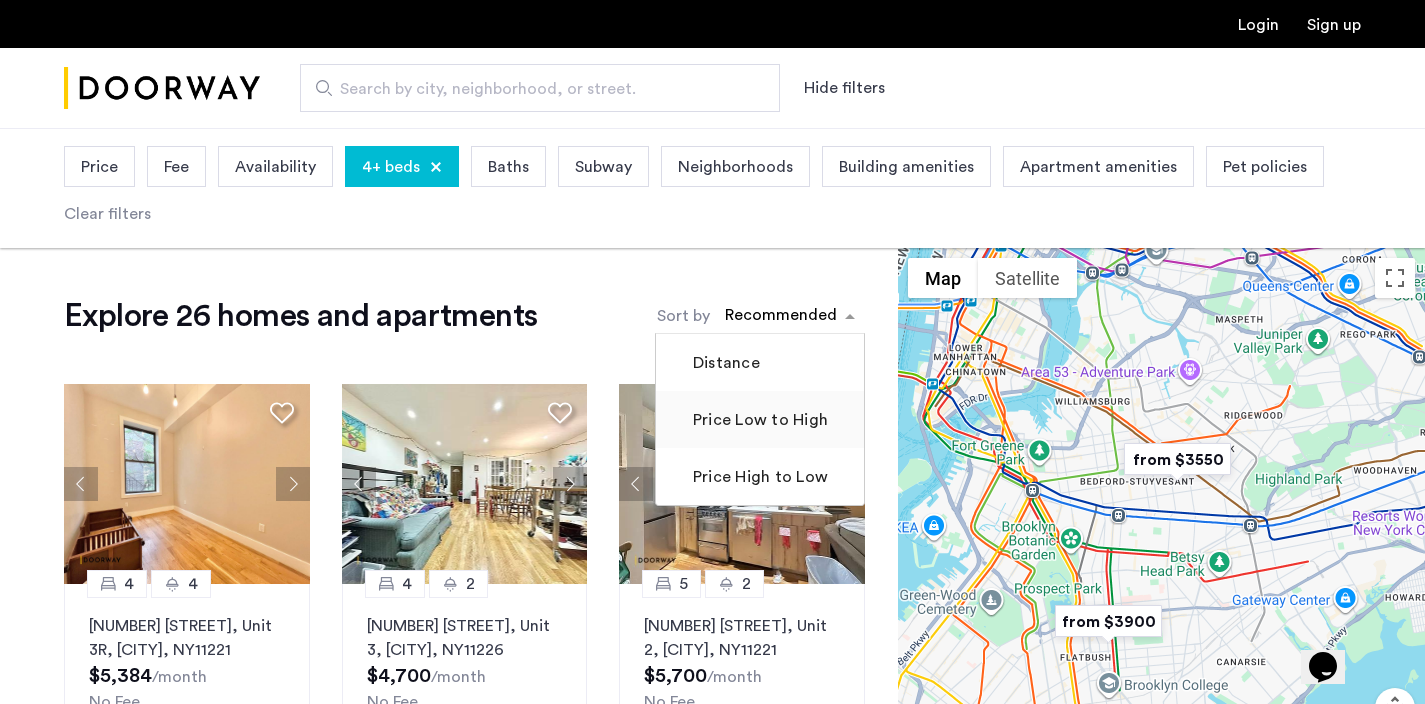 click on "Price Low to High" at bounding box center [758, 420] 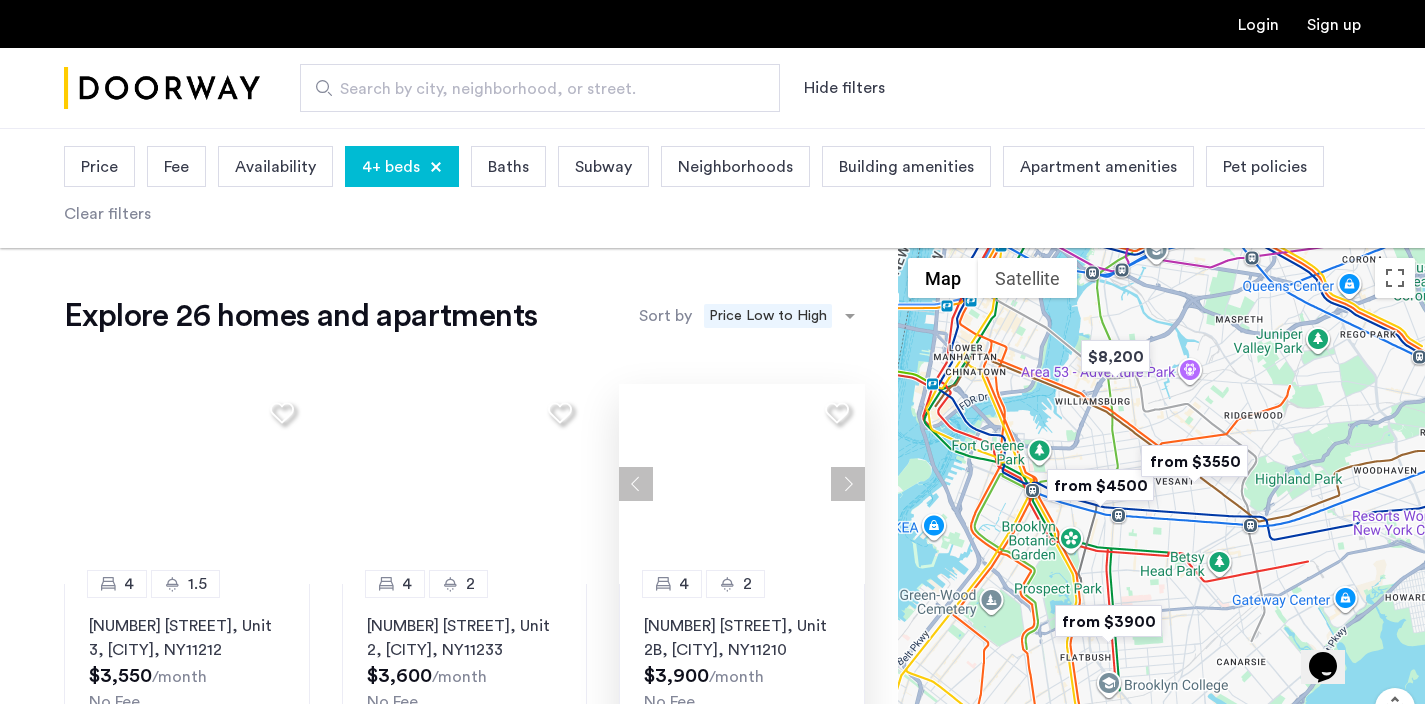 scroll, scrollTop: 3, scrollLeft: 0, axis: vertical 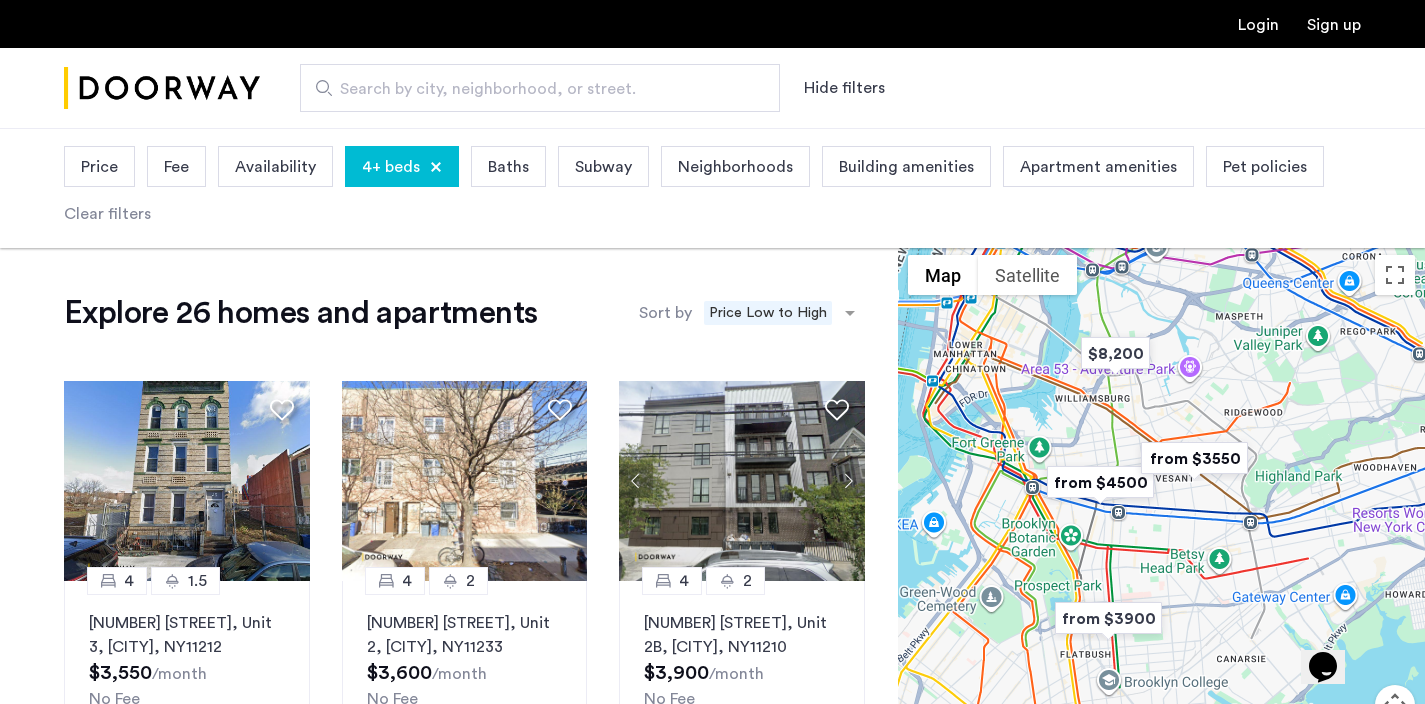 click on "Baths" at bounding box center [508, 167] 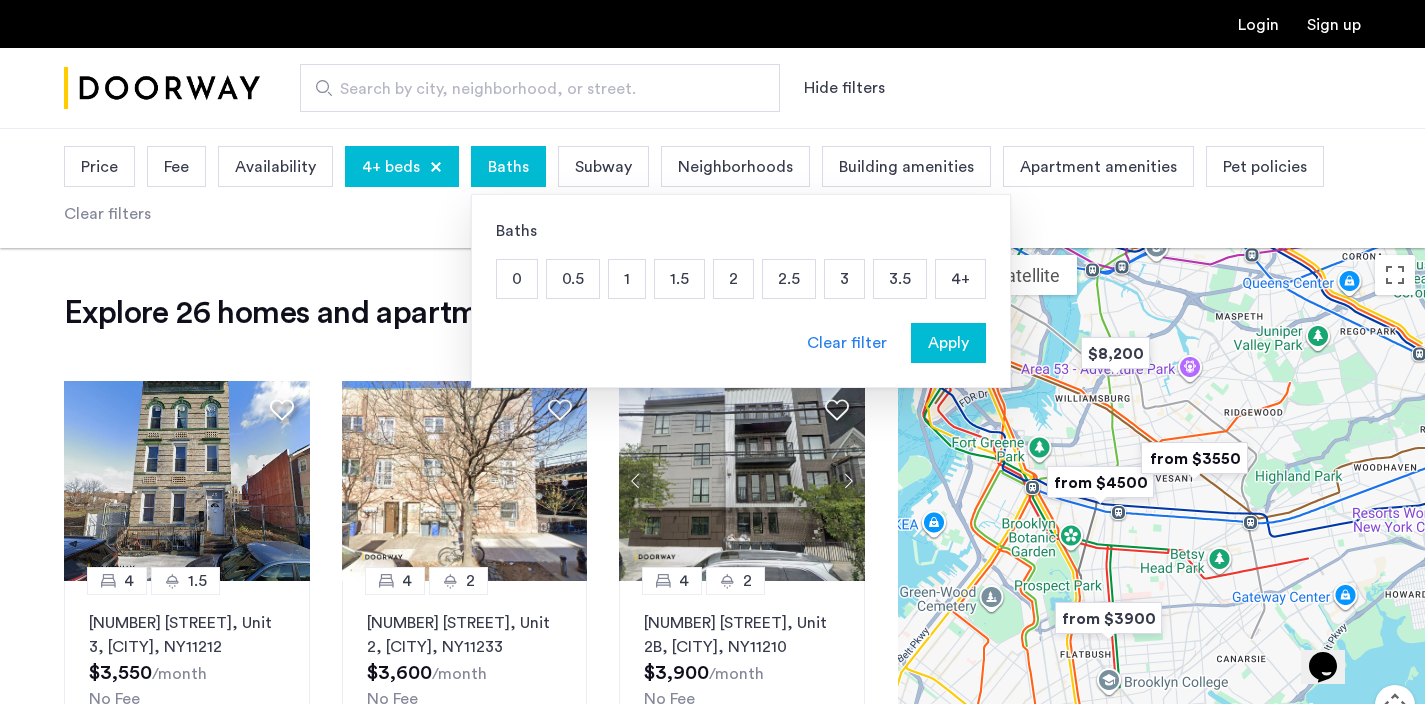 click on "2" at bounding box center [733, 279] 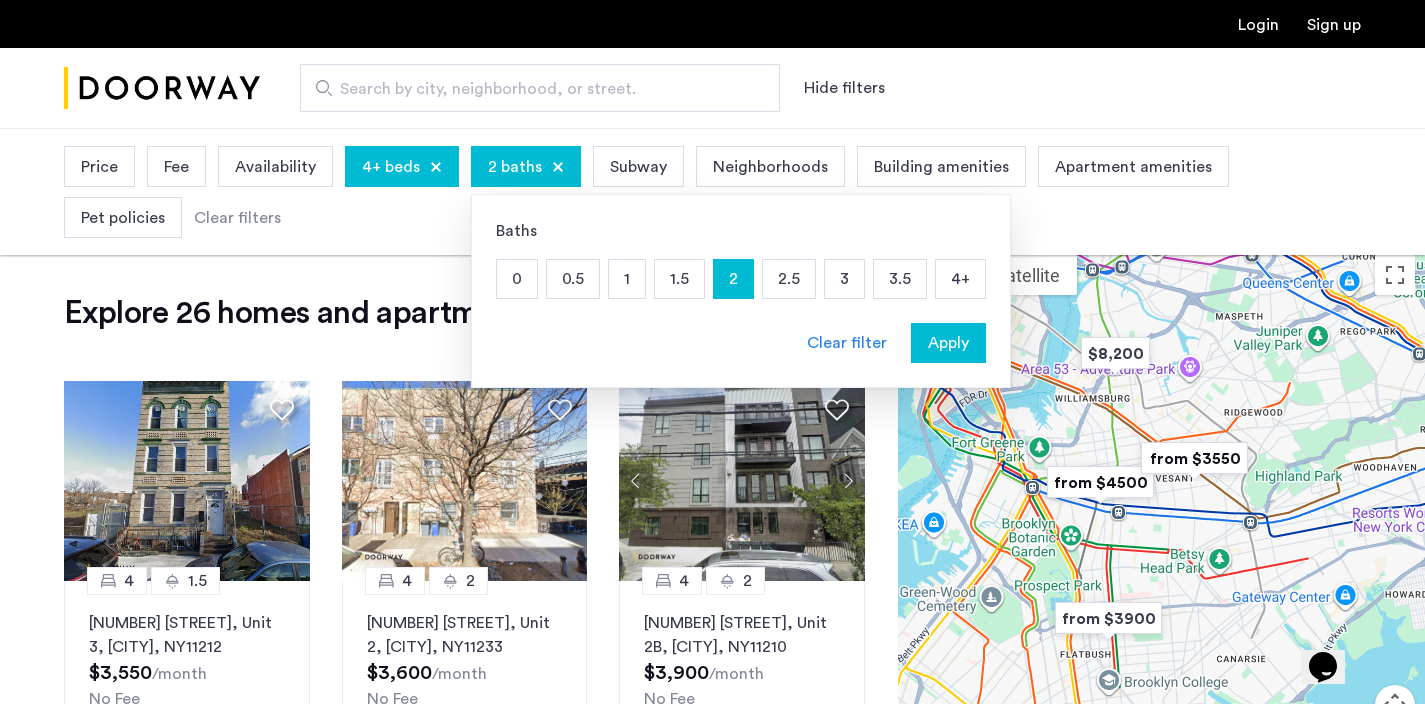 click on "Apply" at bounding box center (948, 343) 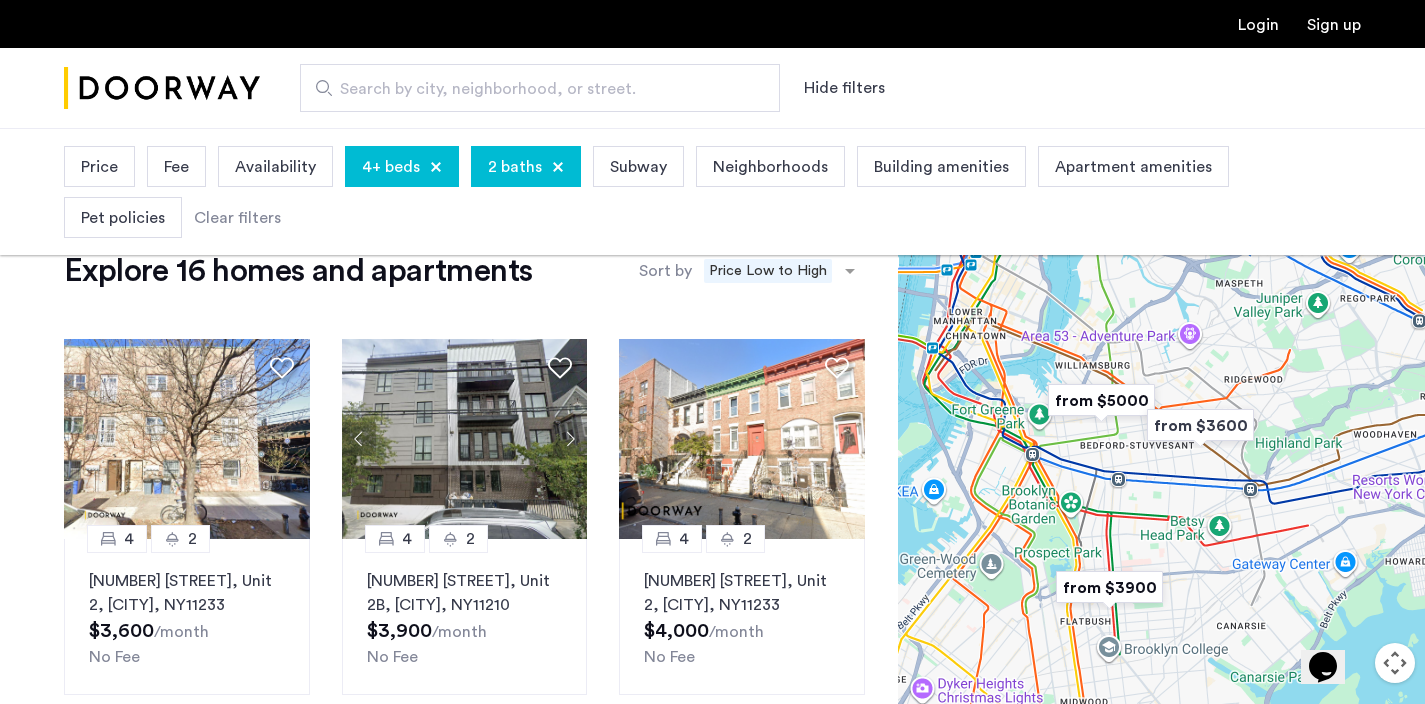 scroll, scrollTop: 43, scrollLeft: 0, axis: vertical 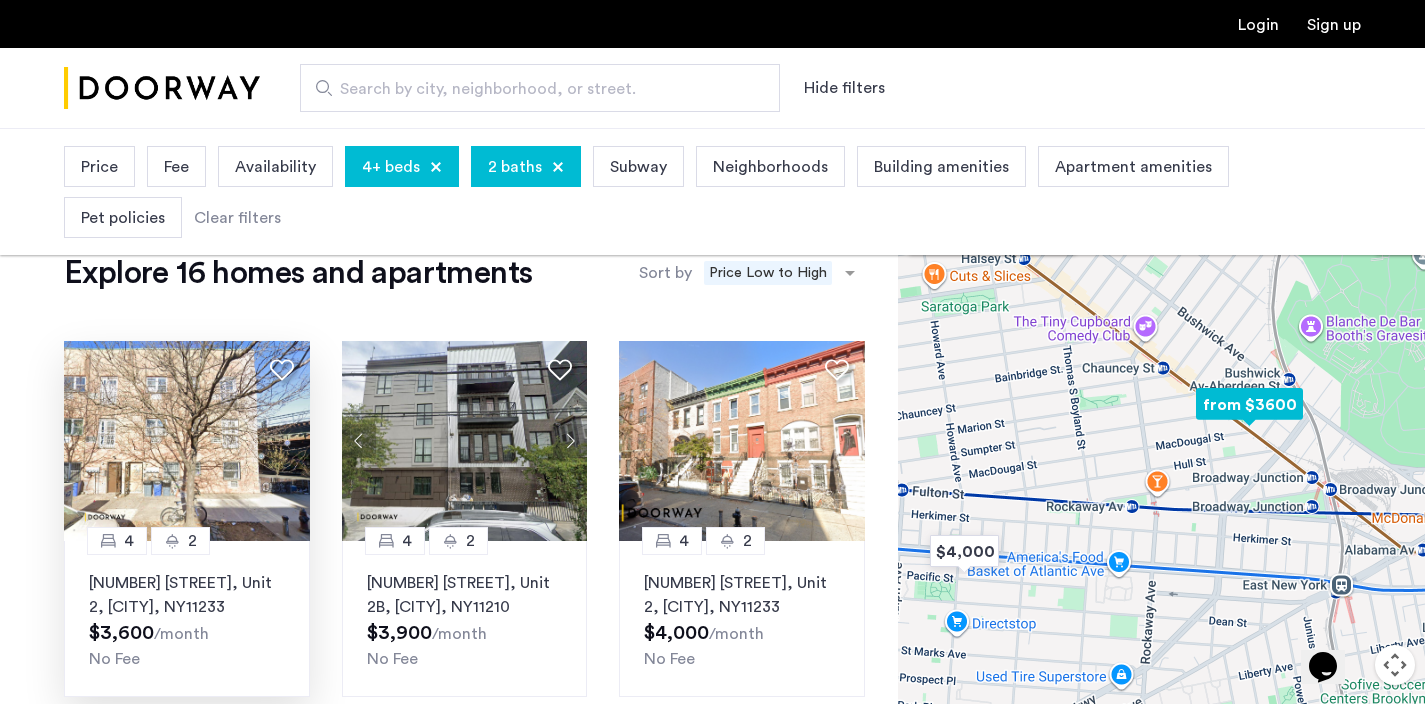 click 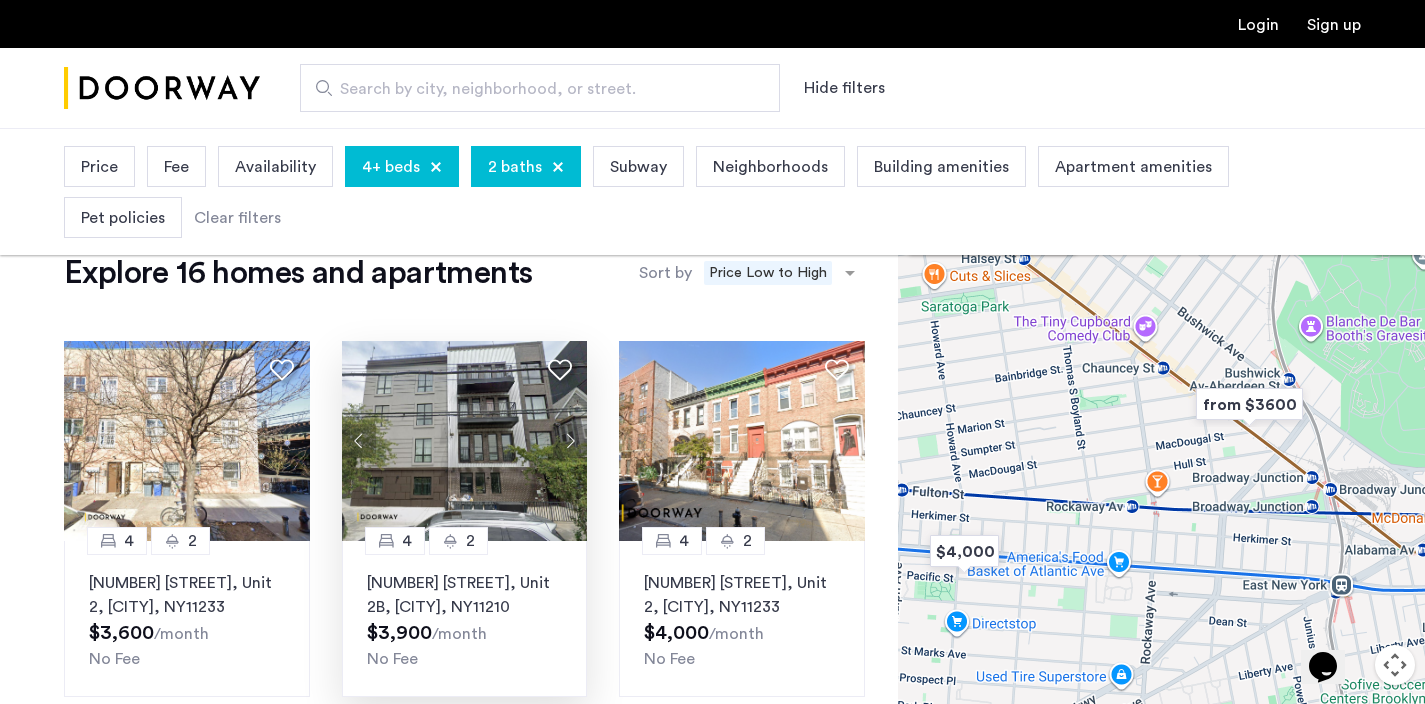click on "3405 Farragut Road, Unit 2B, Brooklyn , NY  11210" 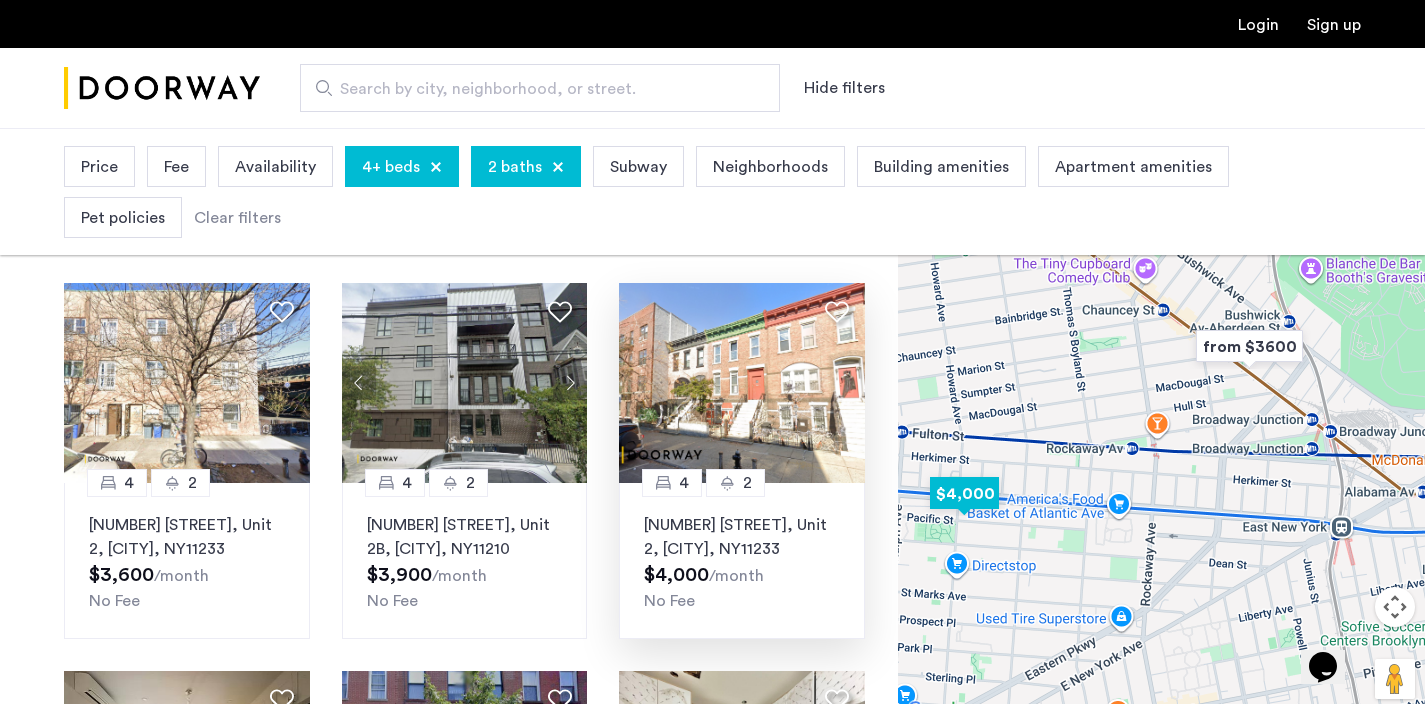 scroll, scrollTop: 122, scrollLeft: 0, axis: vertical 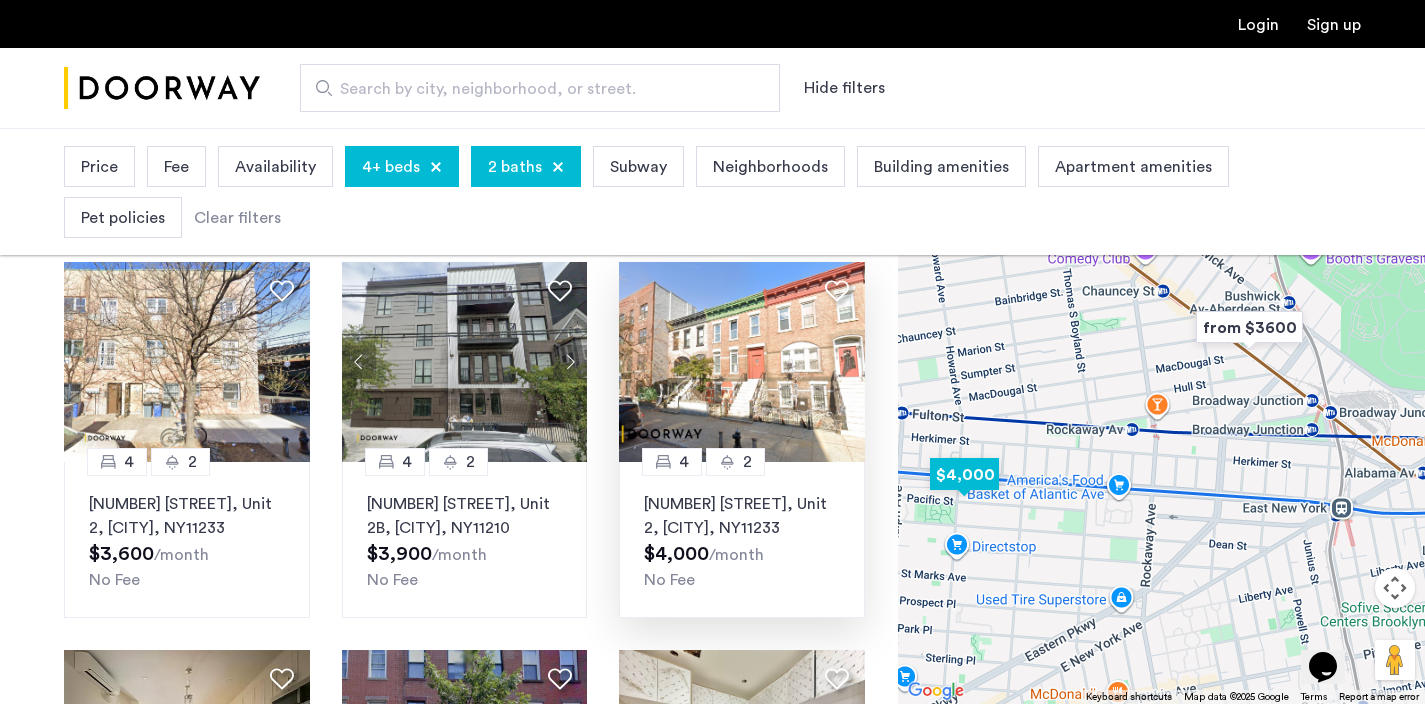 click 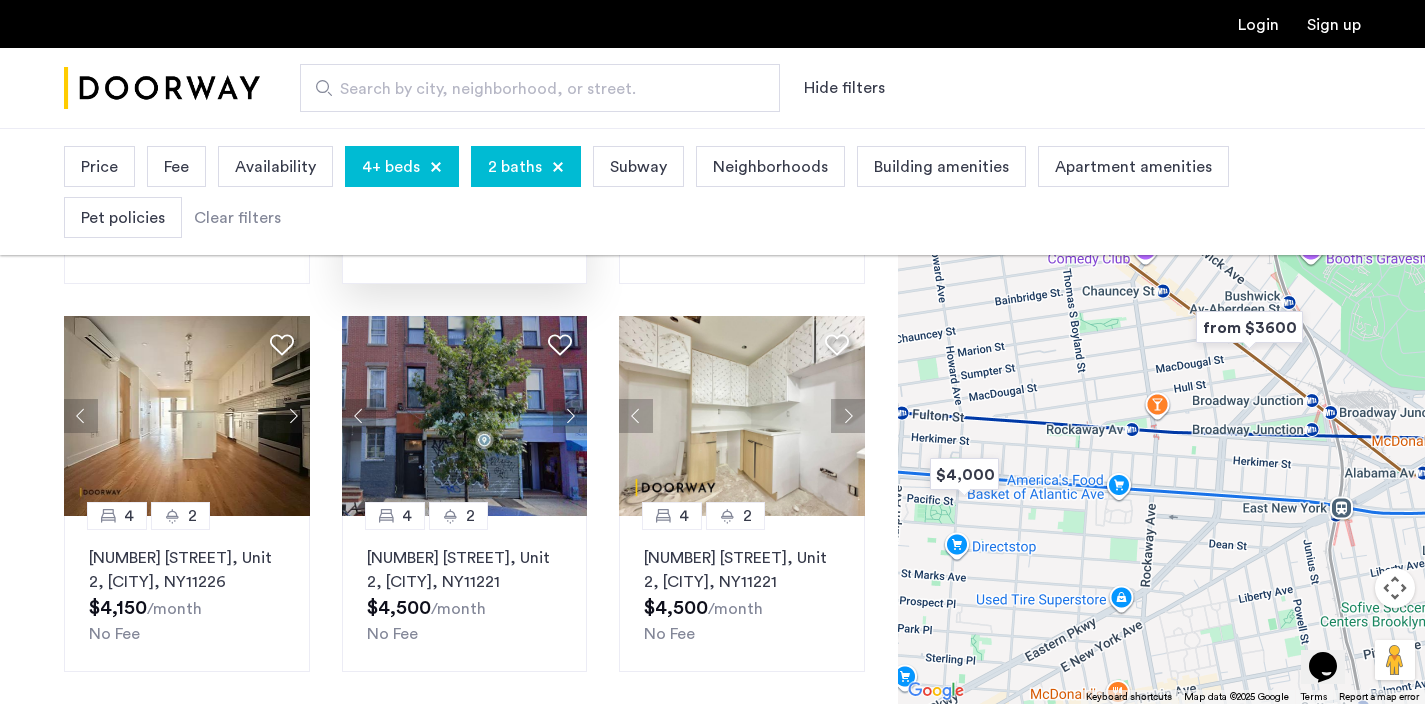 scroll, scrollTop: 458, scrollLeft: 0, axis: vertical 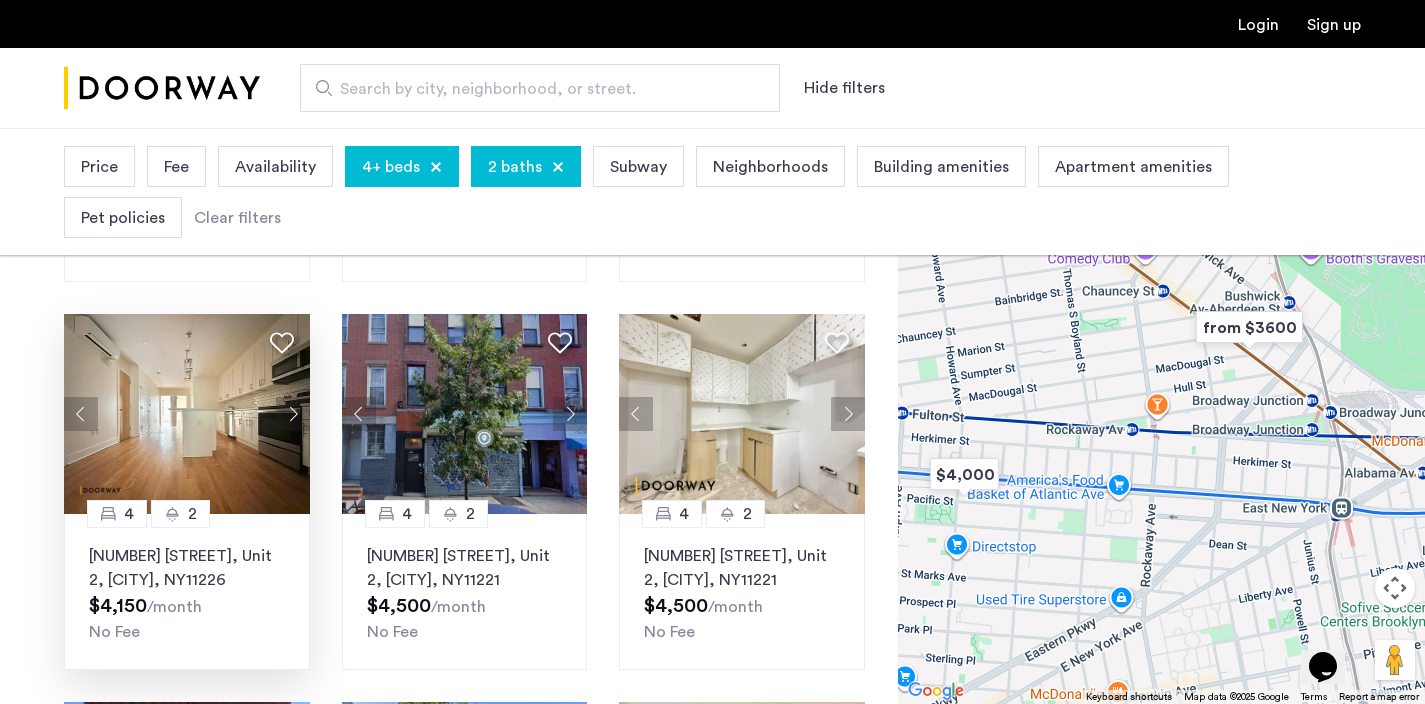 click on "1773 Nostrand Avenue, Unit 2, Brooklyn , NY  11226" 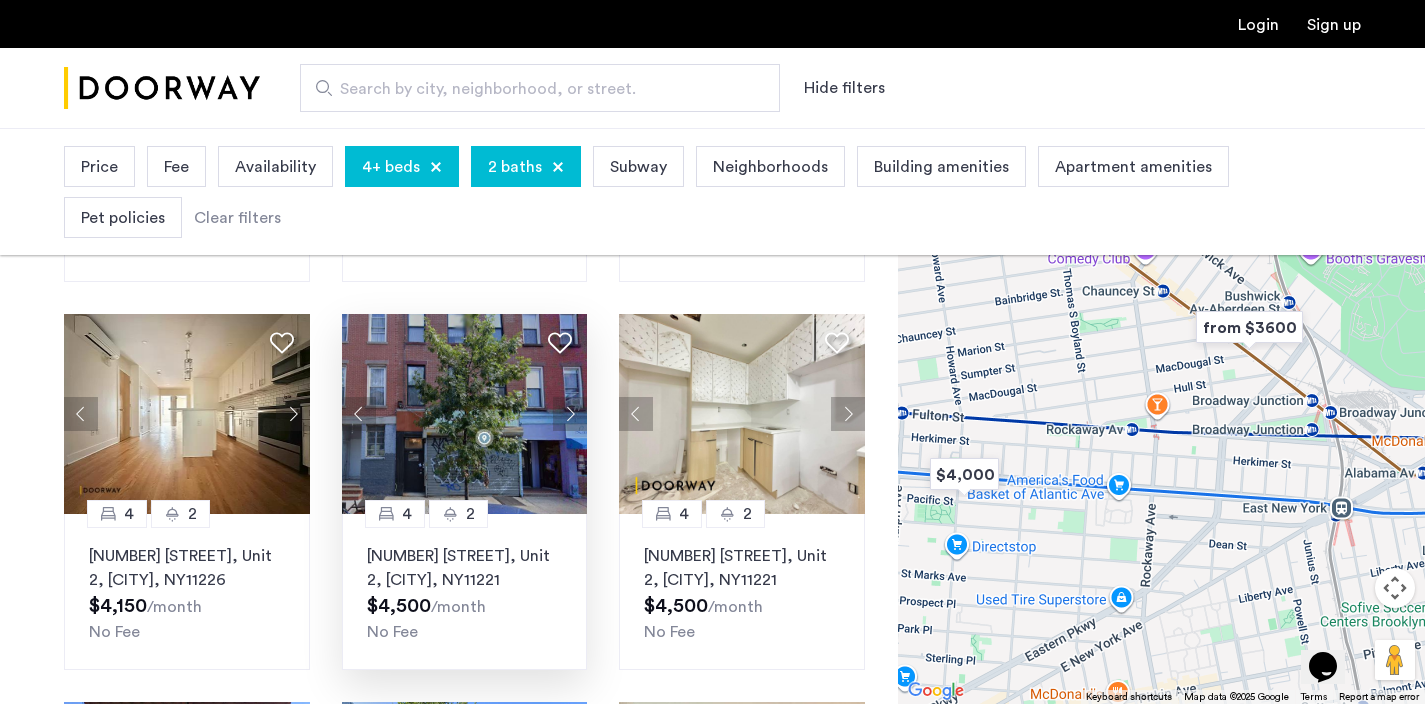 click 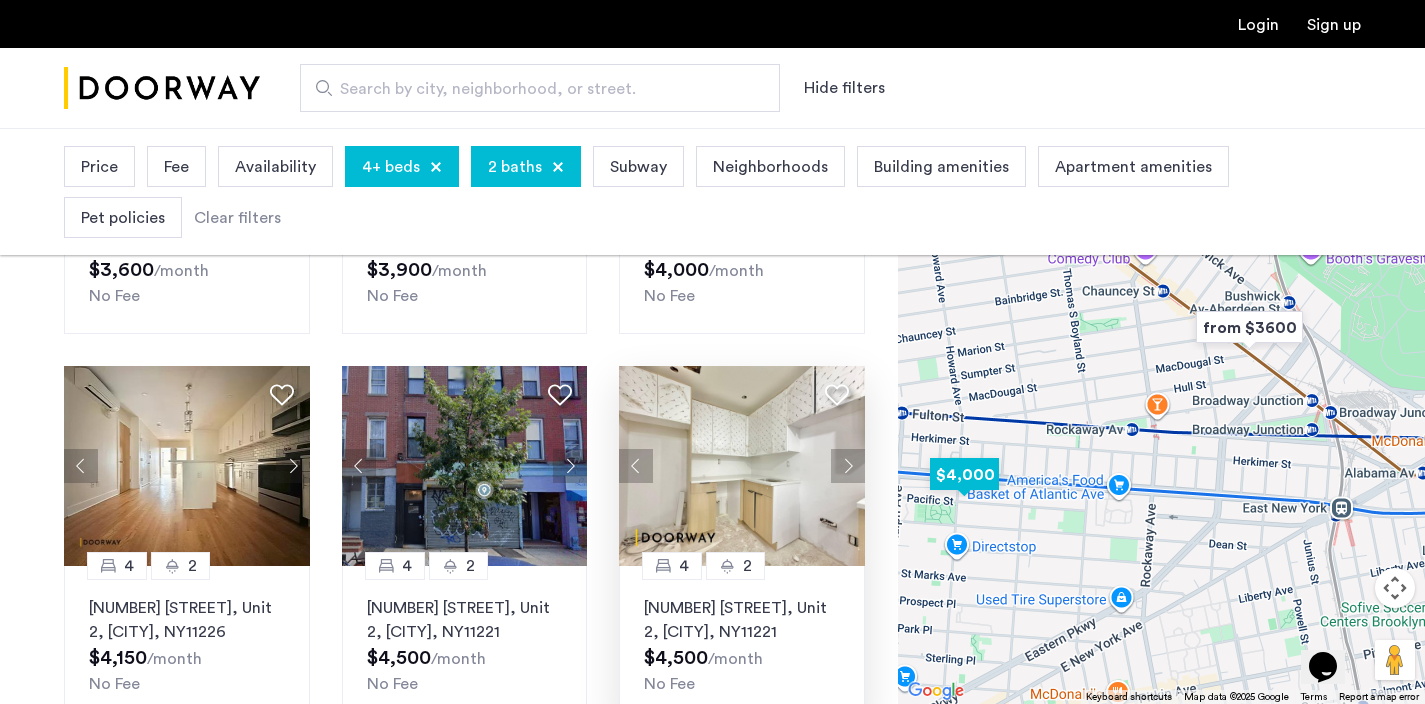 scroll, scrollTop: 410, scrollLeft: 0, axis: vertical 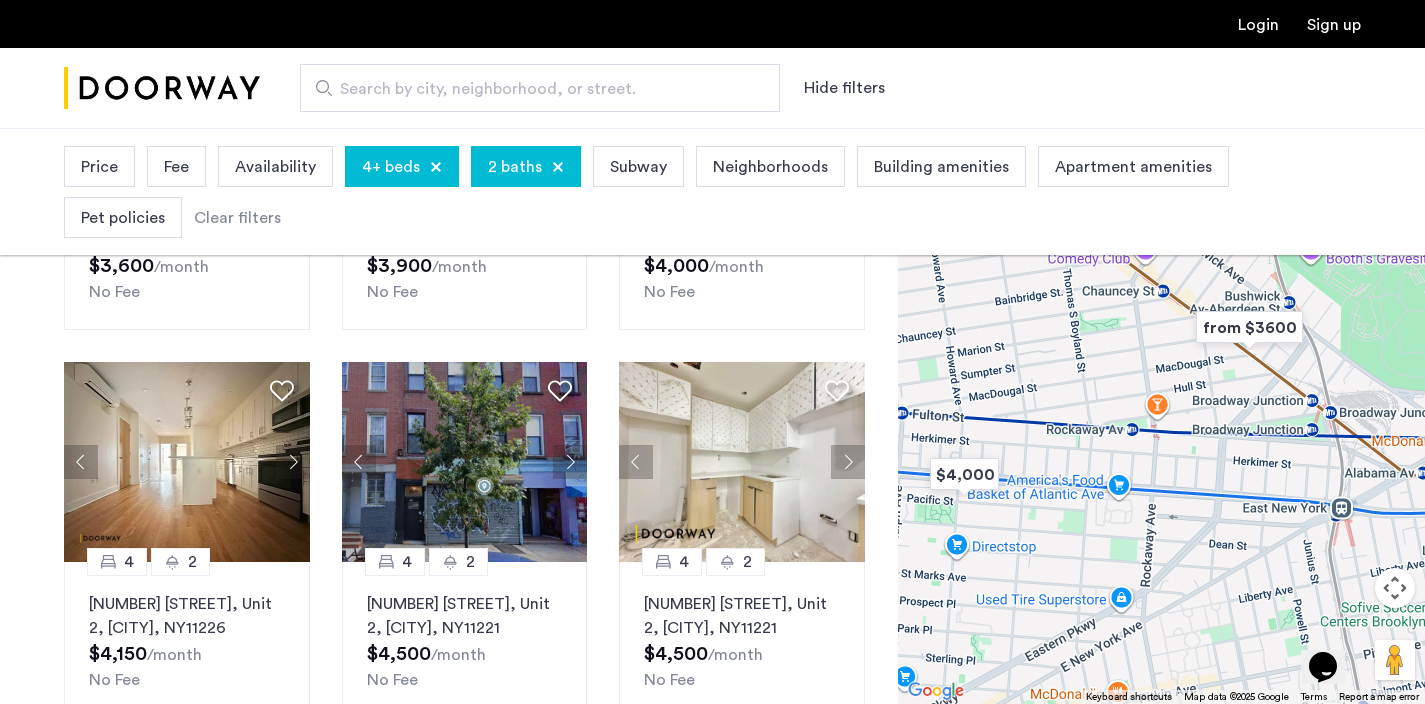 click on "2 baths" at bounding box center [515, 167] 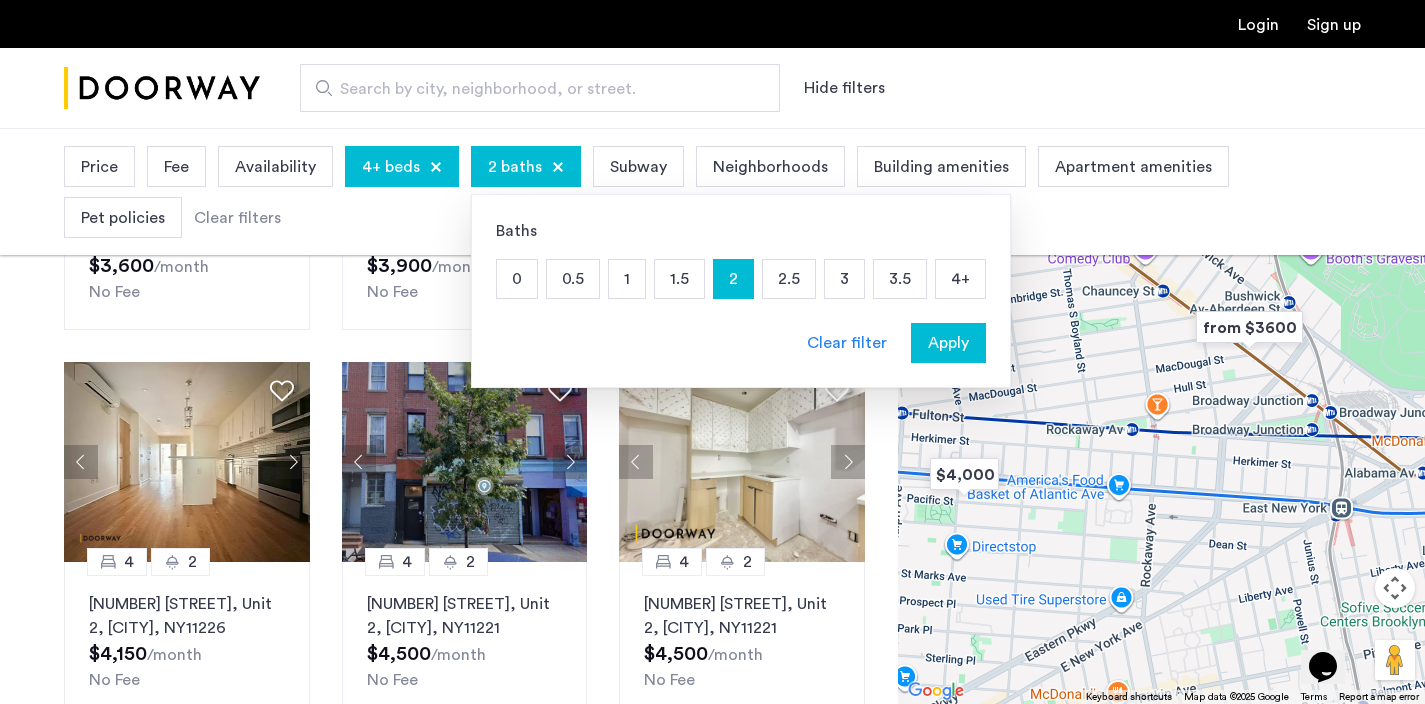 click on "Search by city, neighborhood, or street.  Hide filters" at bounding box center [810, 88] 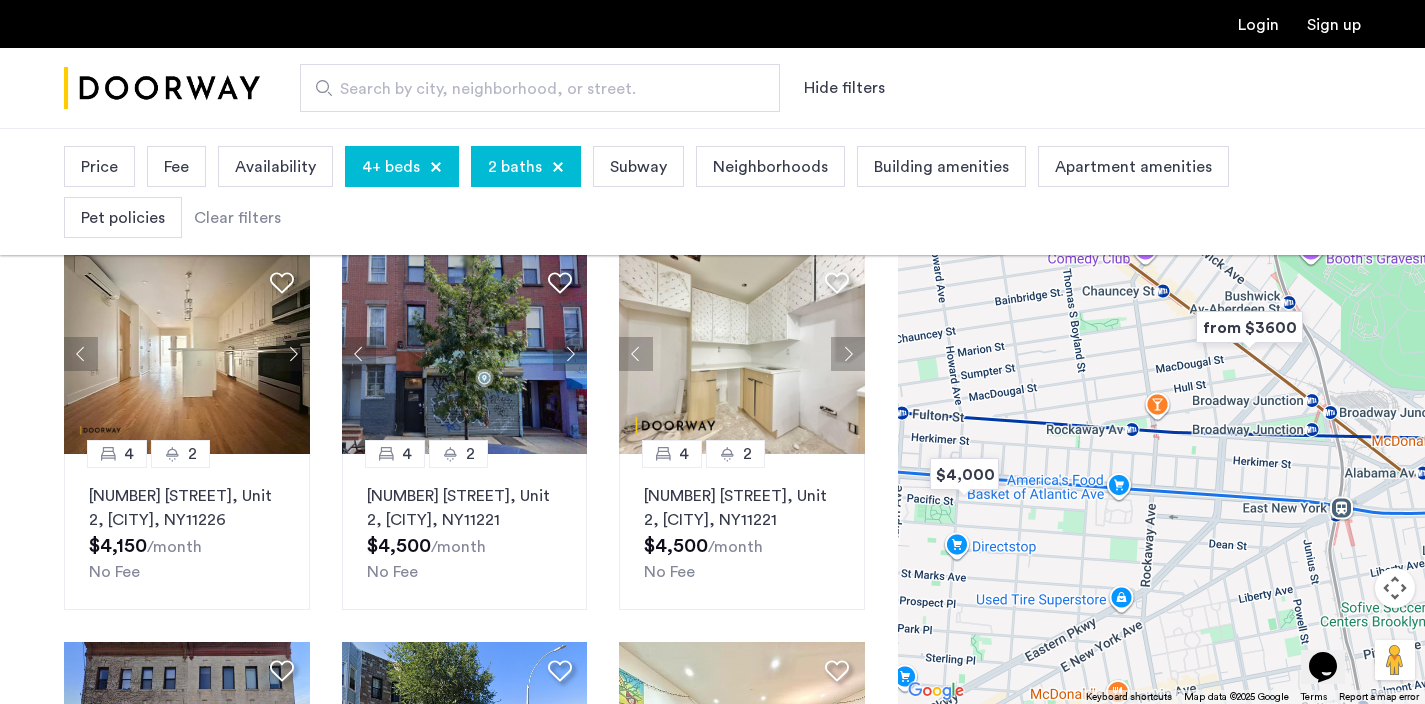 scroll, scrollTop: 501, scrollLeft: 0, axis: vertical 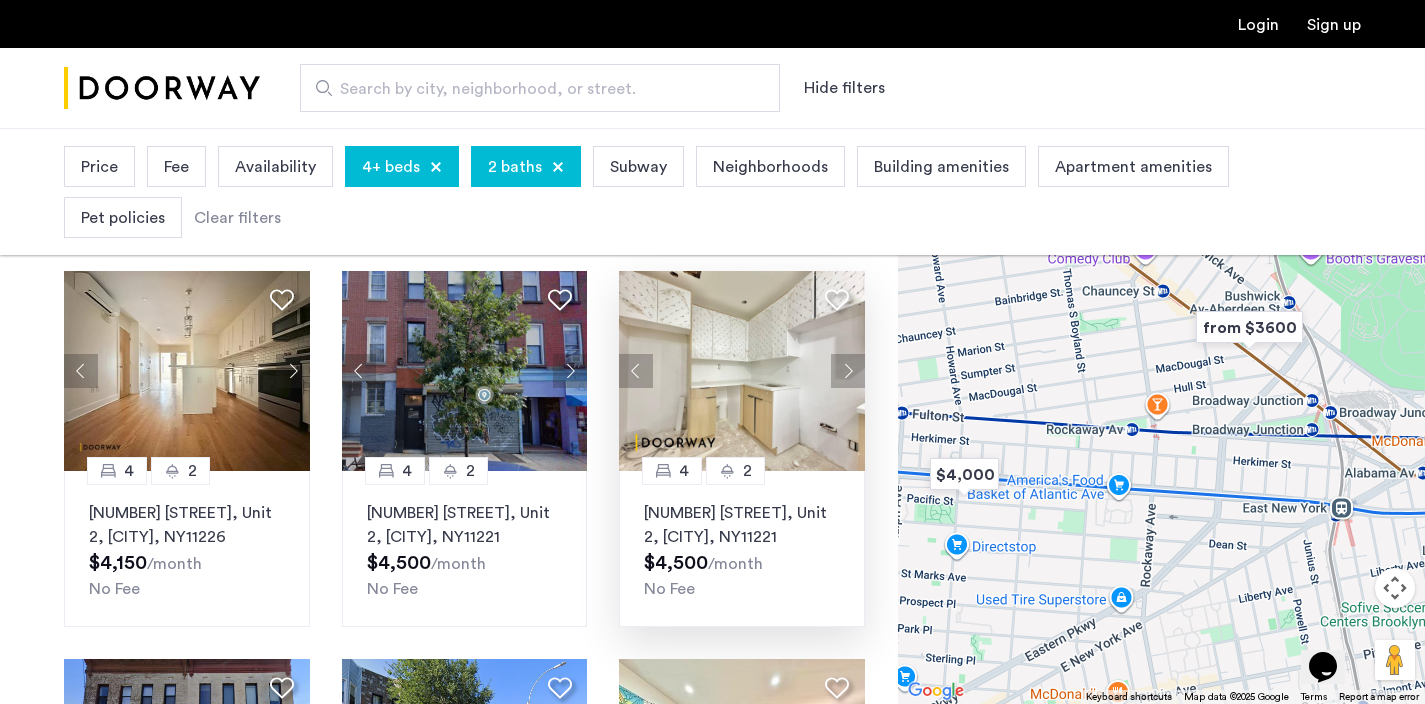 click 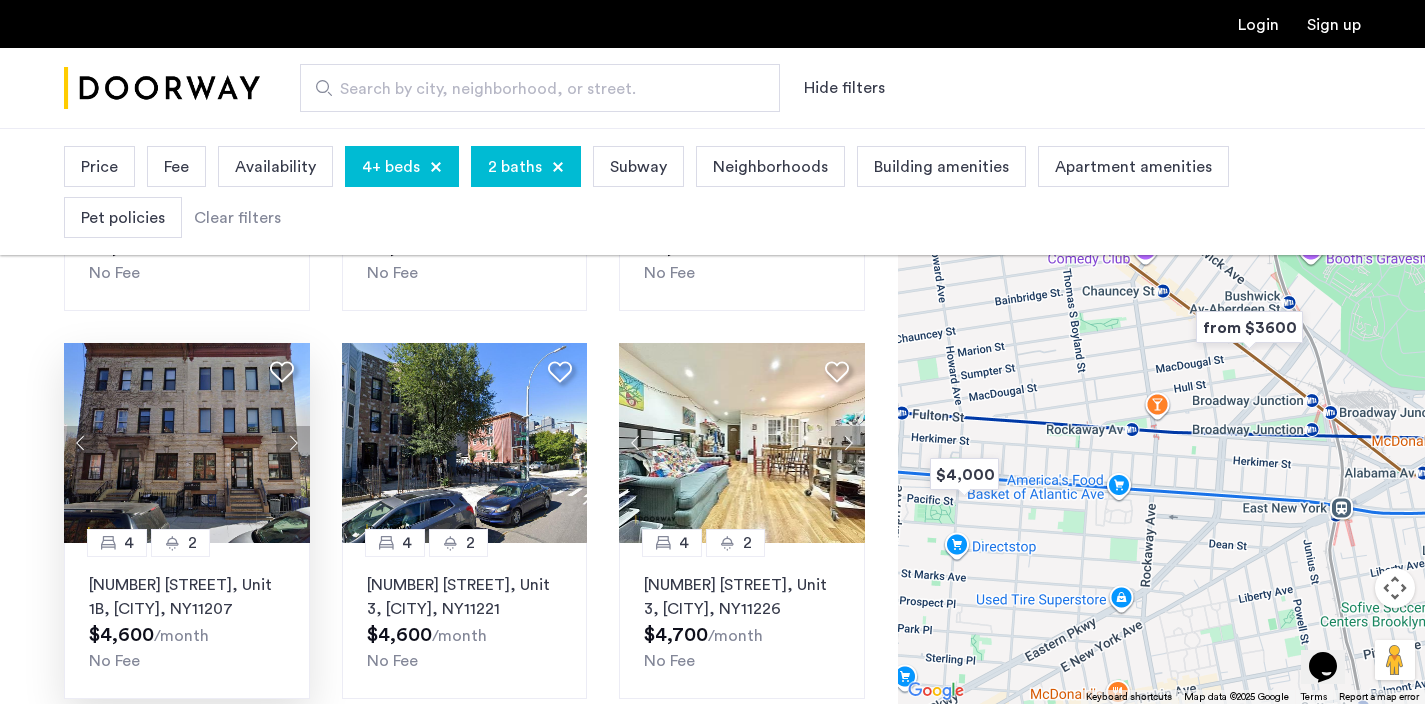 scroll, scrollTop: 837, scrollLeft: 0, axis: vertical 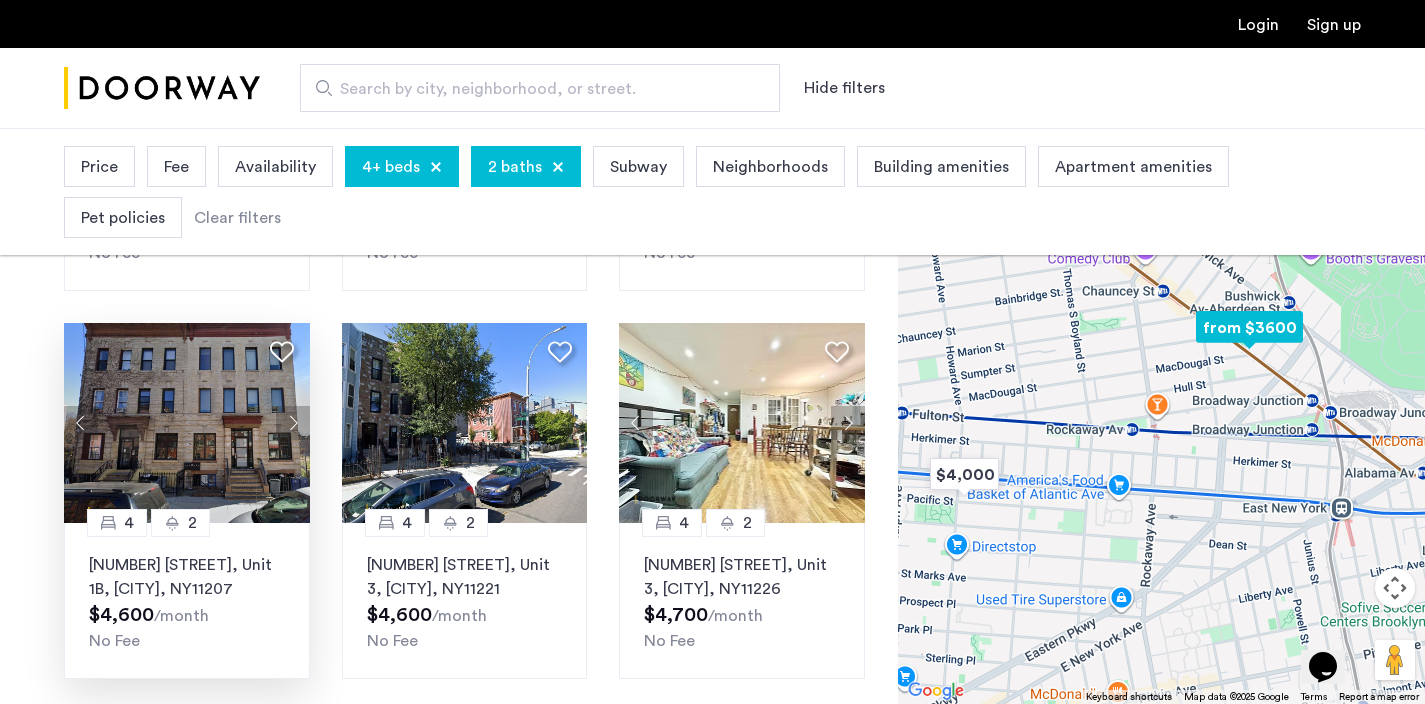 click 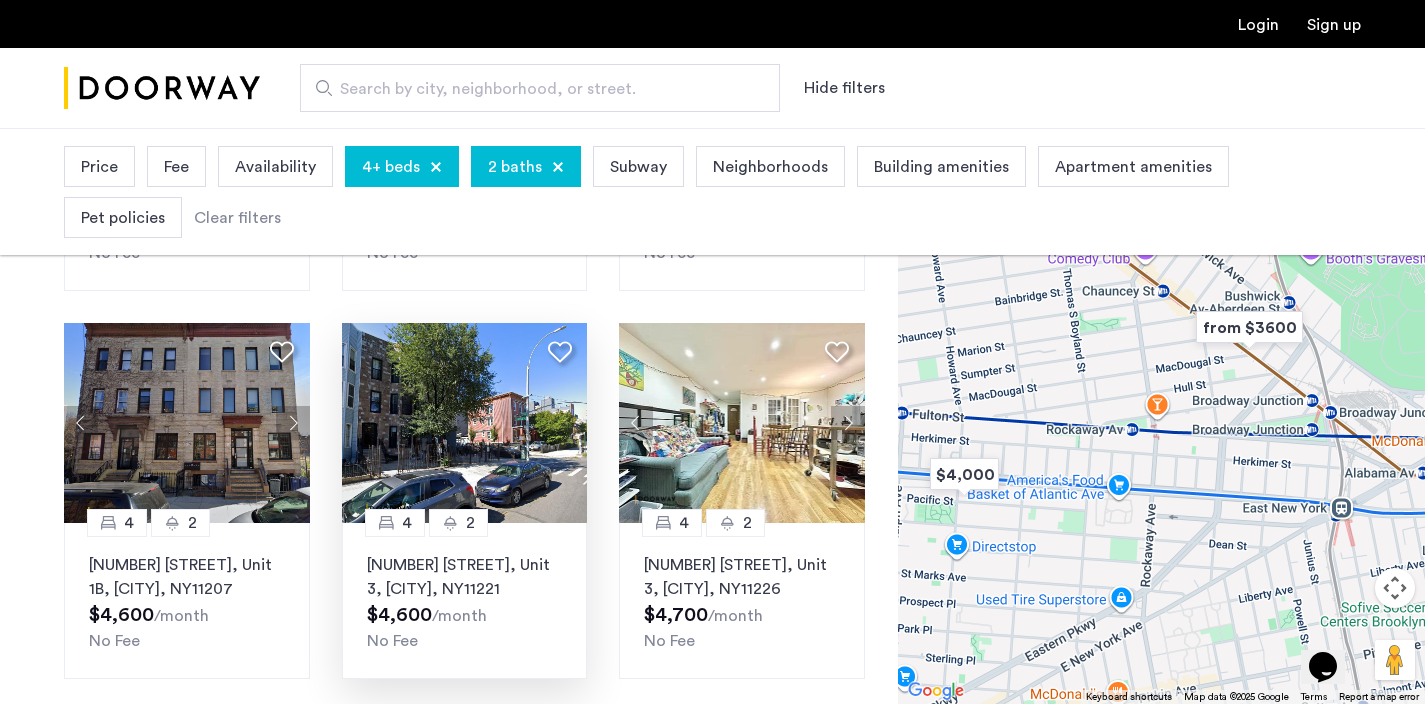click 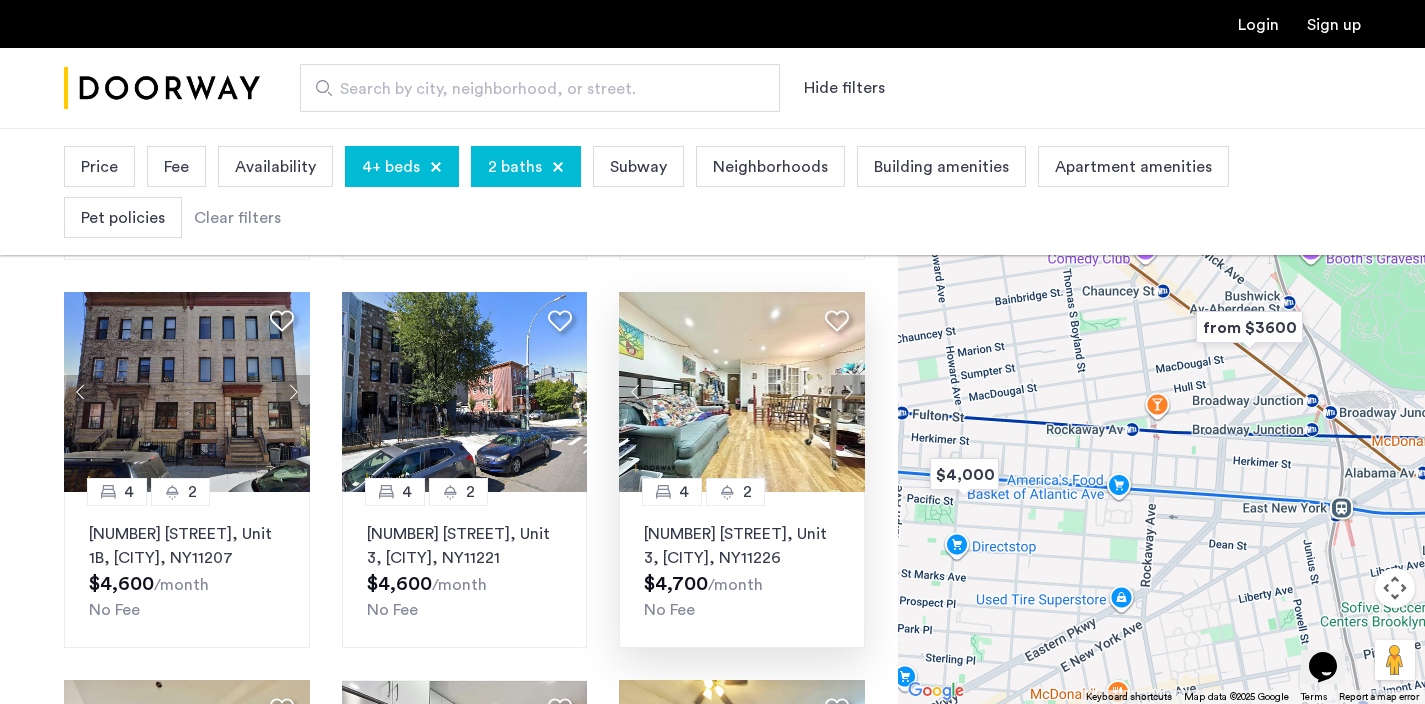 scroll, scrollTop: 869, scrollLeft: 0, axis: vertical 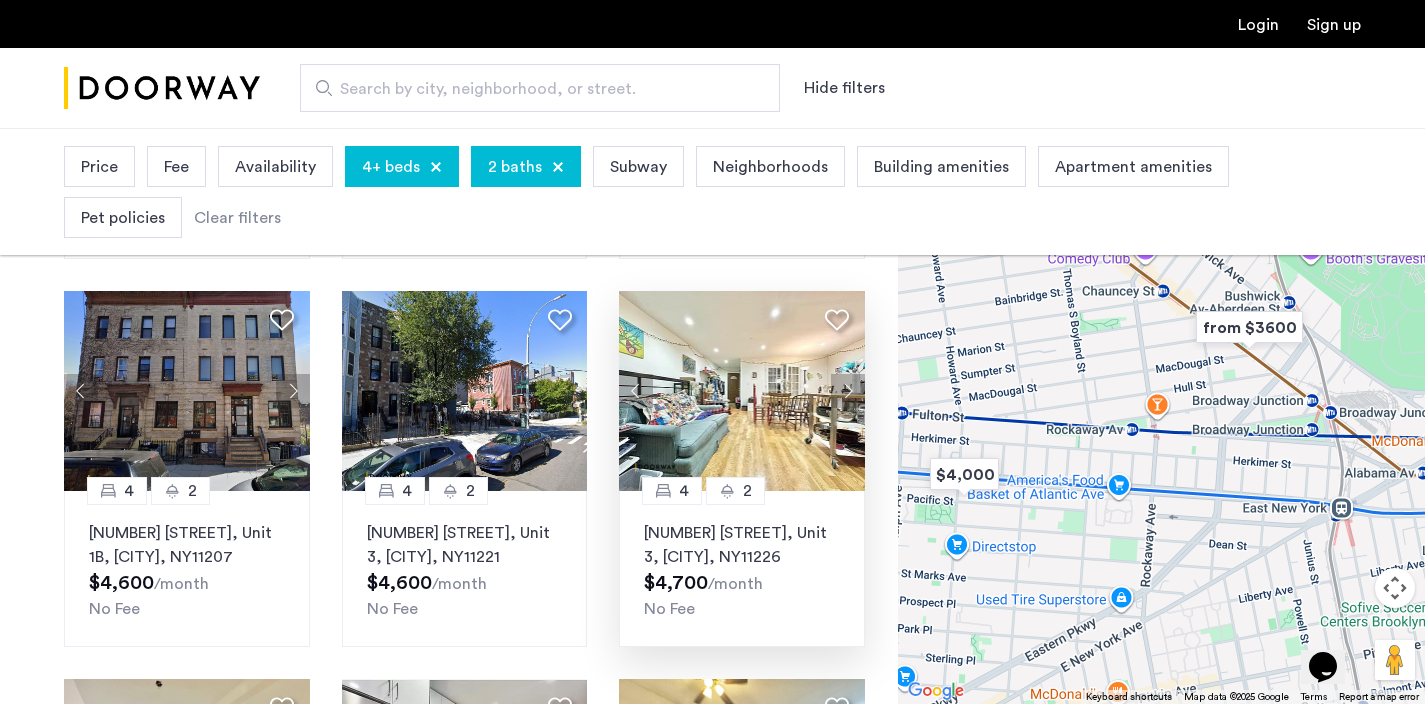 click on "148 Woodruff Avenue, Unit 3, Brooklyn , NY  11226" 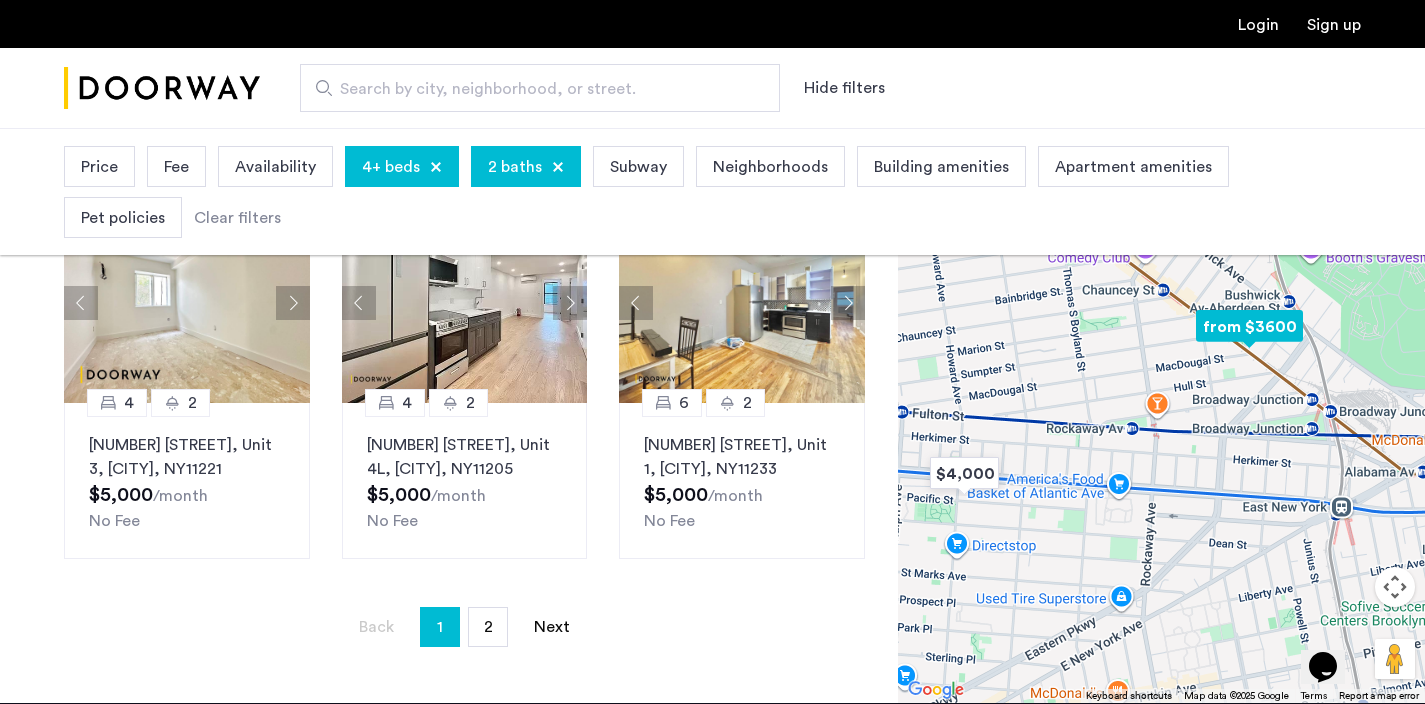 scroll, scrollTop: 1353, scrollLeft: 0, axis: vertical 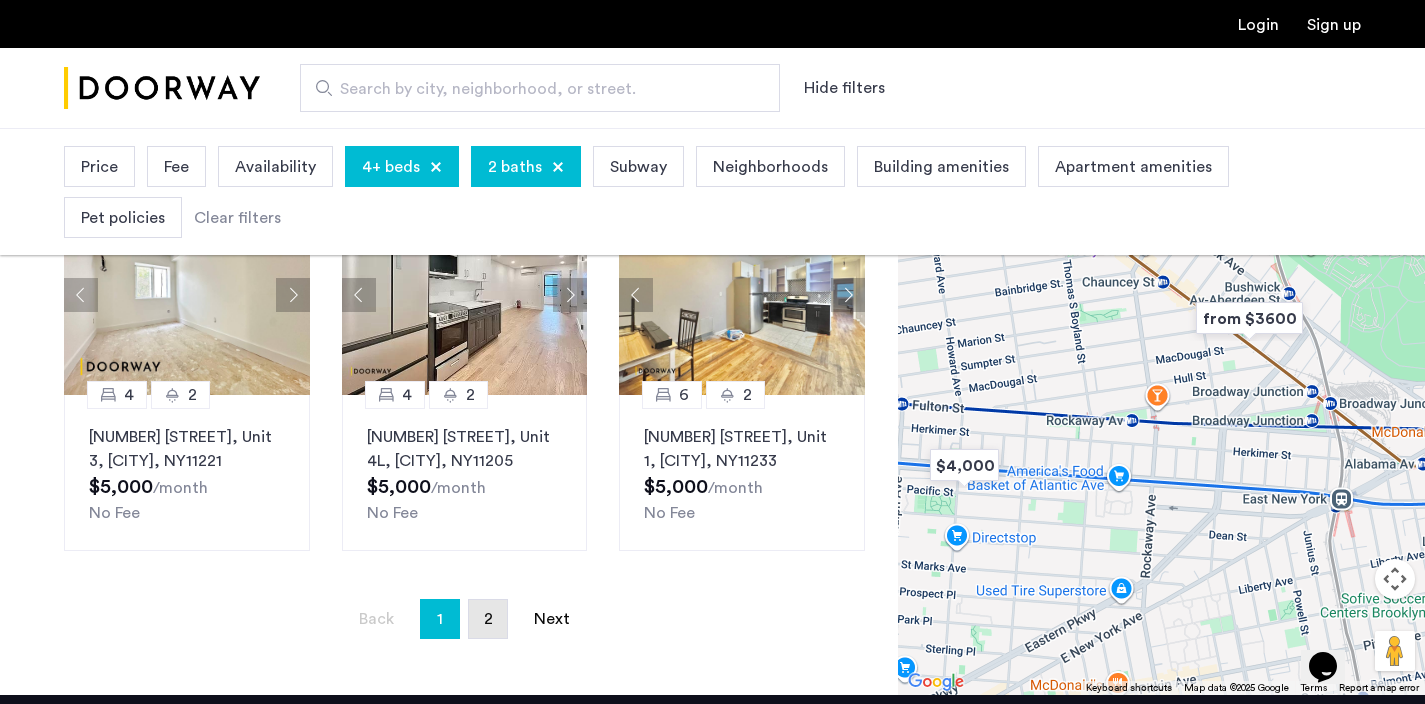 click on "2" at bounding box center [488, 619] 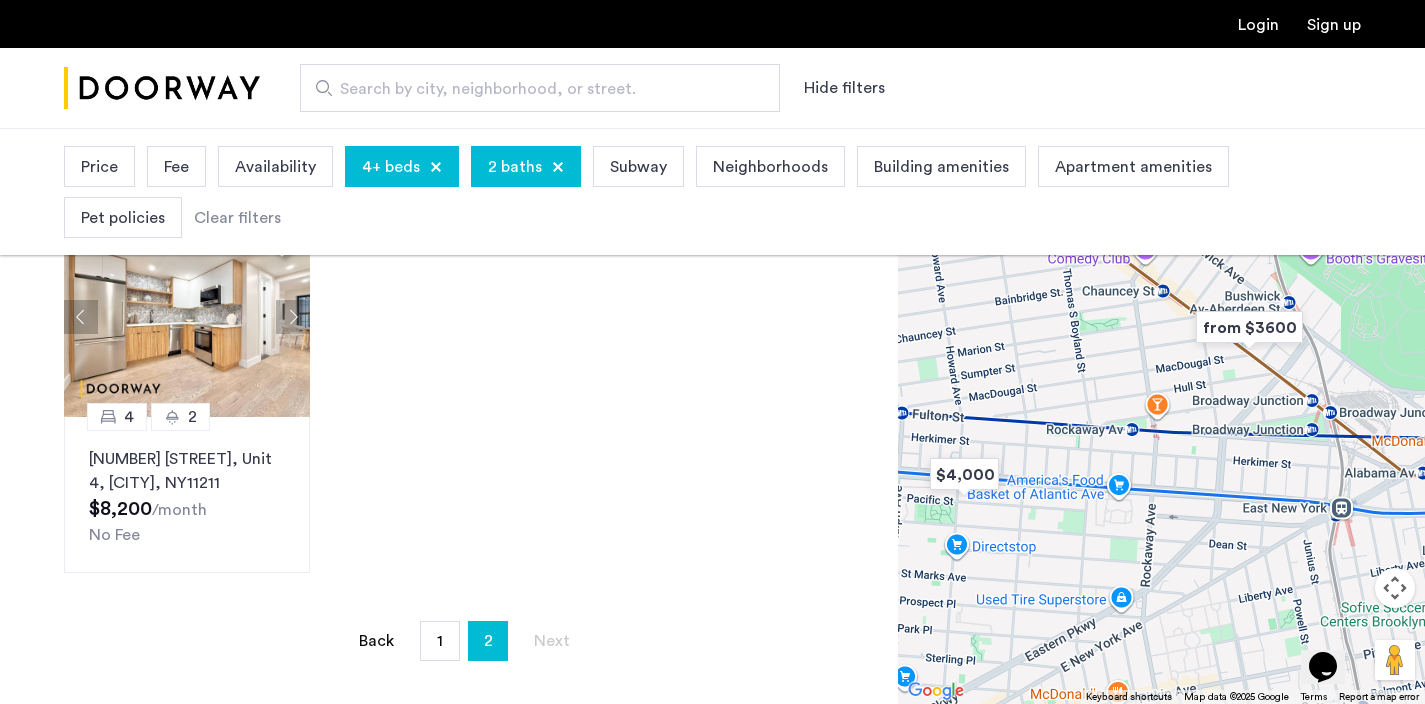 scroll, scrollTop: 558, scrollLeft: 0, axis: vertical 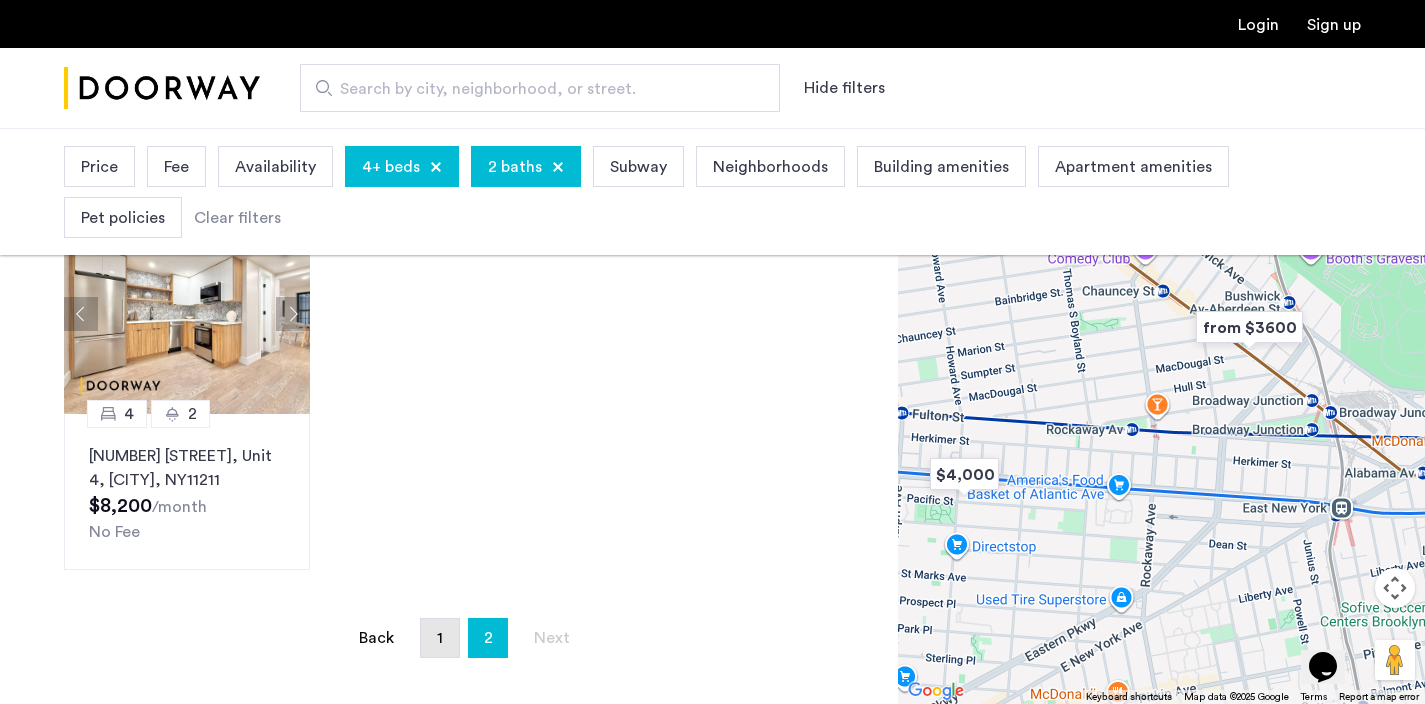 click on "page  1" at bounding box center (440, 638) 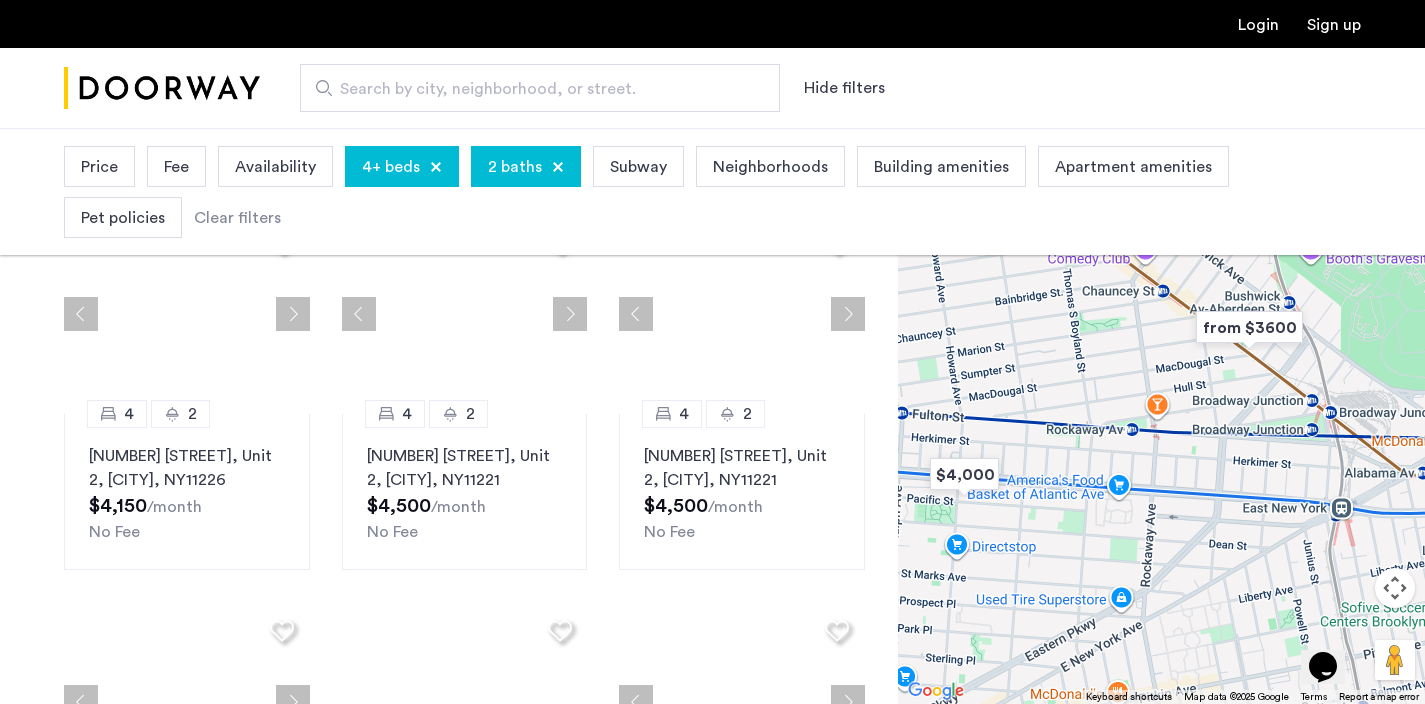 scroll, scrollTop: 0, scrollLeft: 0, axis: both 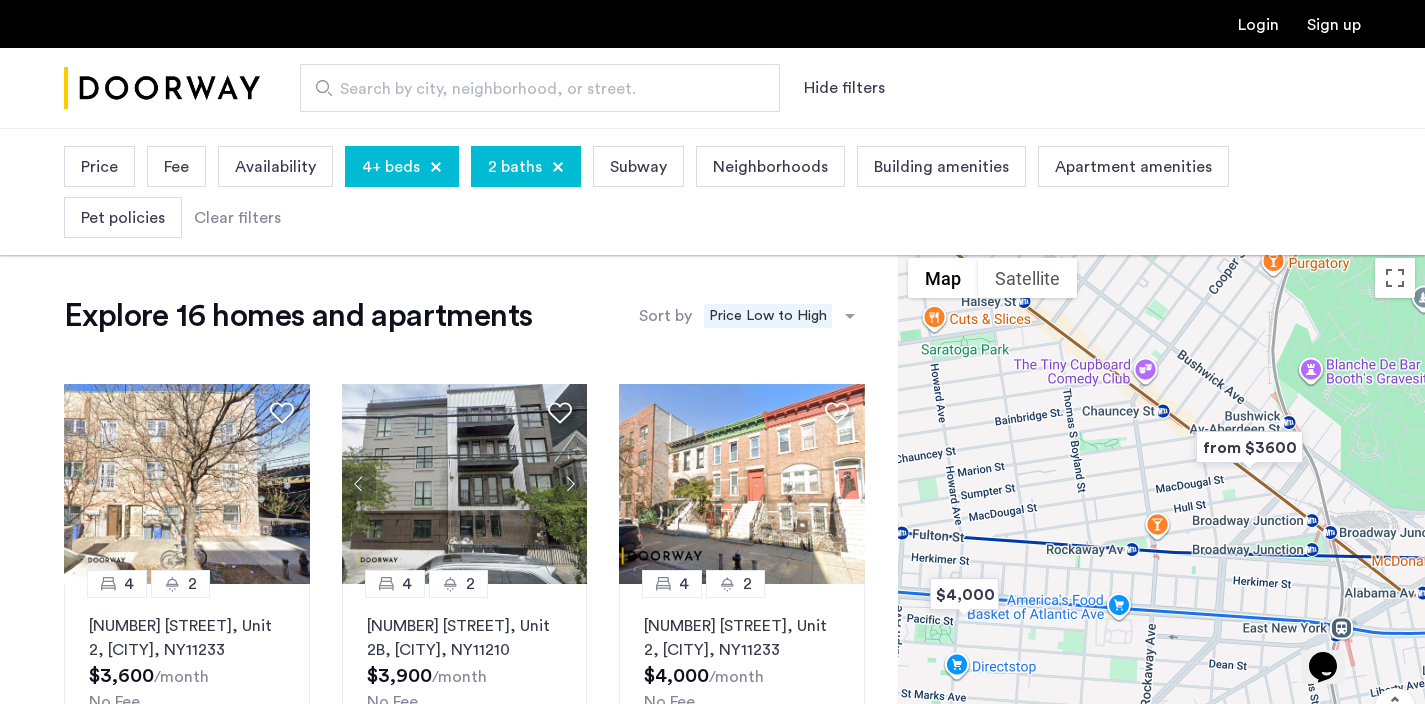 click on "2 baths" at bounding box center [515, 167] 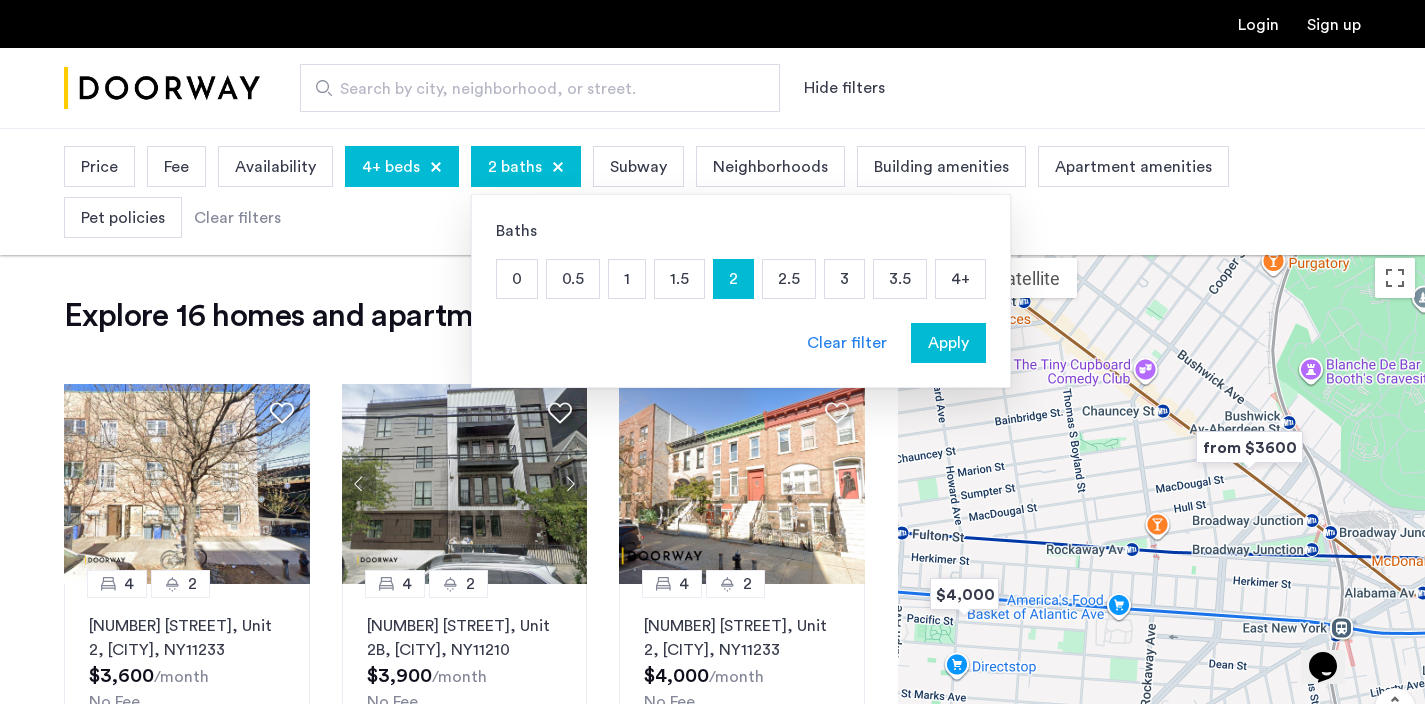 click on "2.5" at bounding box center (789, 279) 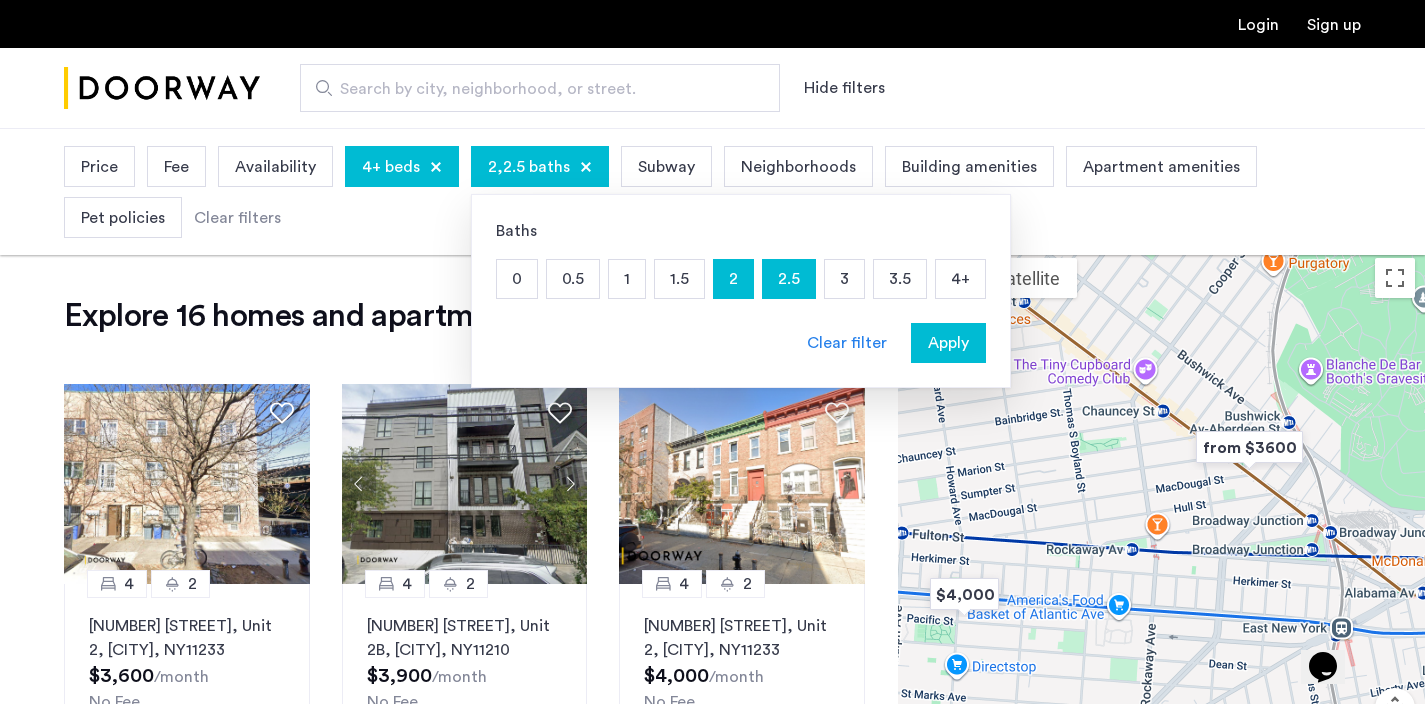click on "3" at bounding box center [844, 279] 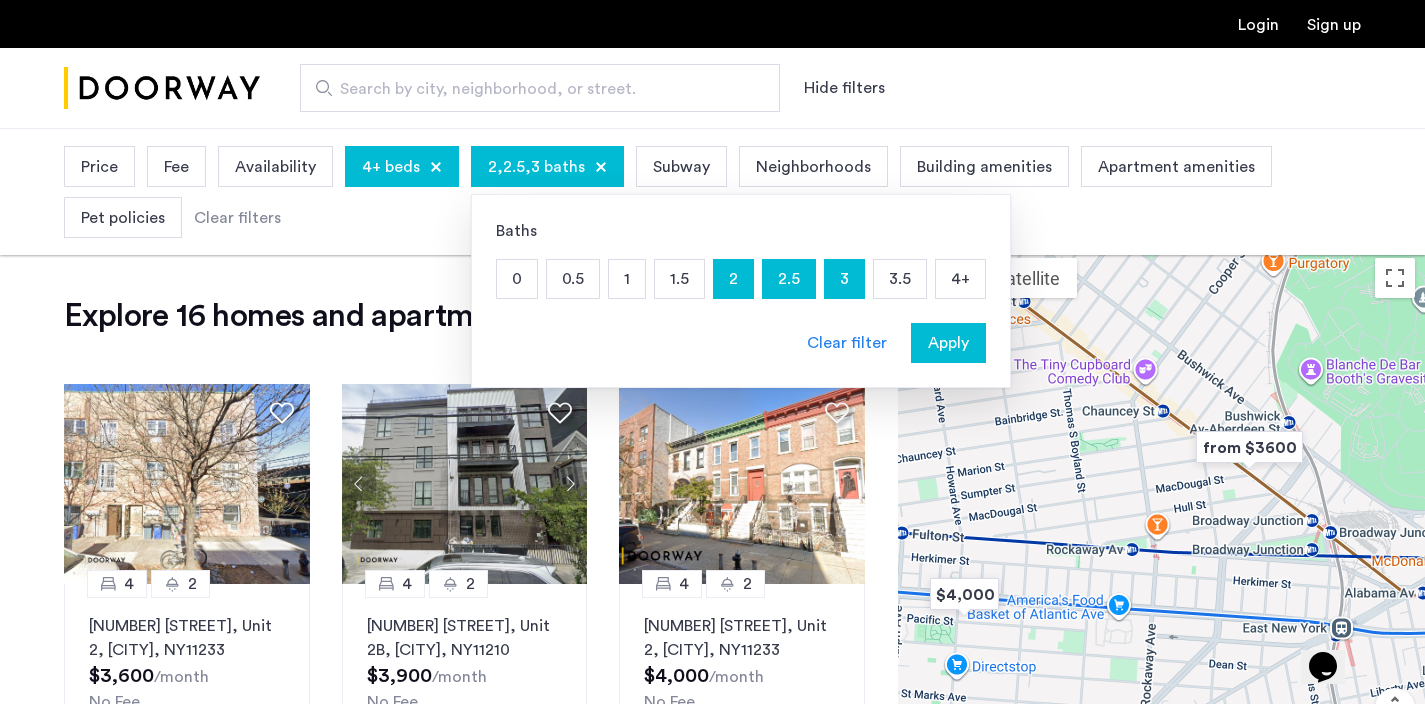 click on "Apply" at bounding box center [948, 343] 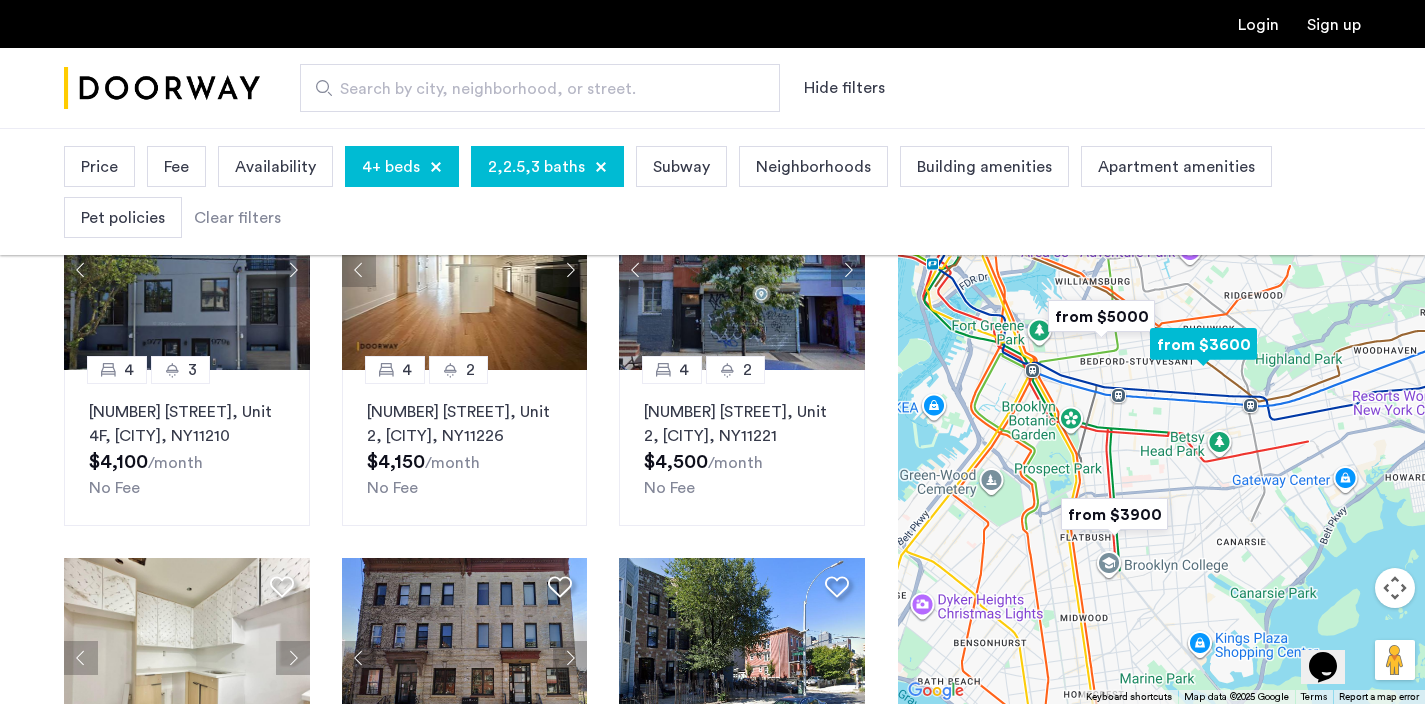 scroll, scrollTop: 616, scrollLeft: 0, axis: vertical 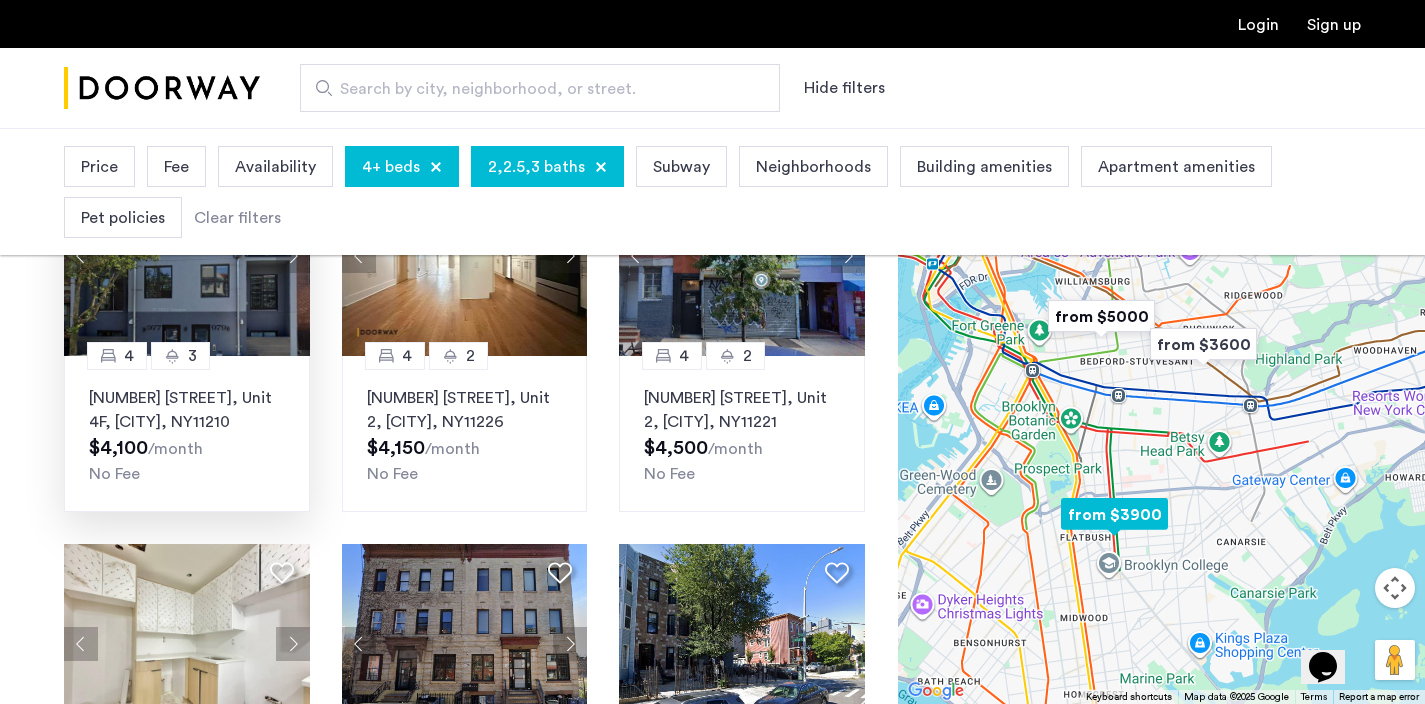 click on "979 East 34th Street, Unit 4F, Brooklyn , NY  11210" 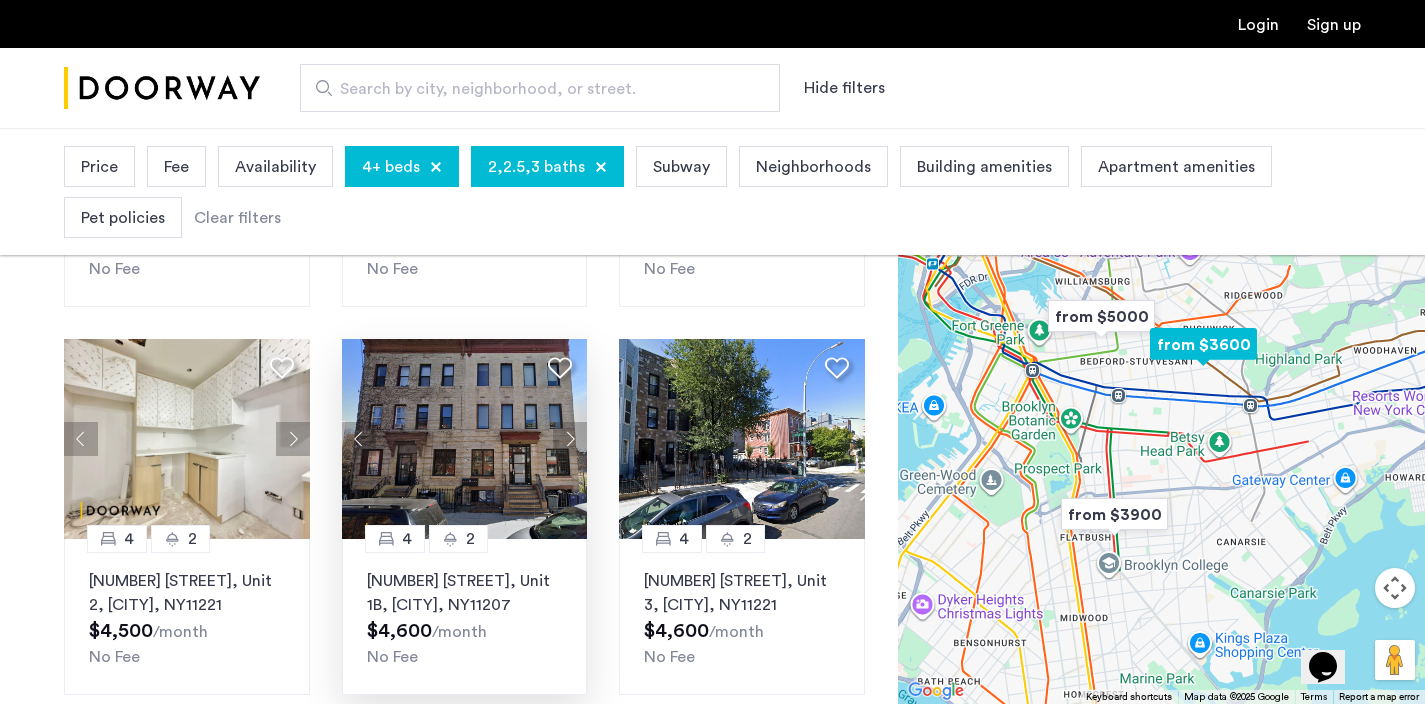 scroll, scrollTop: 815, scrollLeft: 0, axis: vertical 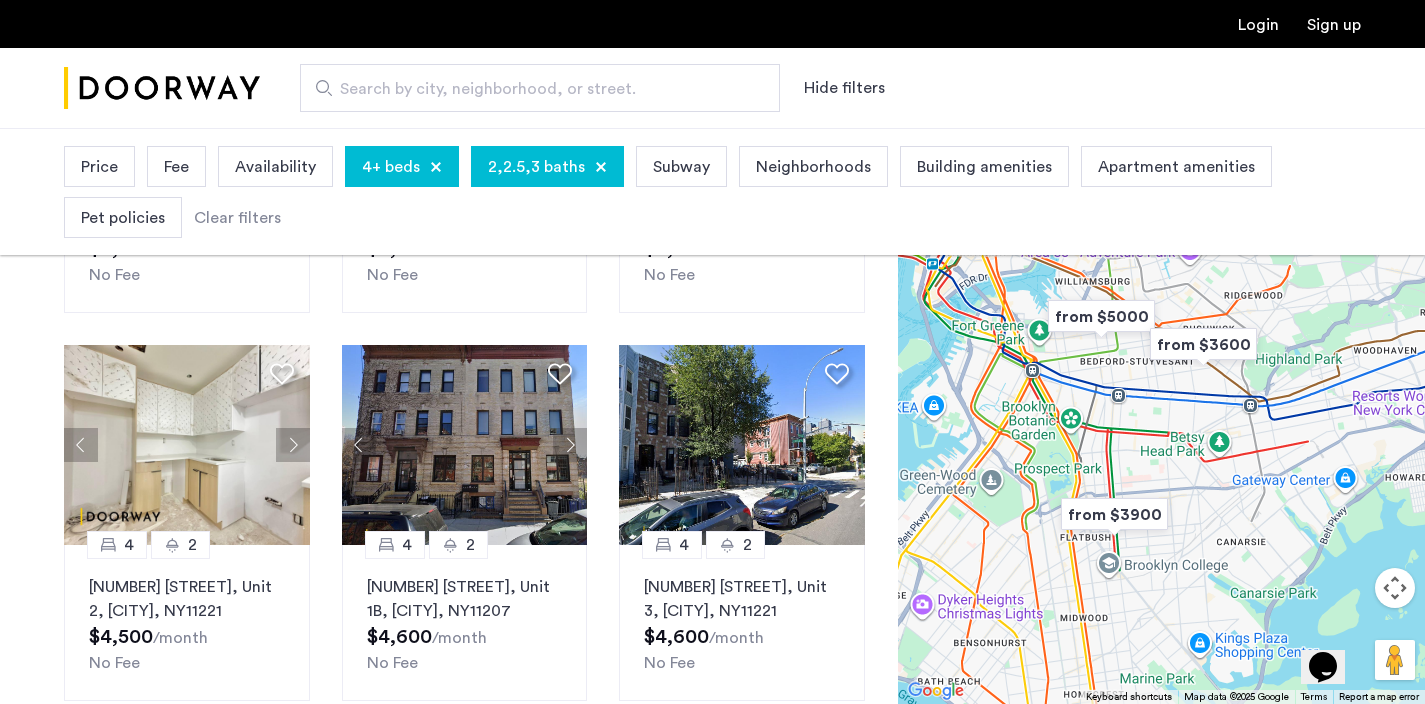 click on "4+ beds" at bounding box center (391, 167) 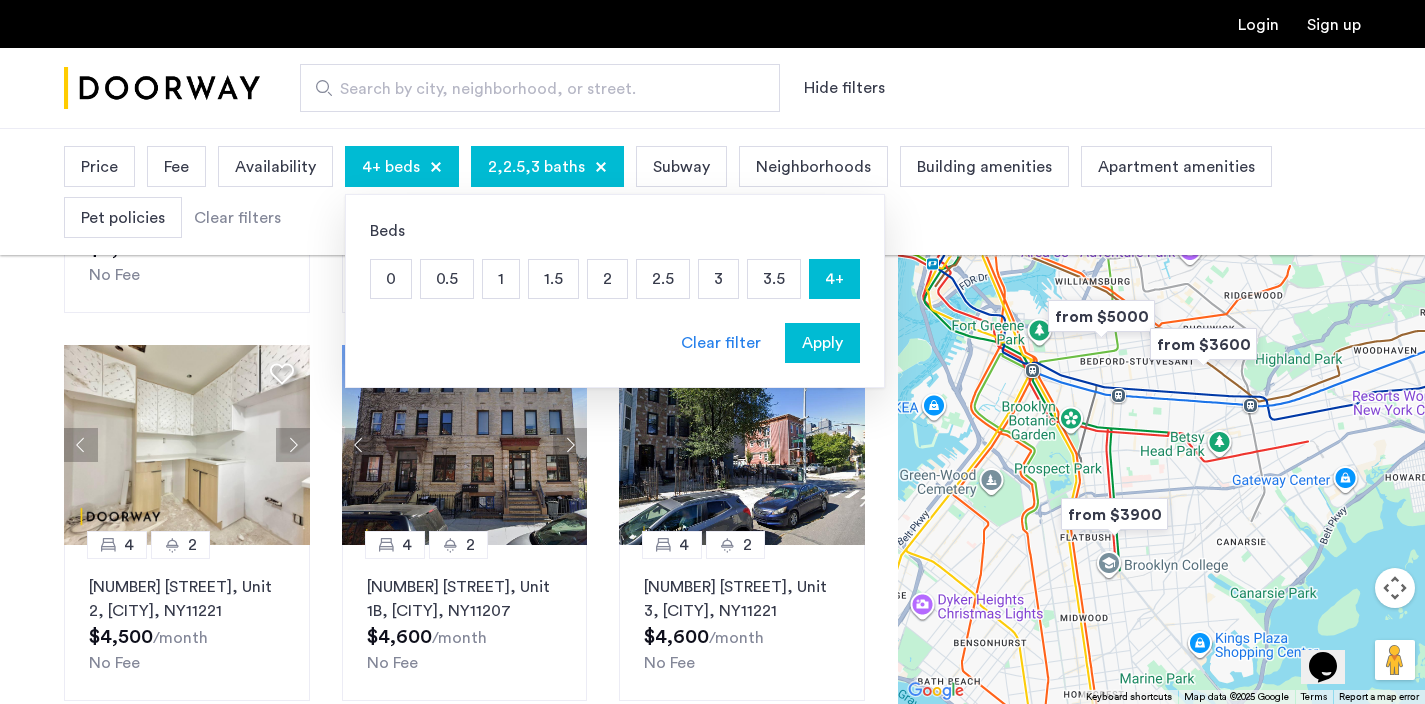 click on "3" at bounding box center [718, 279] 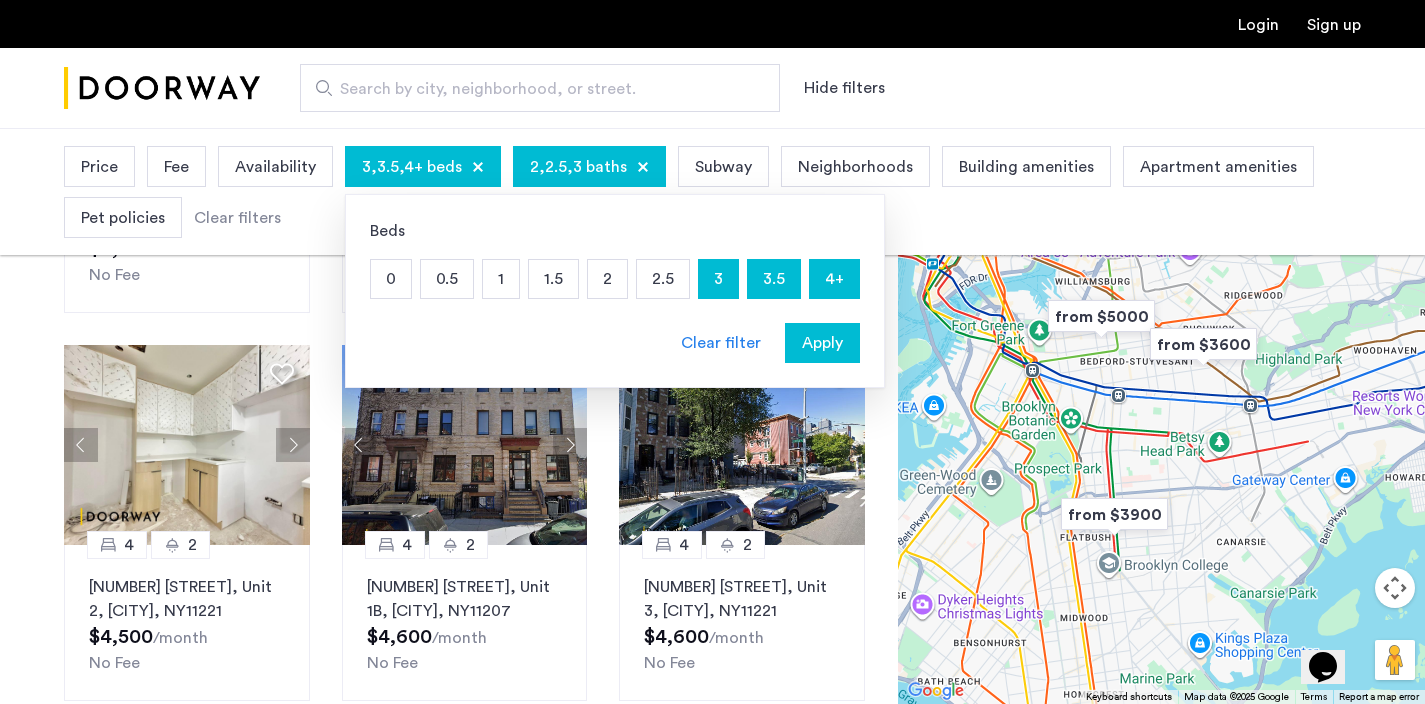 click on "Apply" at bounding box center (822, 343) 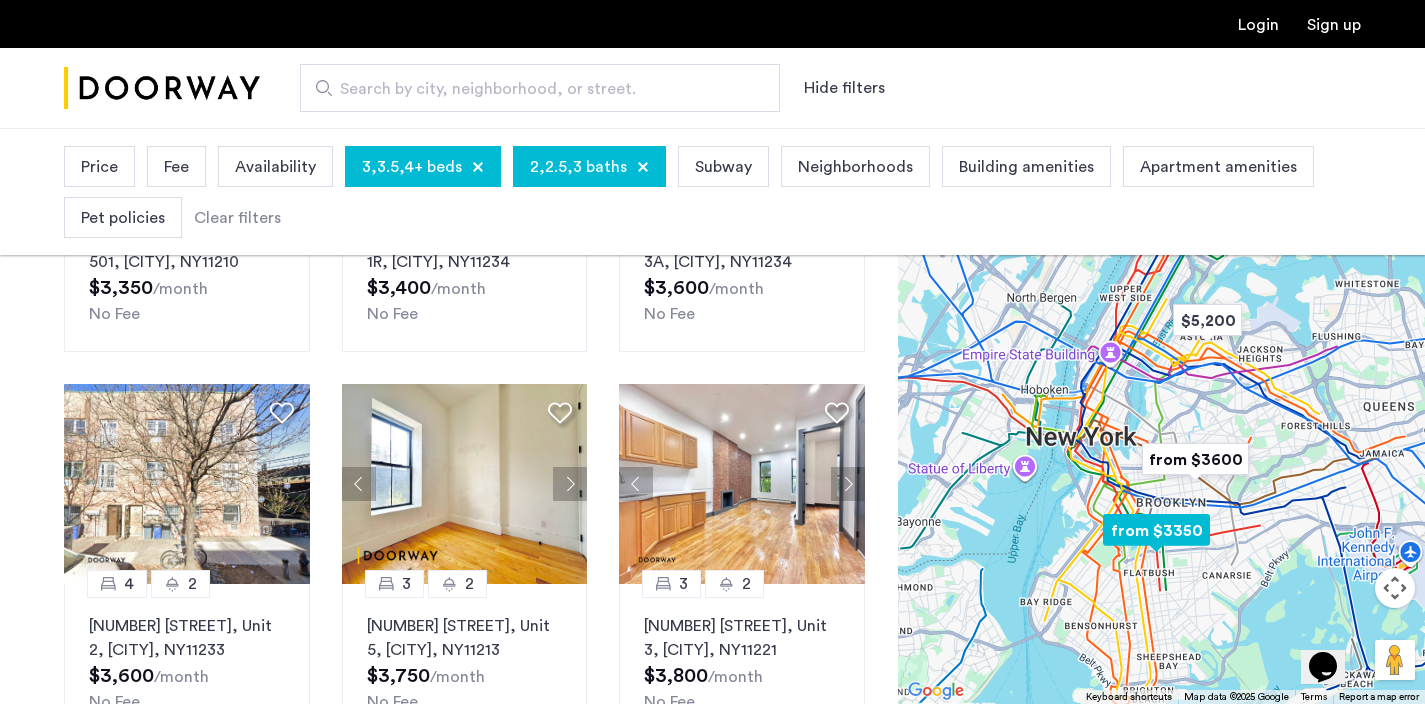 scroll, scrollTop: 405, scrollLeft: 0, axis: vertical 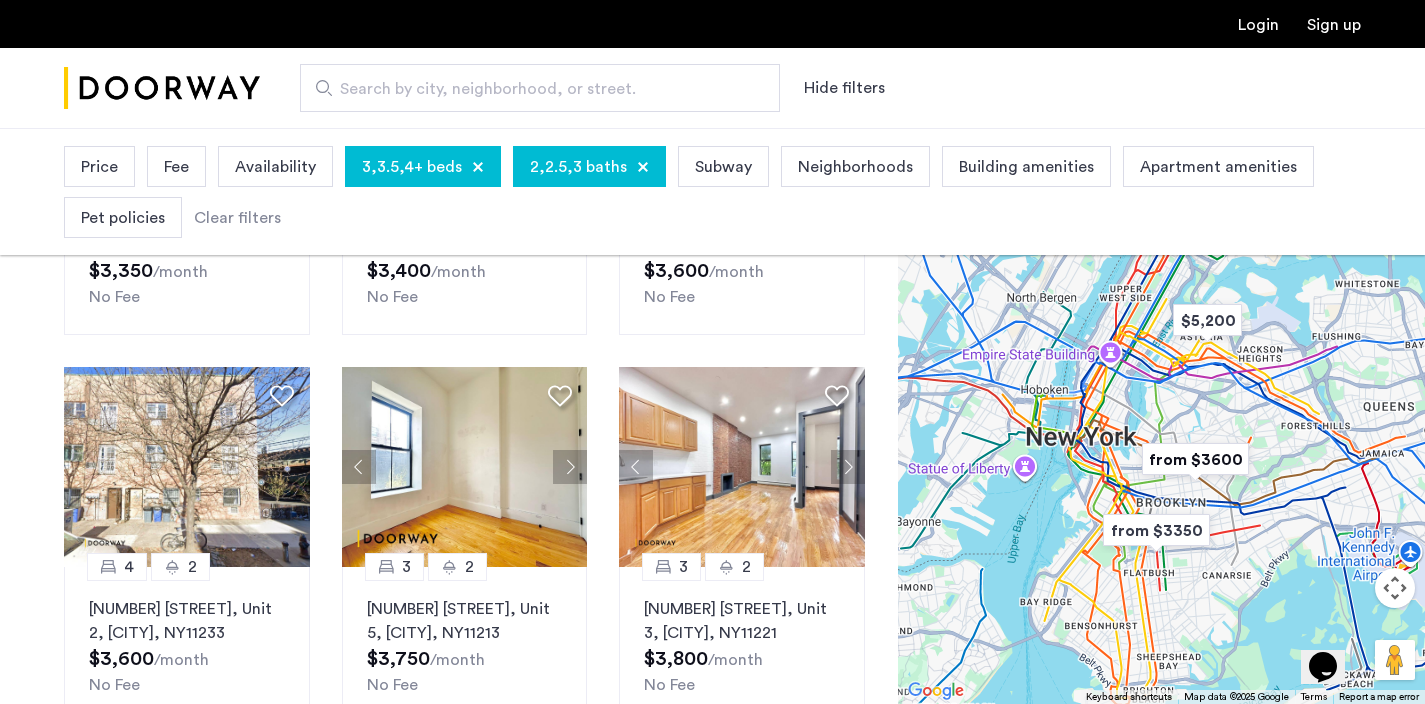 click on "3,3.5,4+ beds" at bounding box center (412, 167) 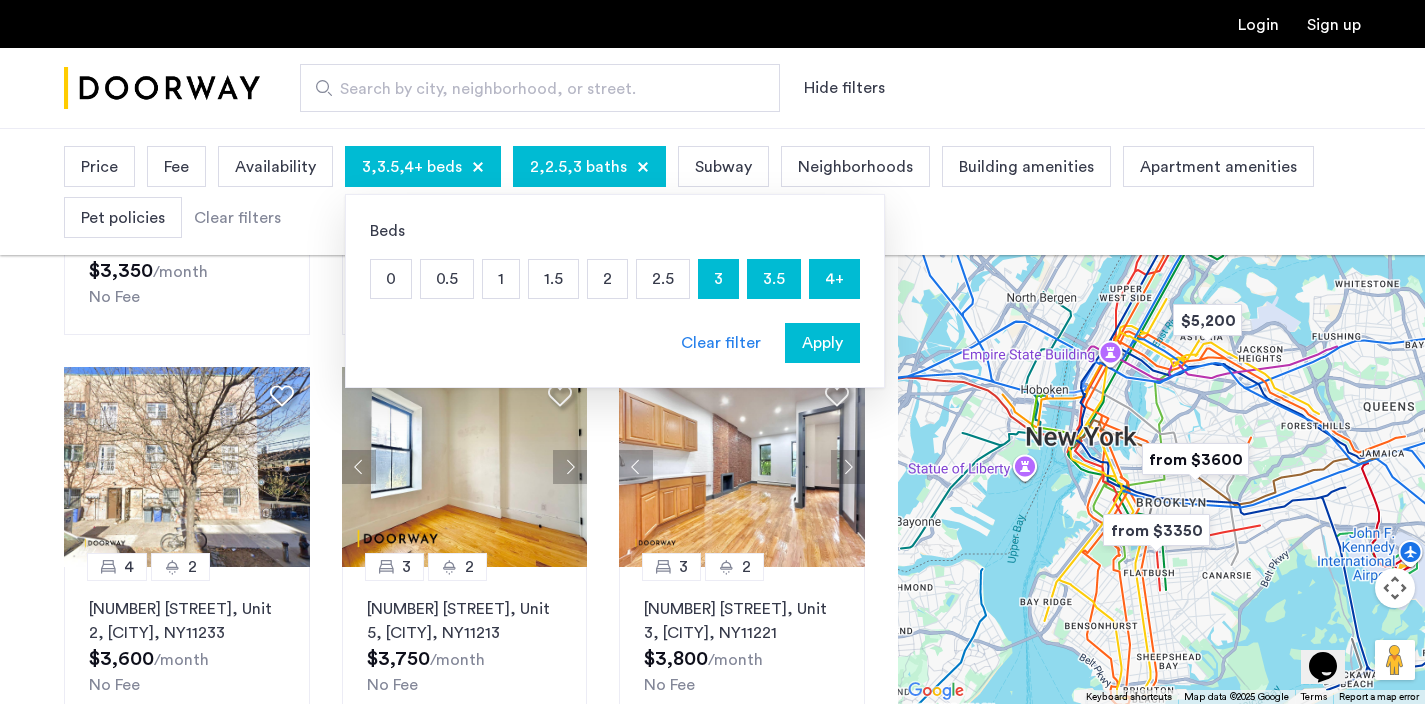 click on "3" at bounding box center (718, 279) 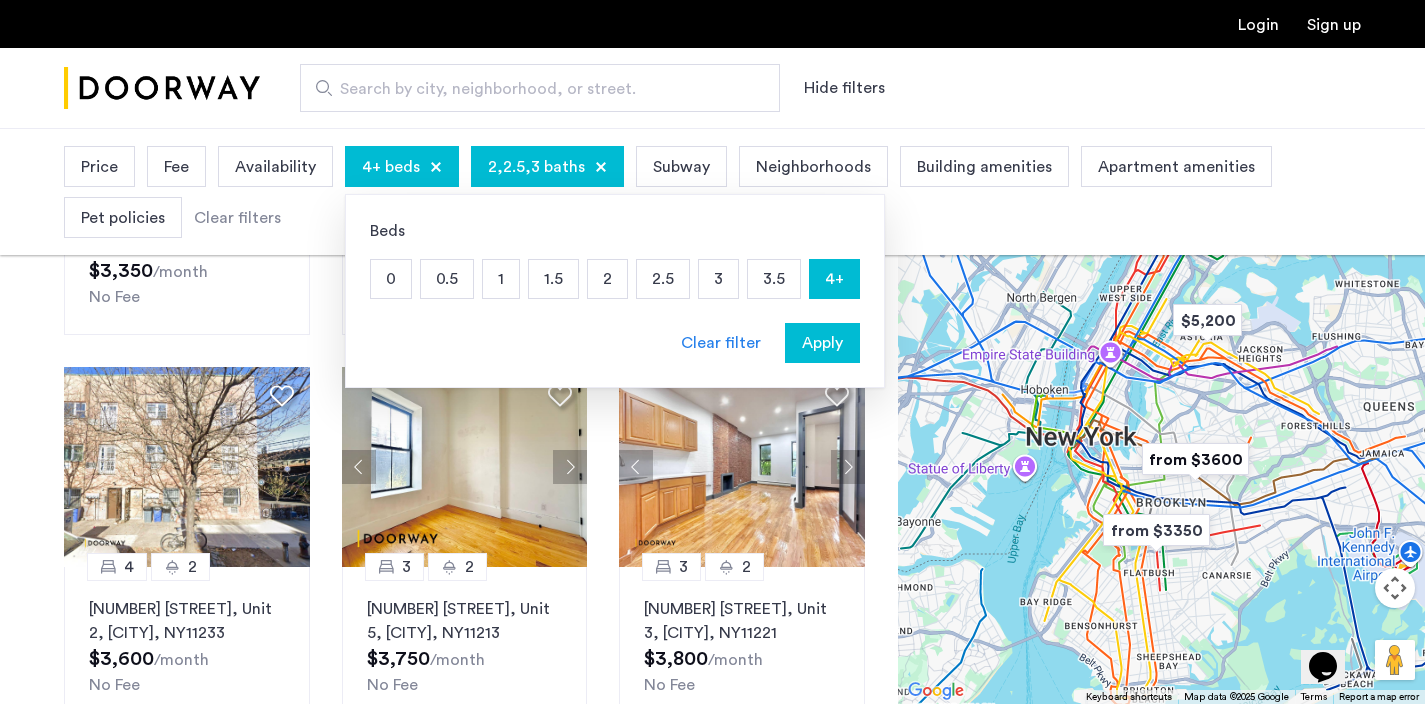click on "3.5" at bounding box center [774, 279] 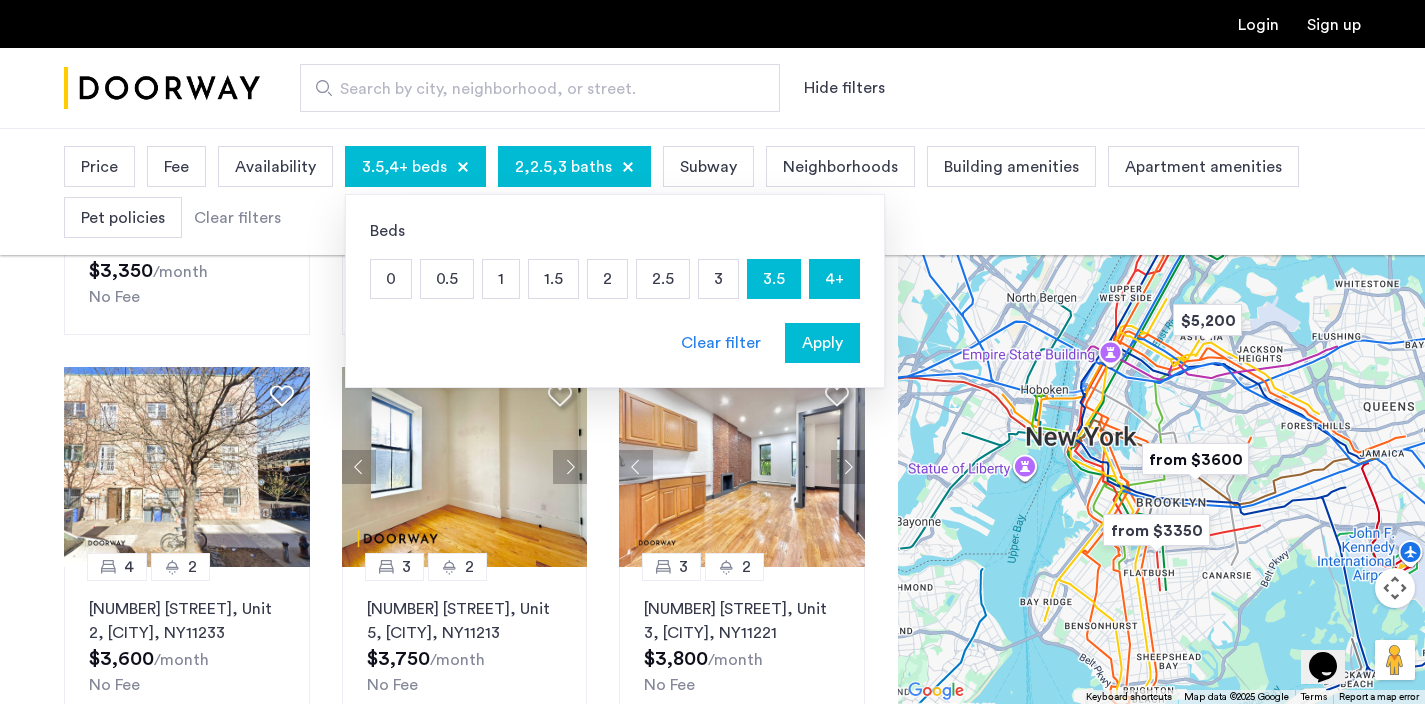 click on "Apply" at bounding box center (822, 343) 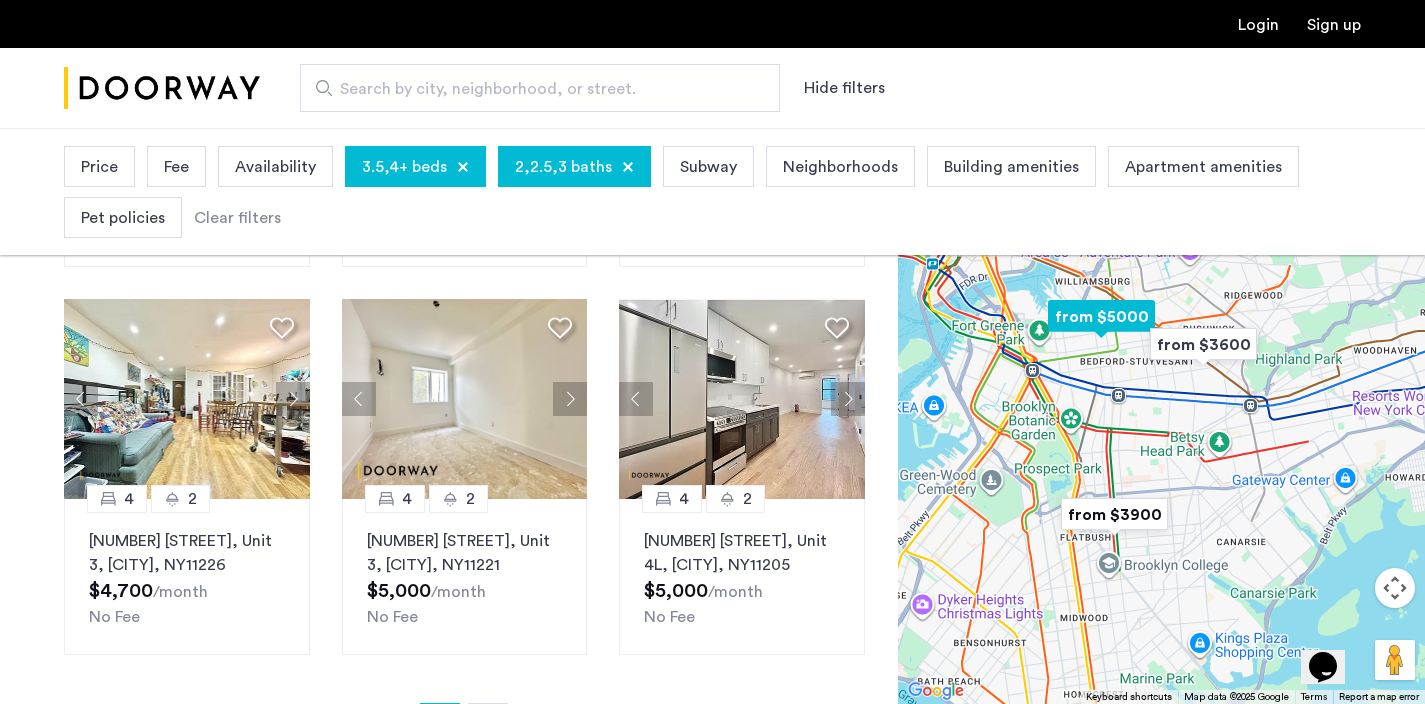scroll, scrollTop: 1251, scrollLeft: 0, axis: vertical 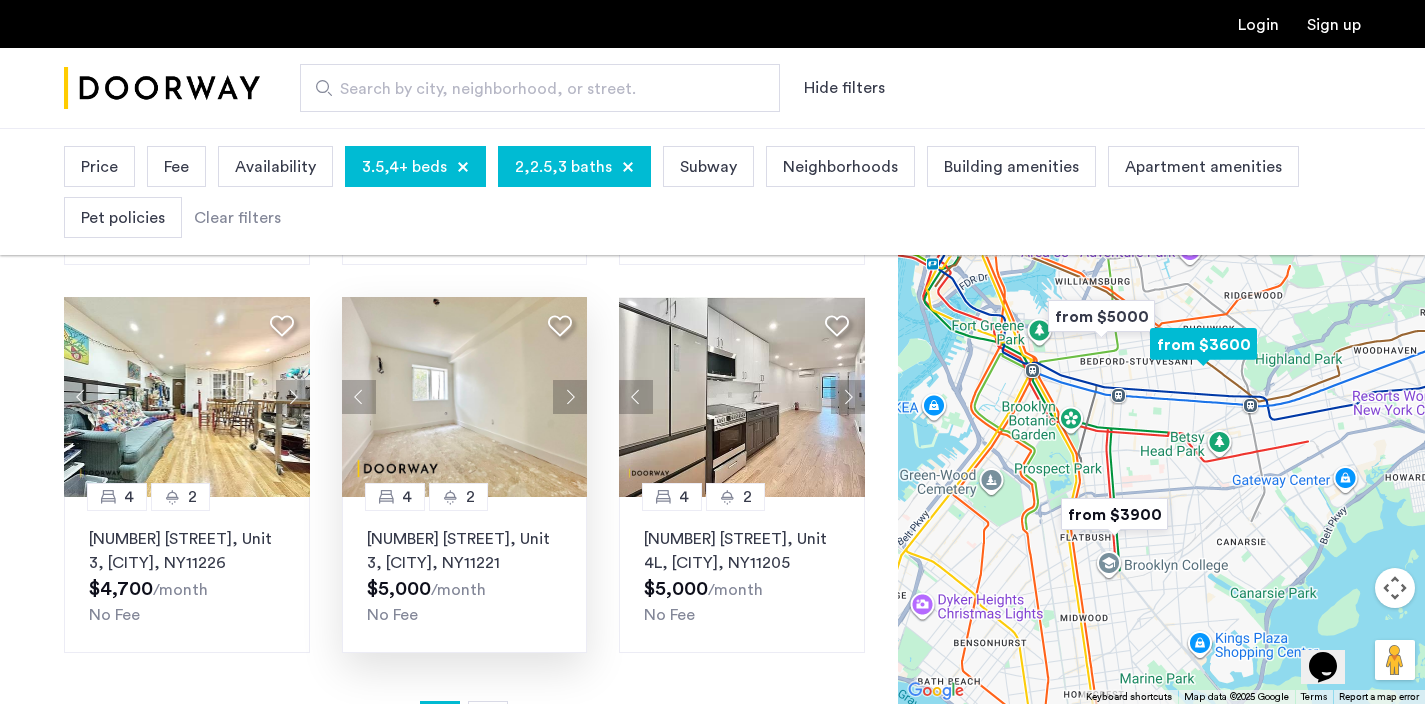 click on "974 DeKalb Avenue, Unit 3, Brooklyn , NY  11221" 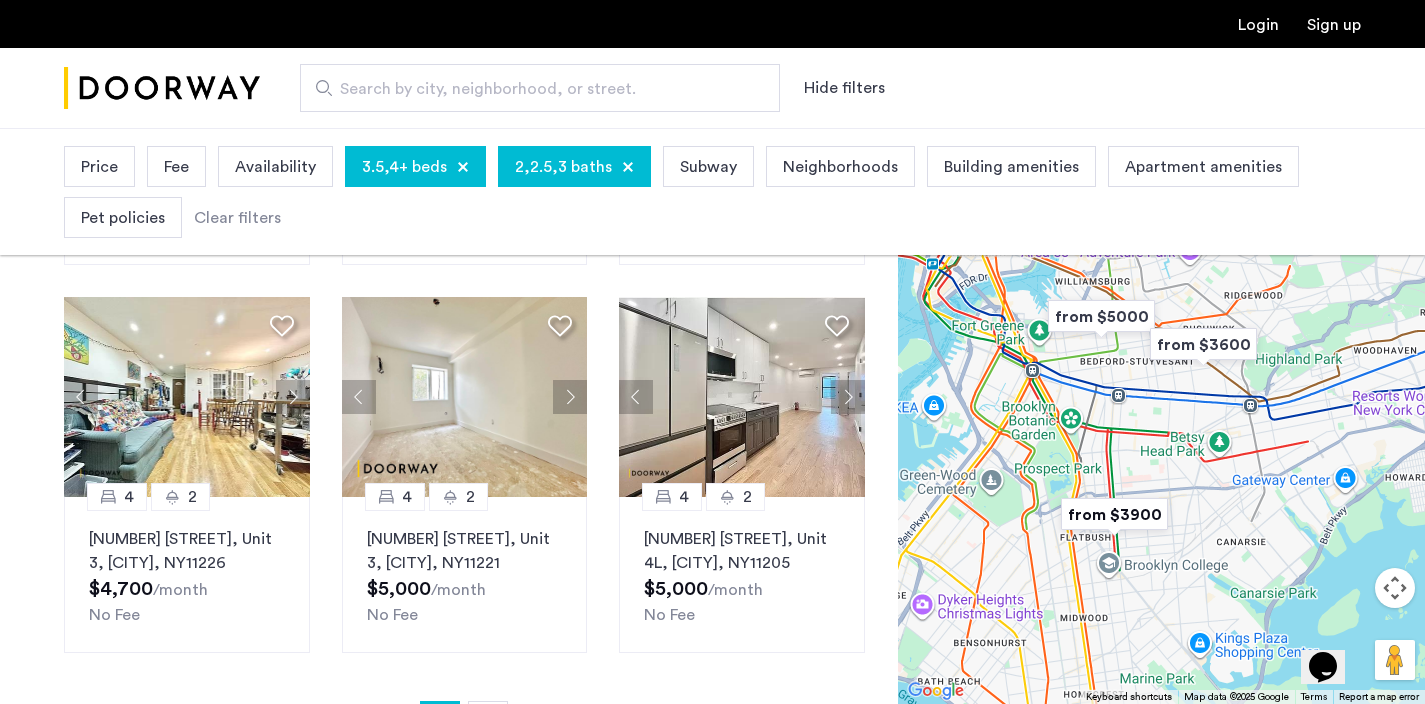 click on "Apartment amenities" at bounding box center [1203, 167] 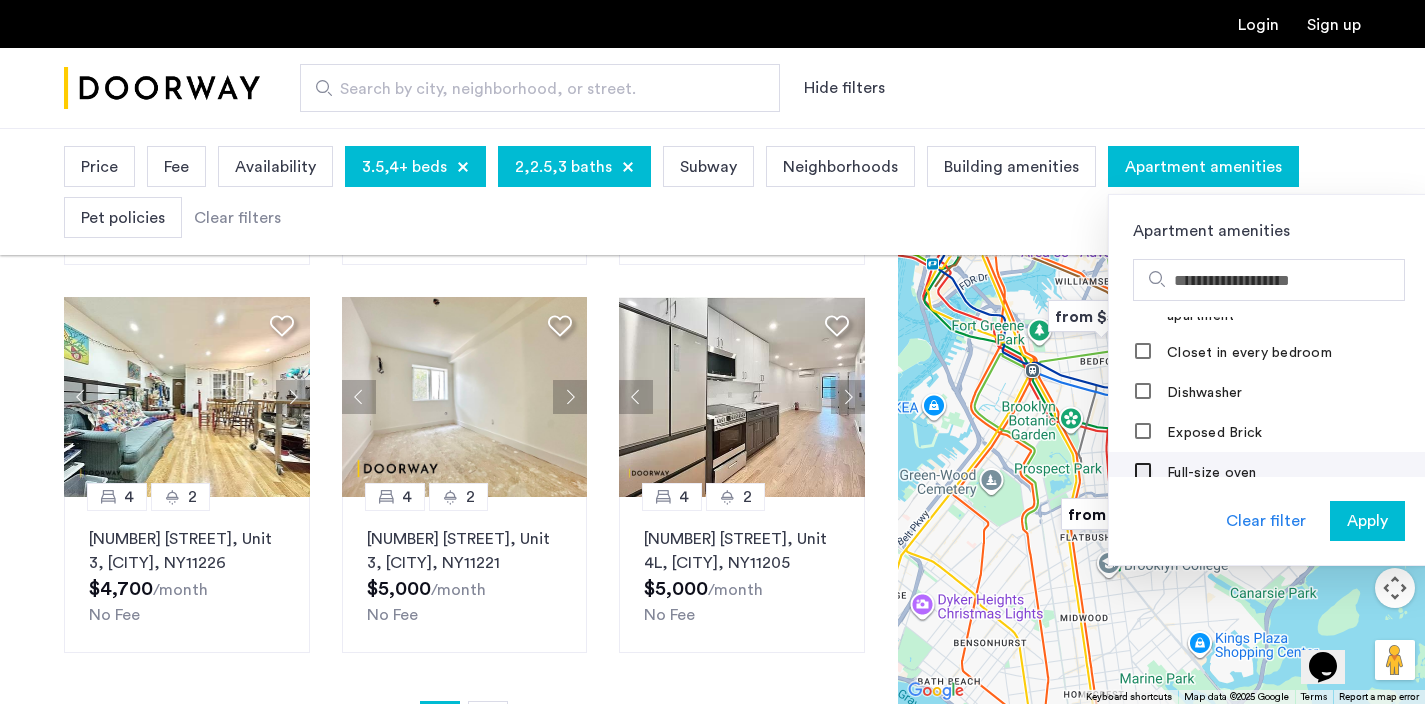 scroll, scrollTop: 260, scrollLeft: 0, axis: vertical 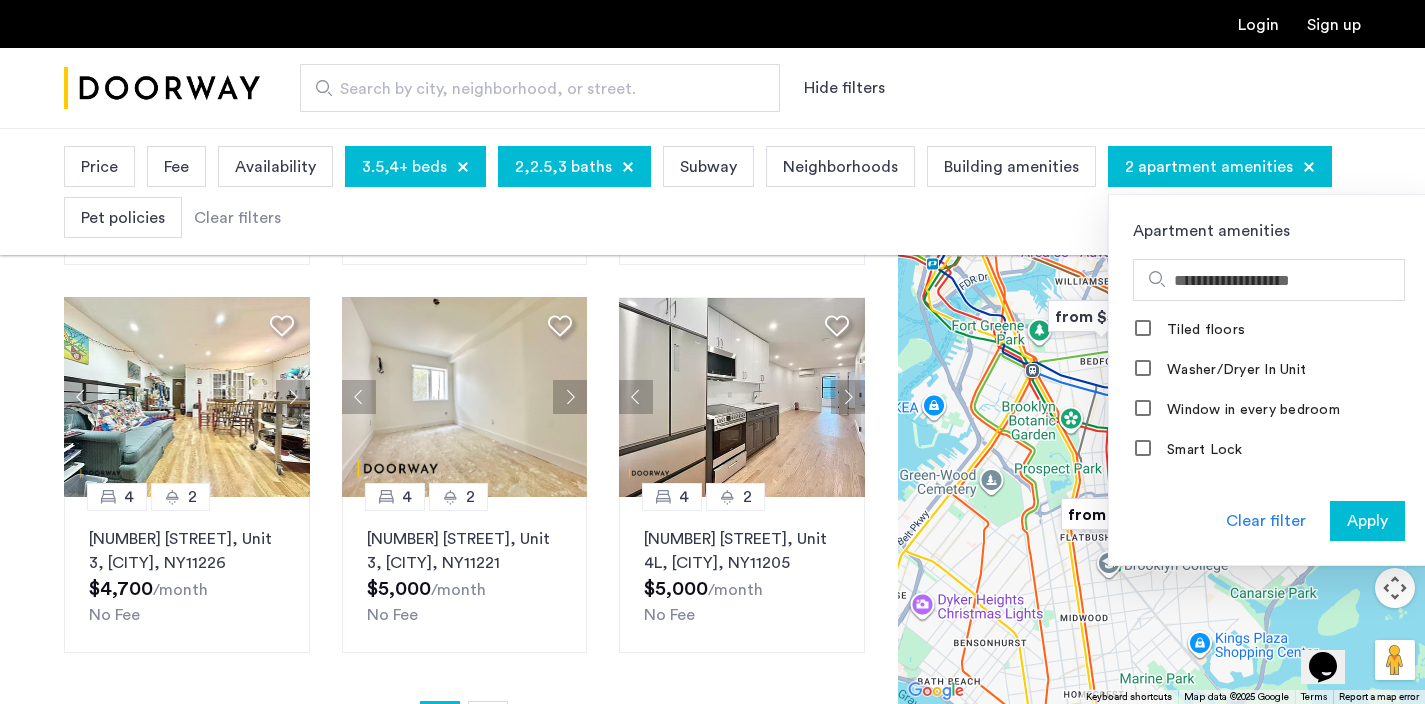 click on "Apply" at bounding box center [1367, 521] 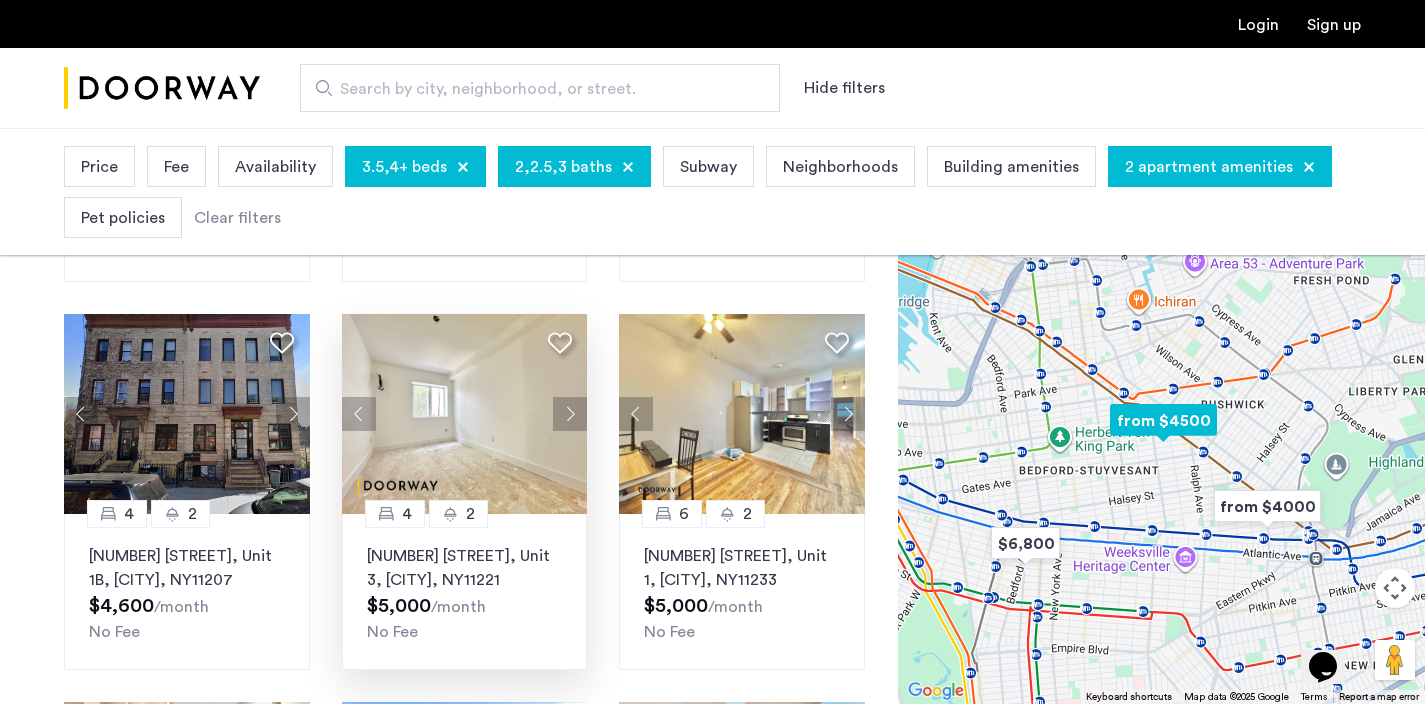 scroll, scrollTop: 459, scrollLeft: 0, axis: vertical 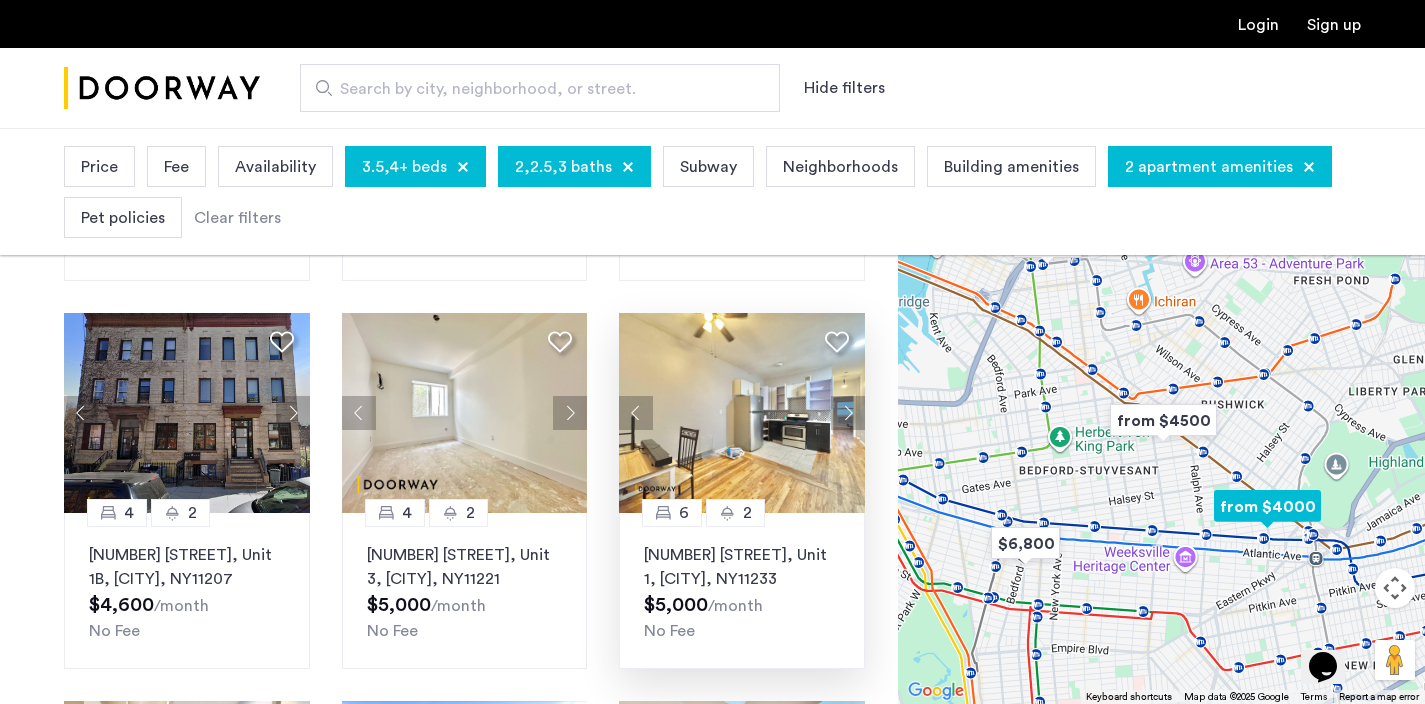 click 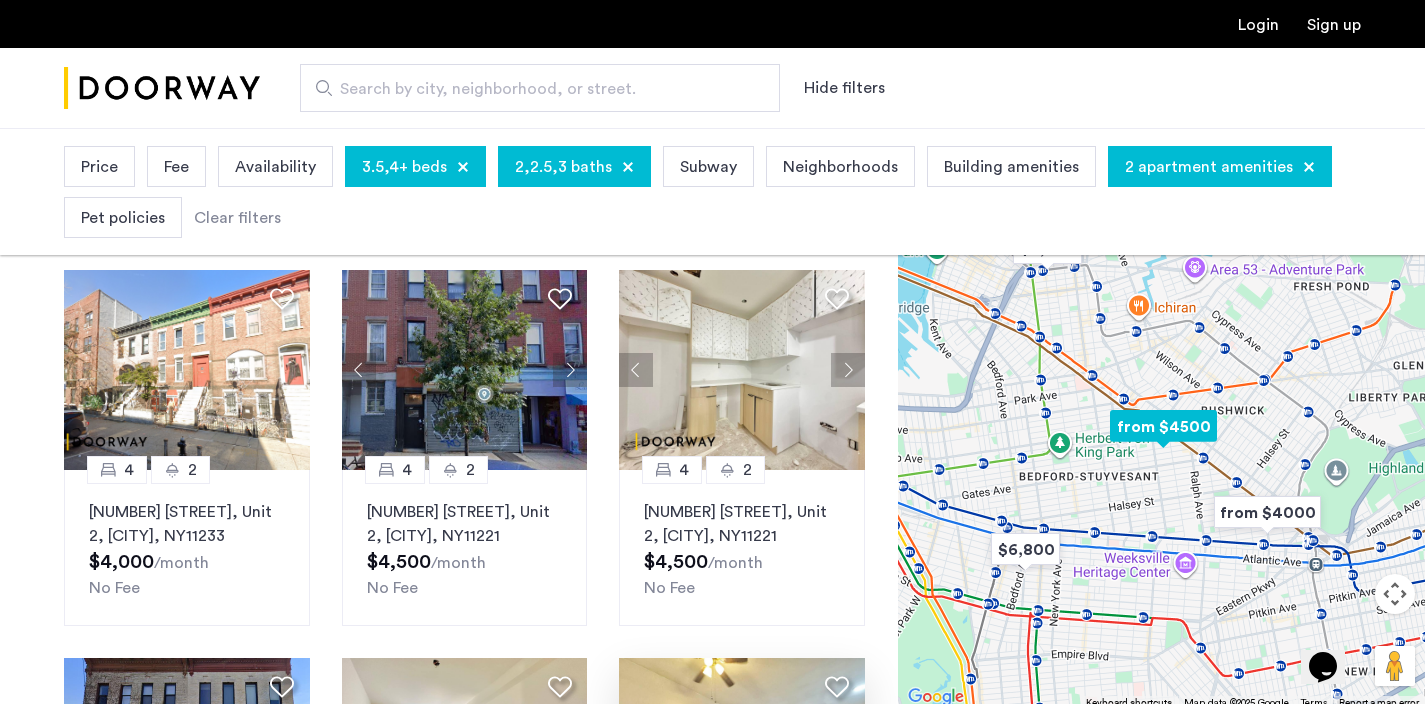 scroll, scrollTop: 111, scrollLeft: 0, axis: vertical 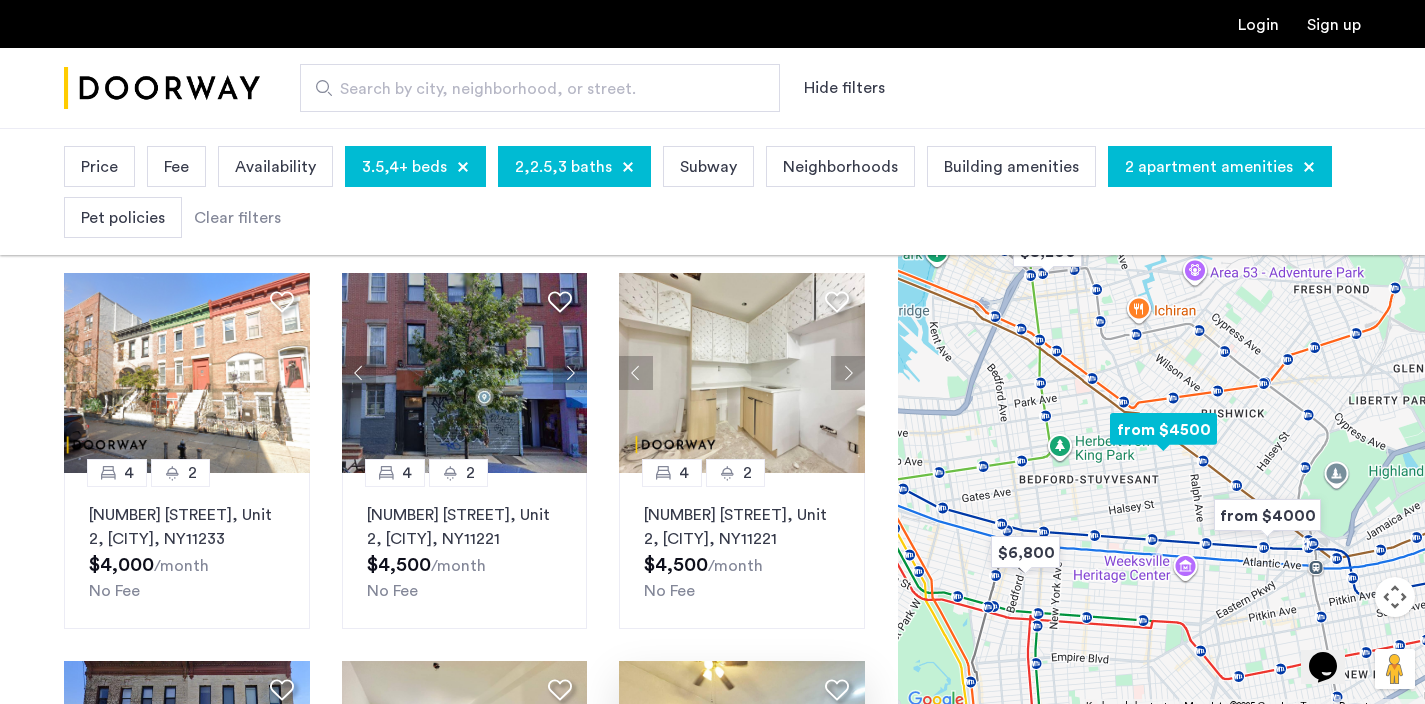 click 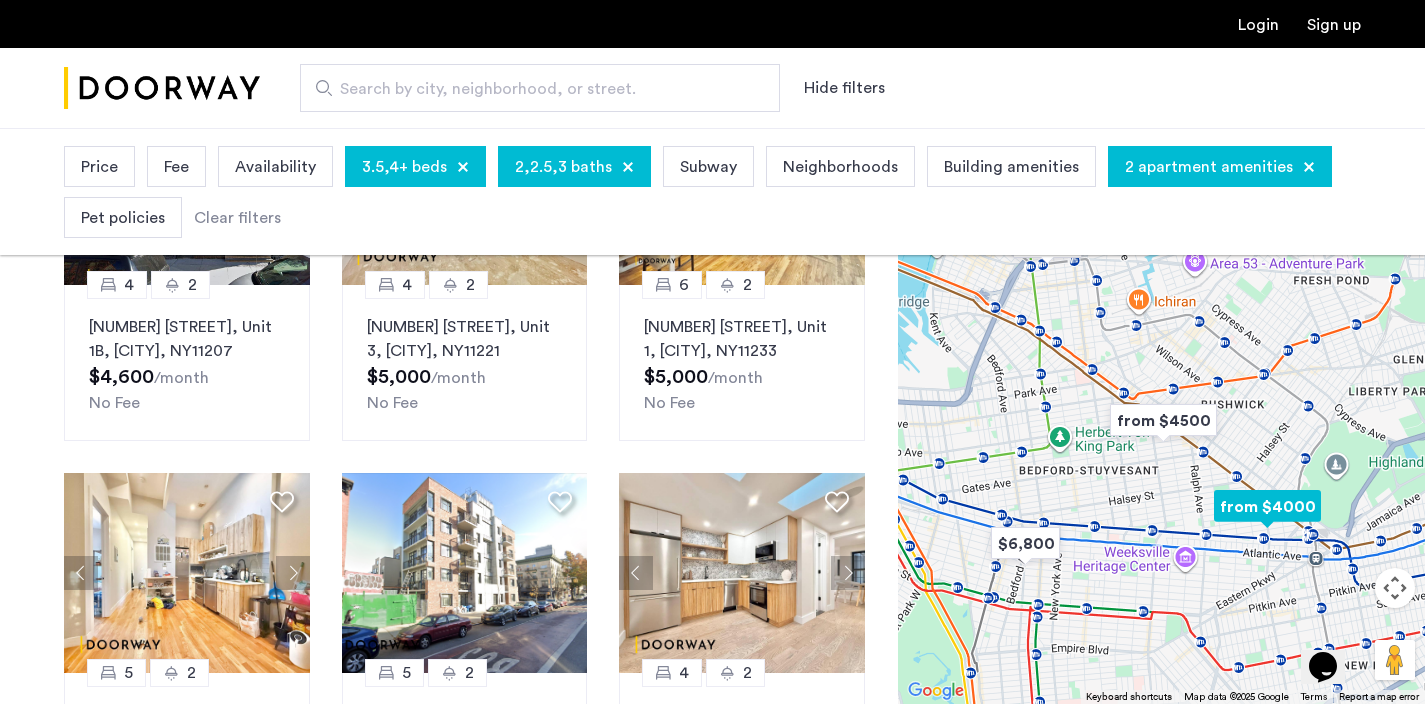 scroll, scrollTop: 668, scrollLeft: 0, axis: vertical 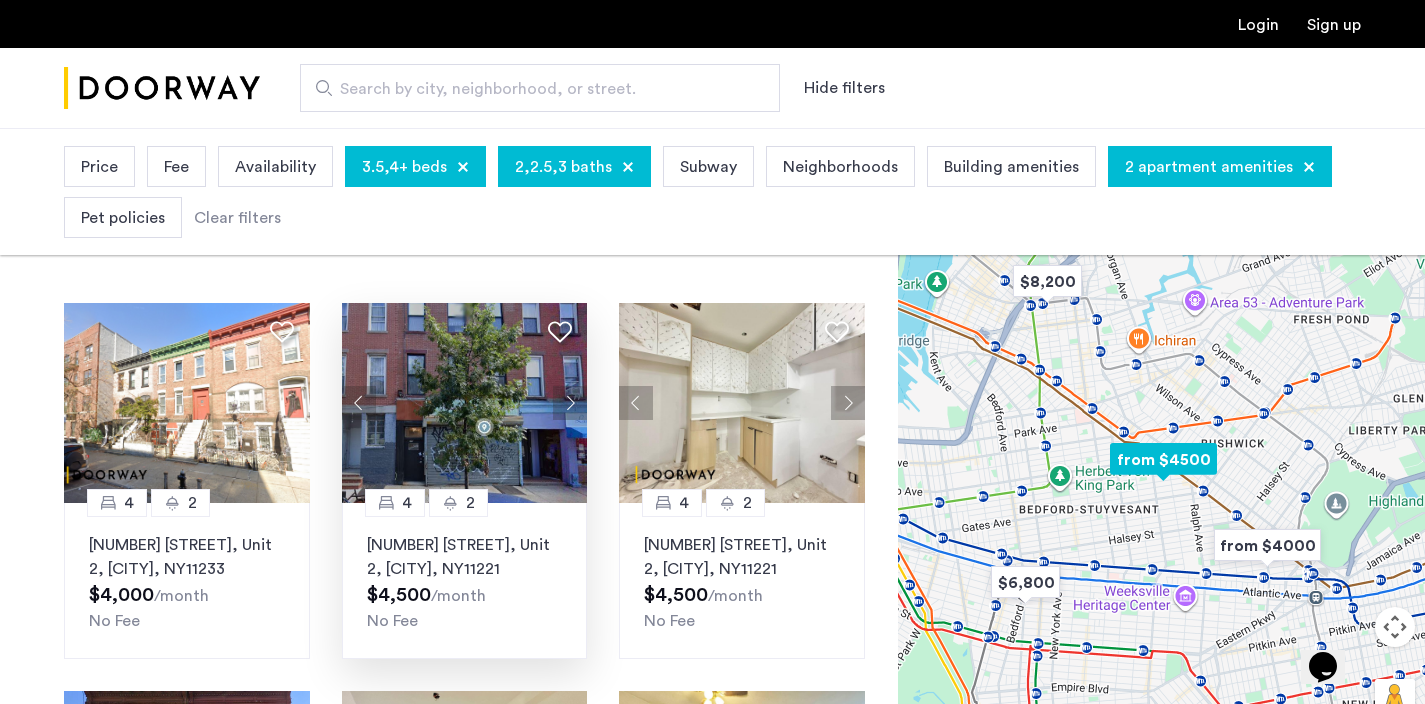 click on "173 Malcolm X Boulevard, Unit 2, Brooklyn , NY  11221" 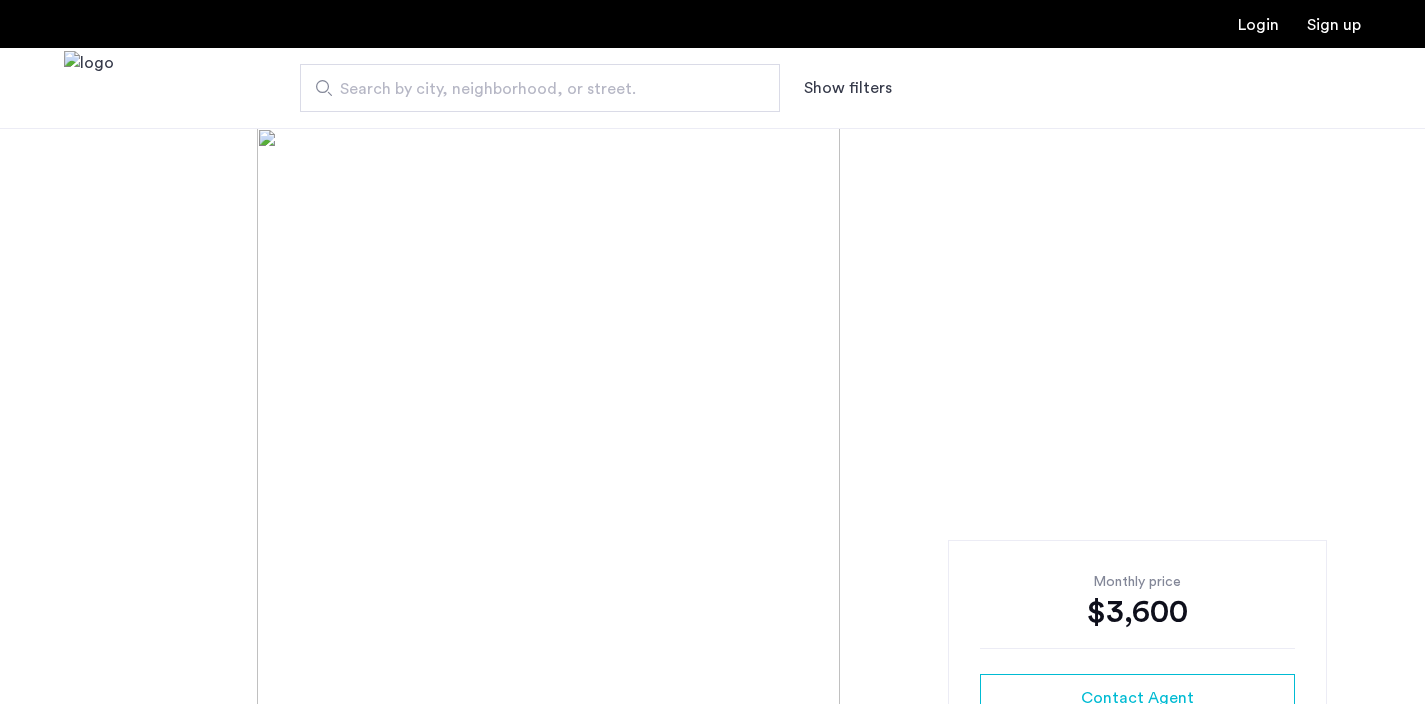 scroll, scrollTop: 0, scrollLeft: 0, axis: both 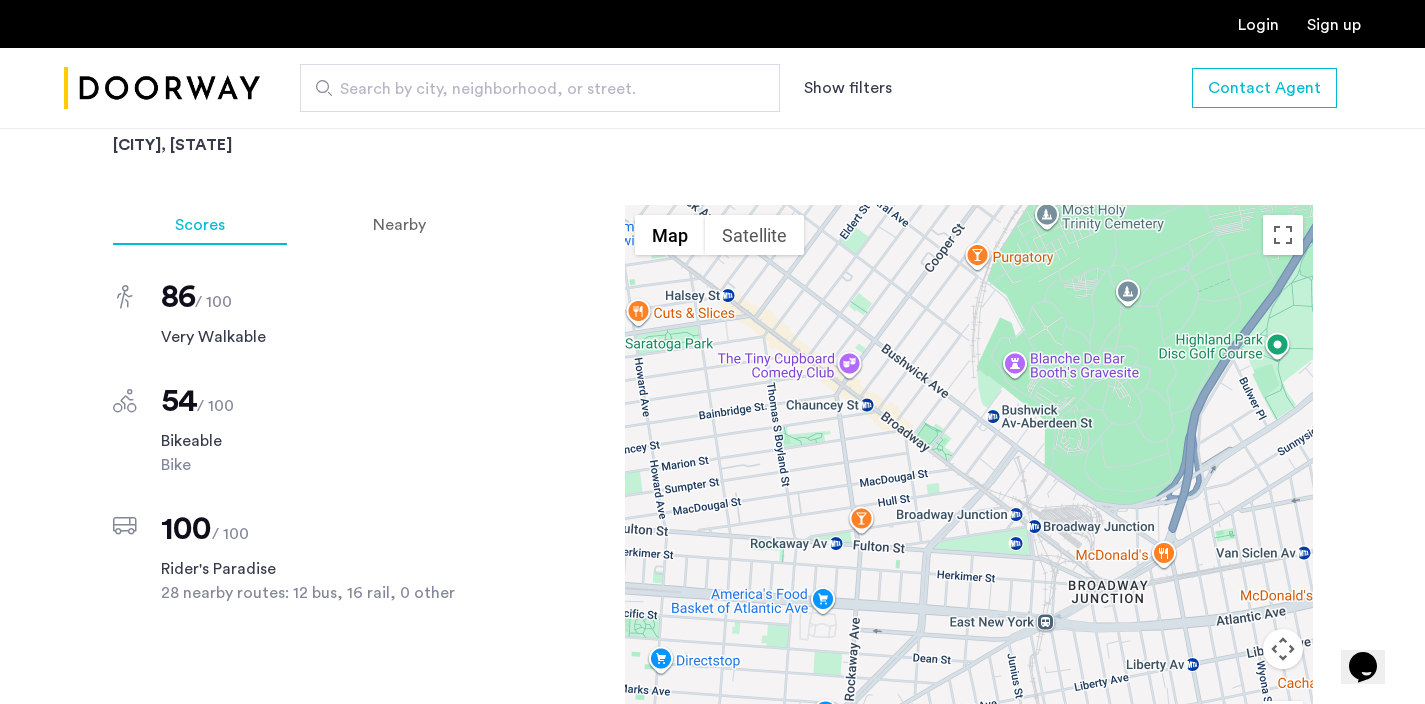 drag, startPoint x: 1375, startPoint y: 478, endPoint x: 1374, endPoint y: 351, distance: 127.00394 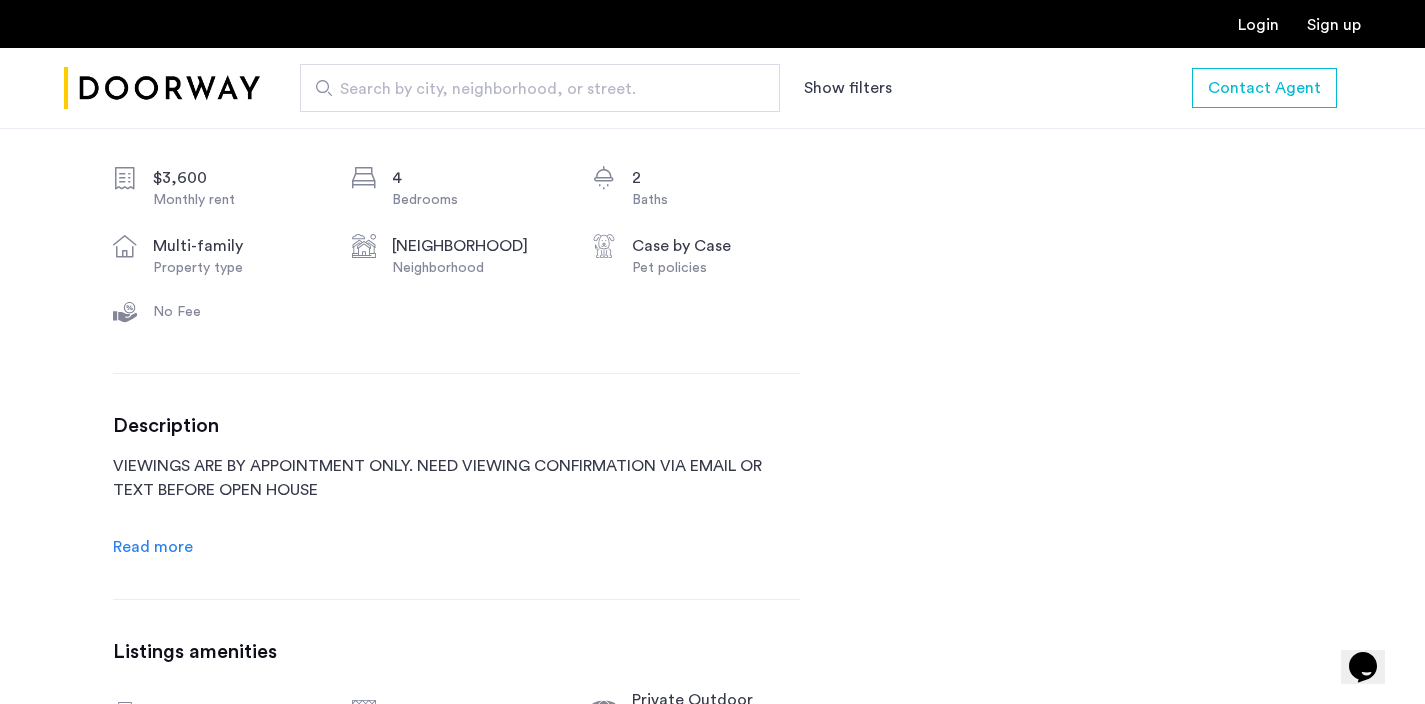 scroll, scrollTop: 772, scrollLeft: 0, axis: vertical 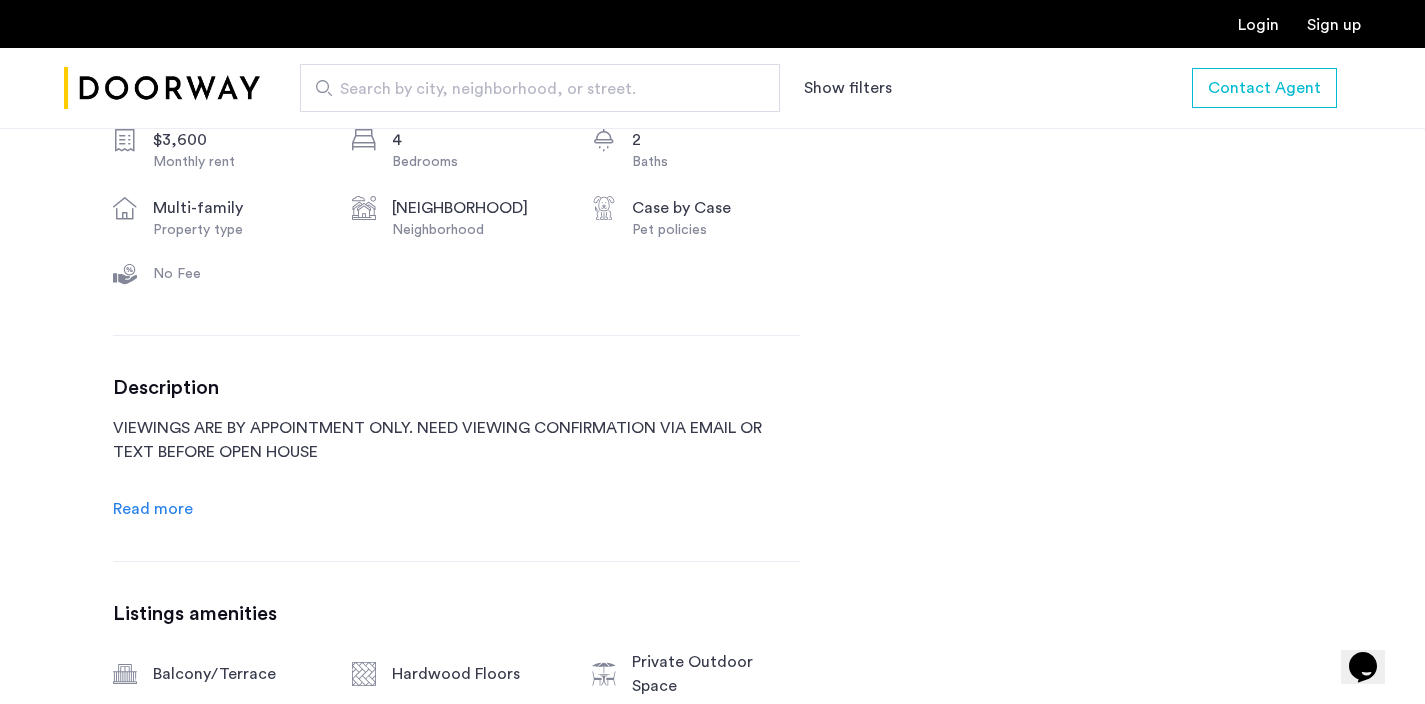 click on "Read more" 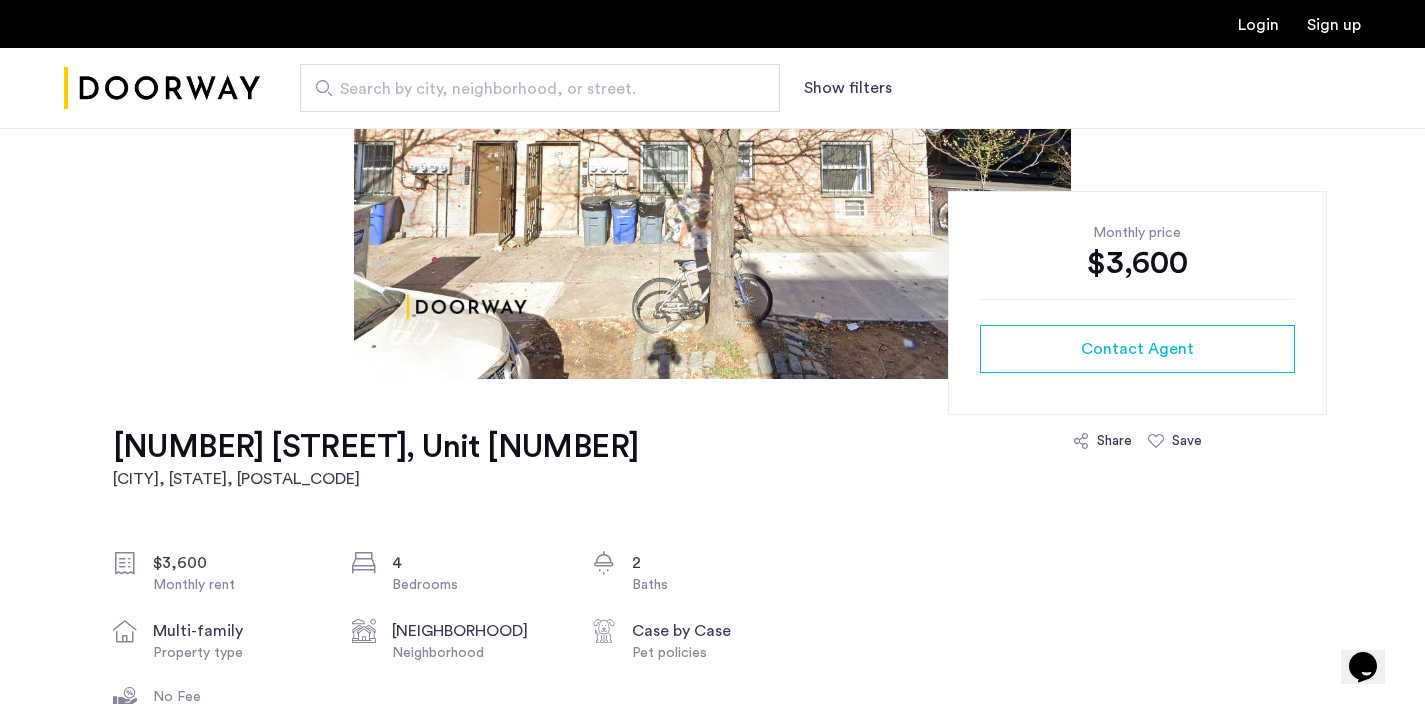scroll, scrollTop: 351, scrollLeft: 0, axis: vertical 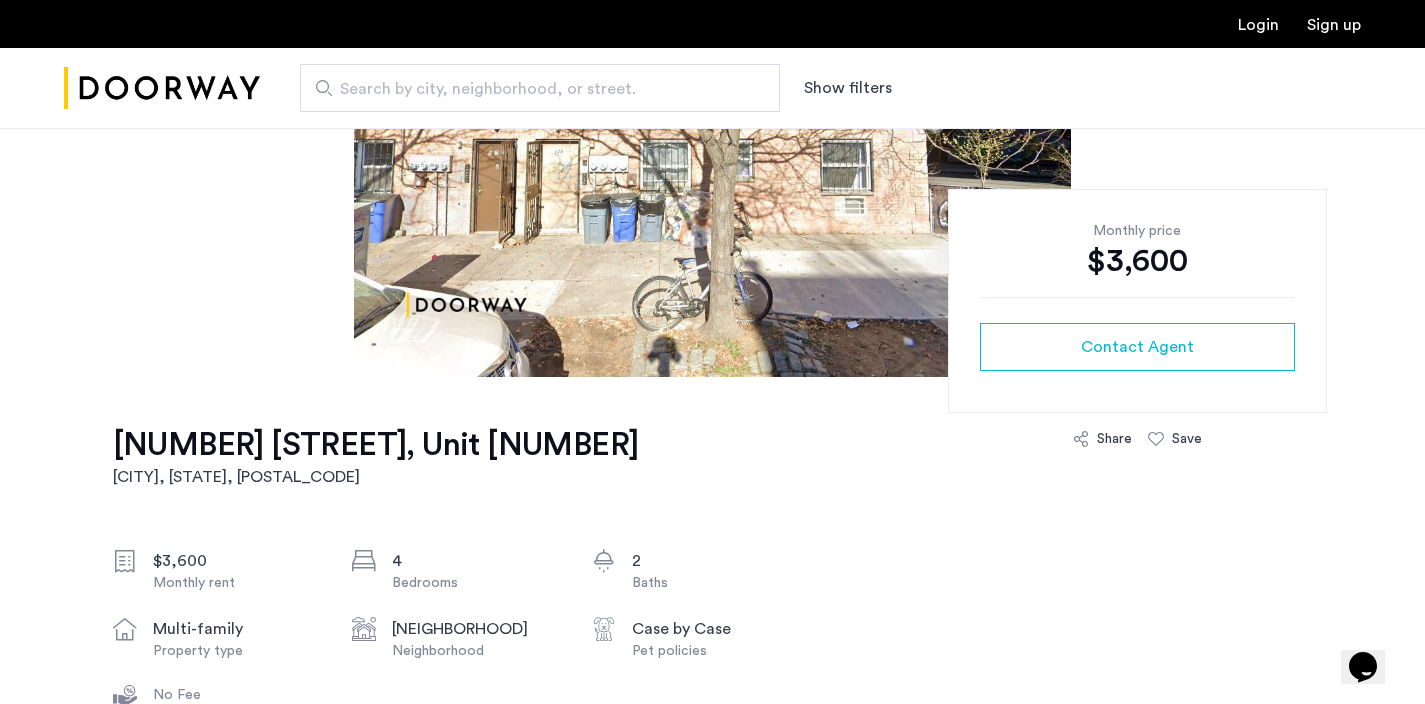 click on "Share" 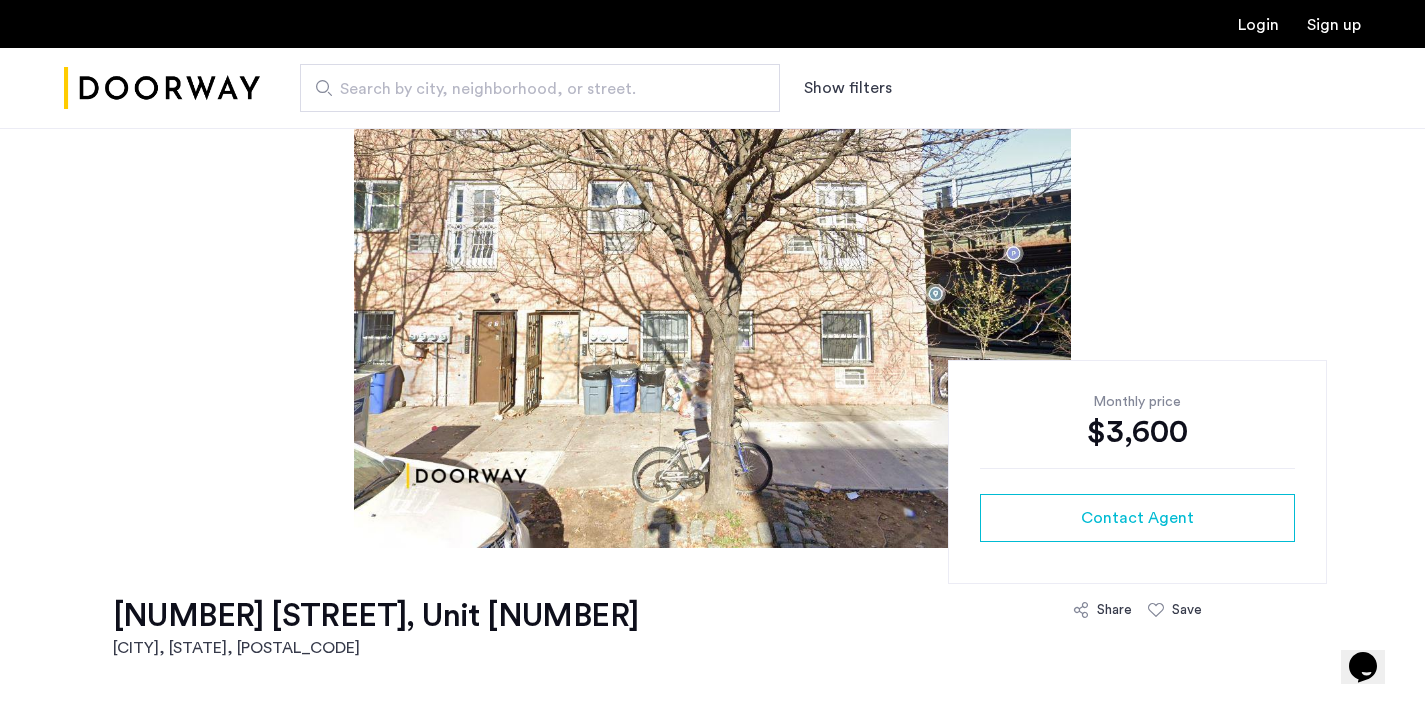 scroll, scrollTop: 0, scrollLeft: 0, axis: both 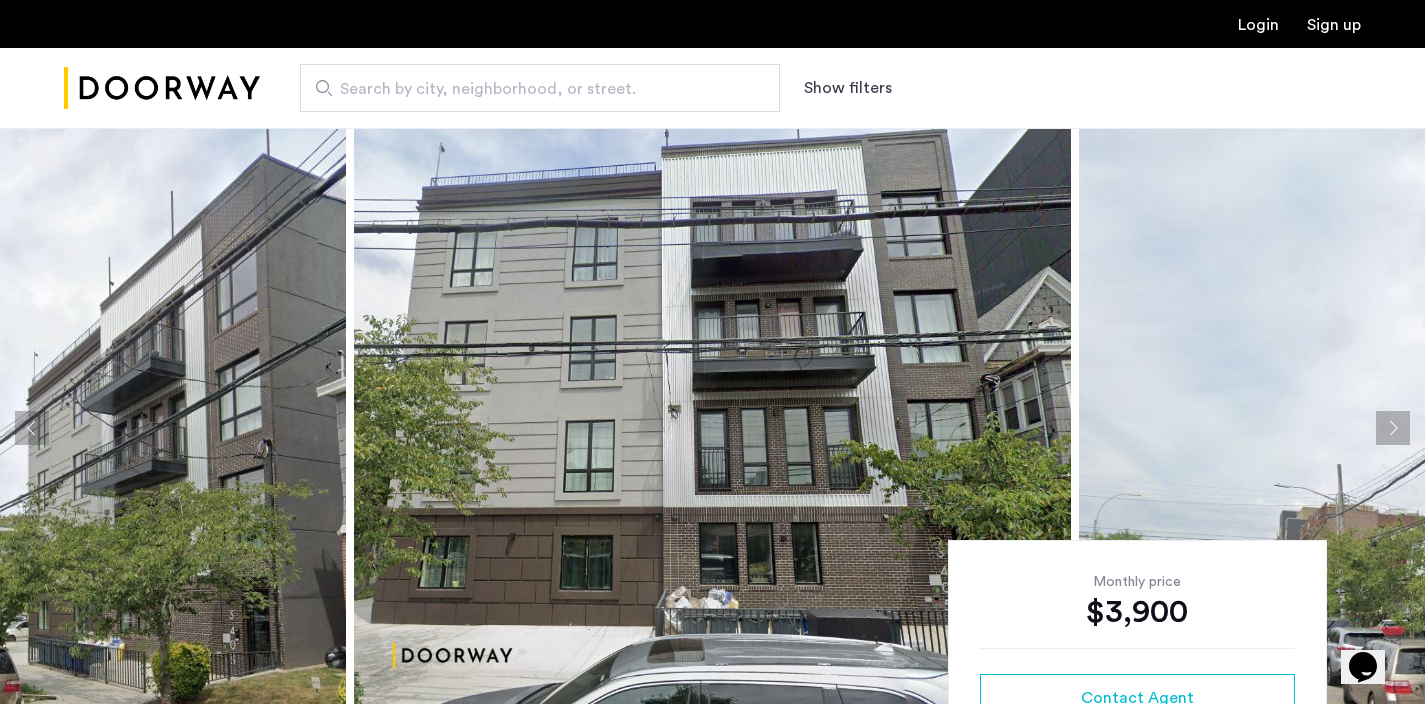 click 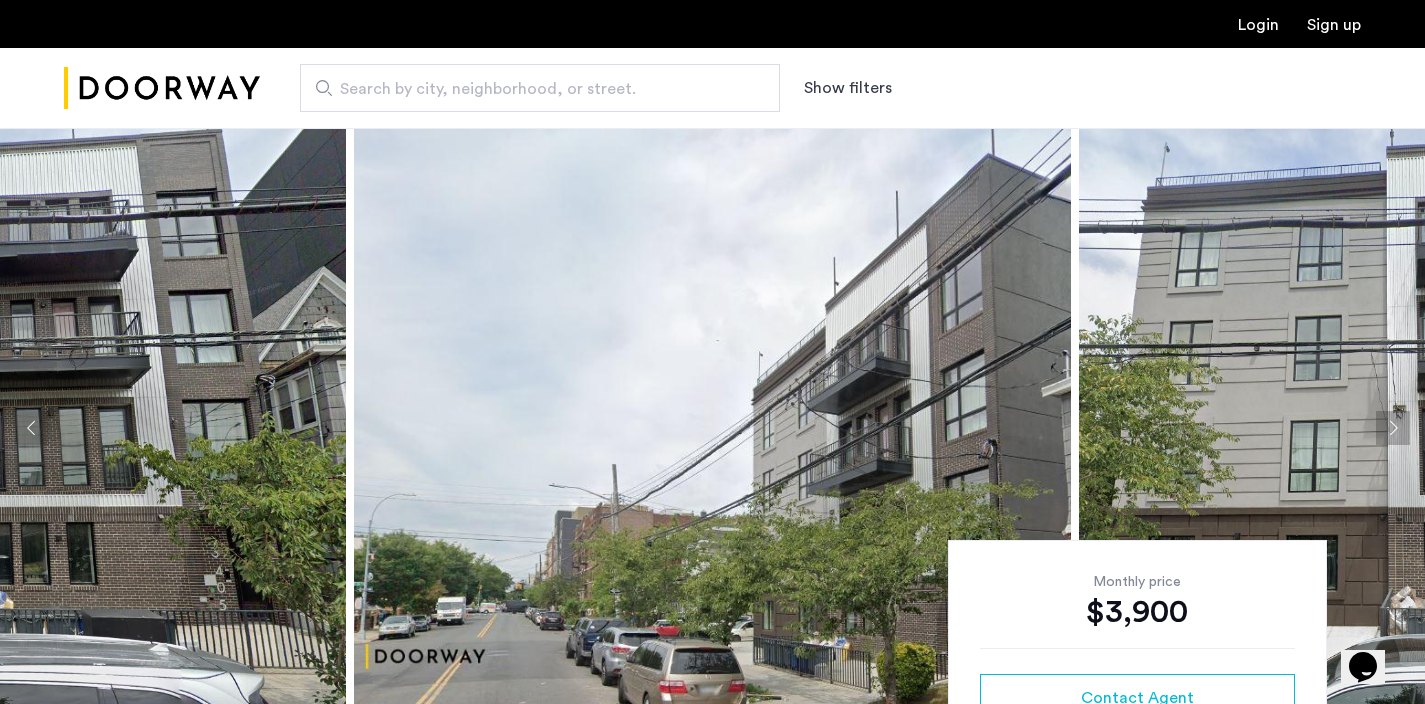 click 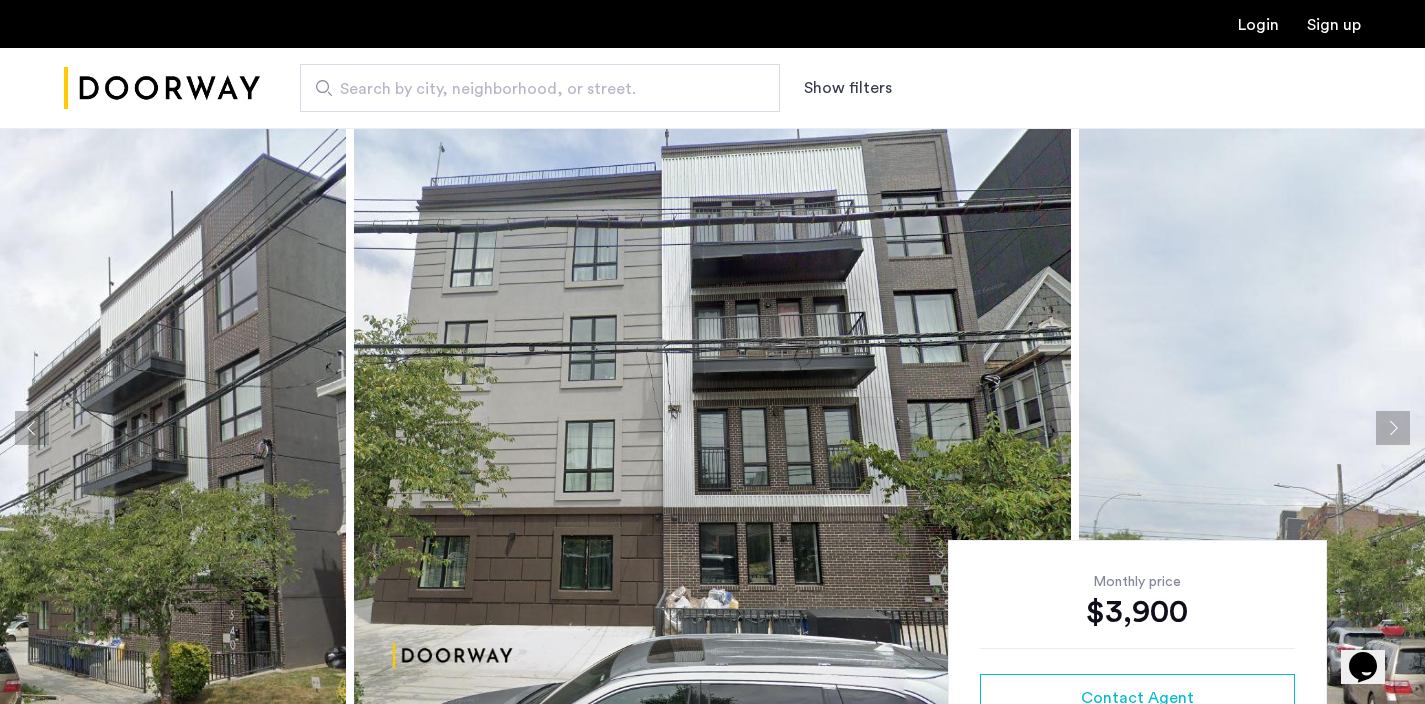click 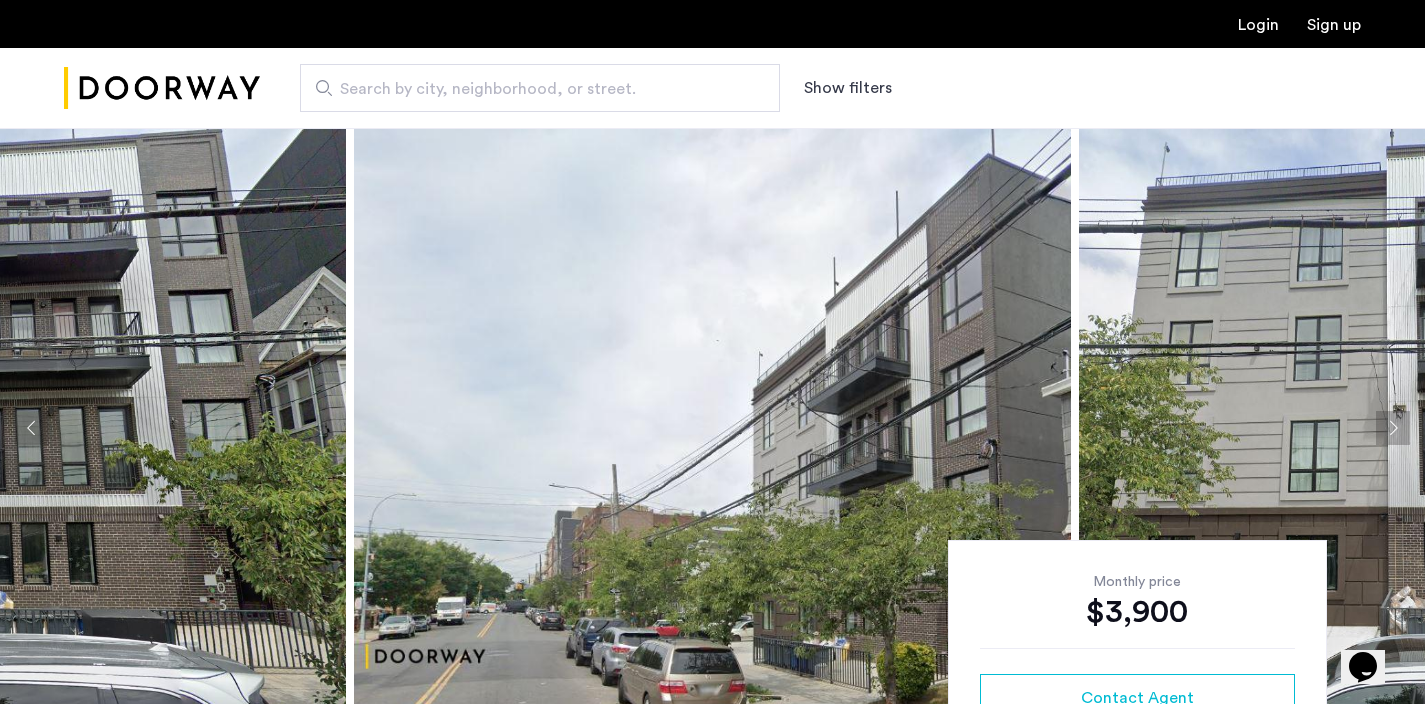 click 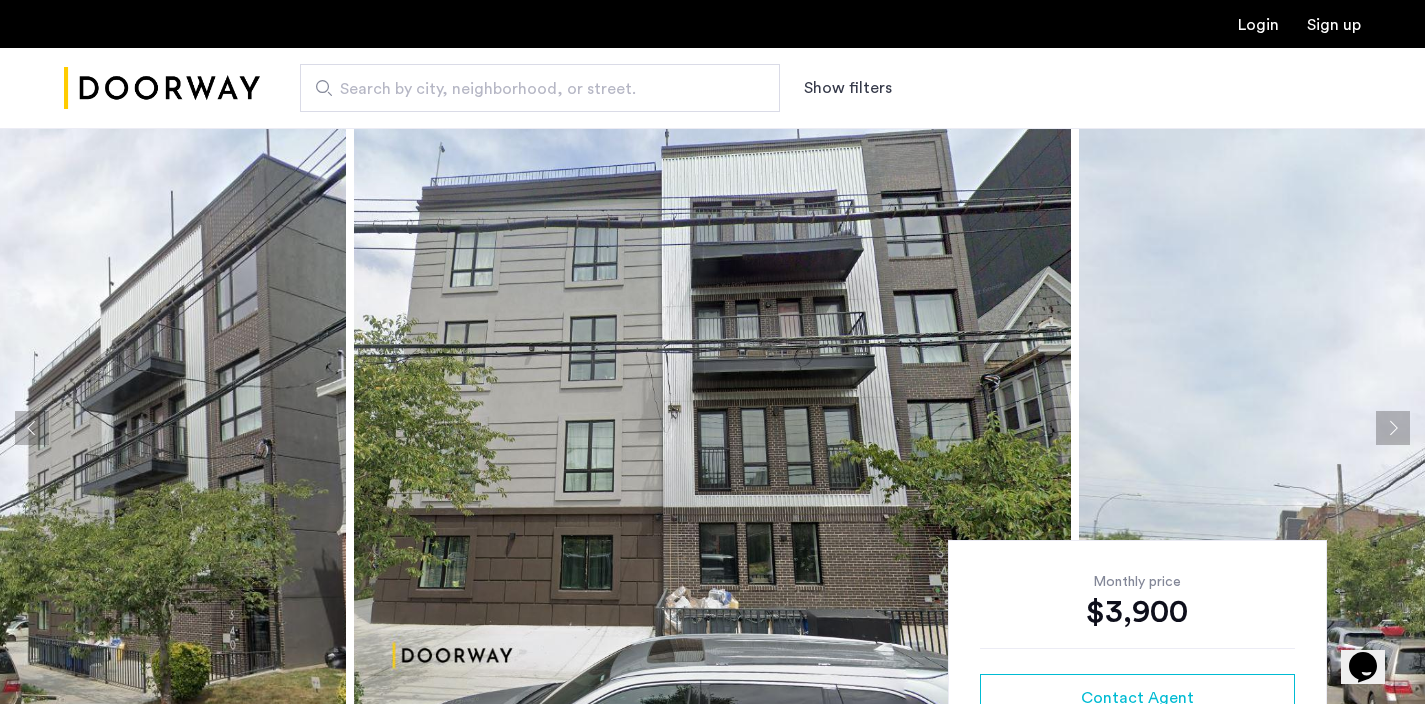 click 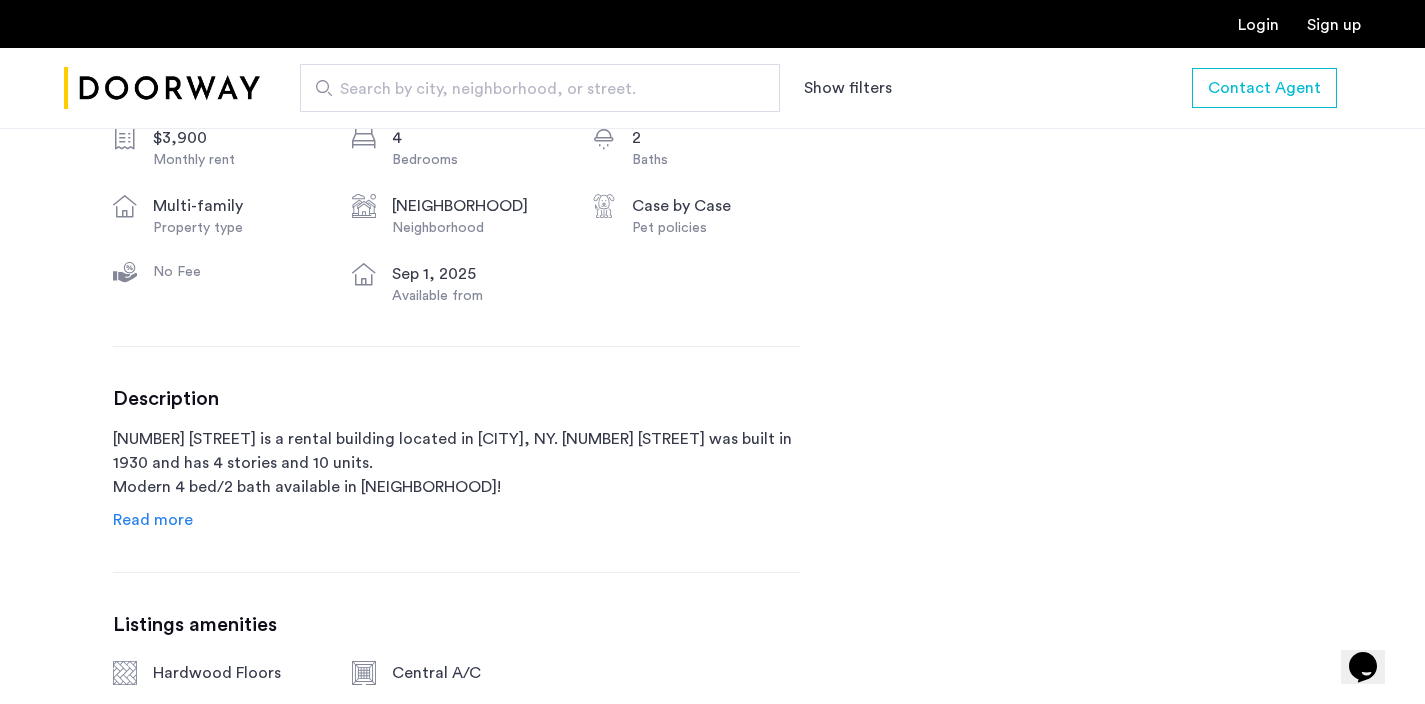 scroll, scrollTop: 779, scrollLeft: 0, axis: vertical 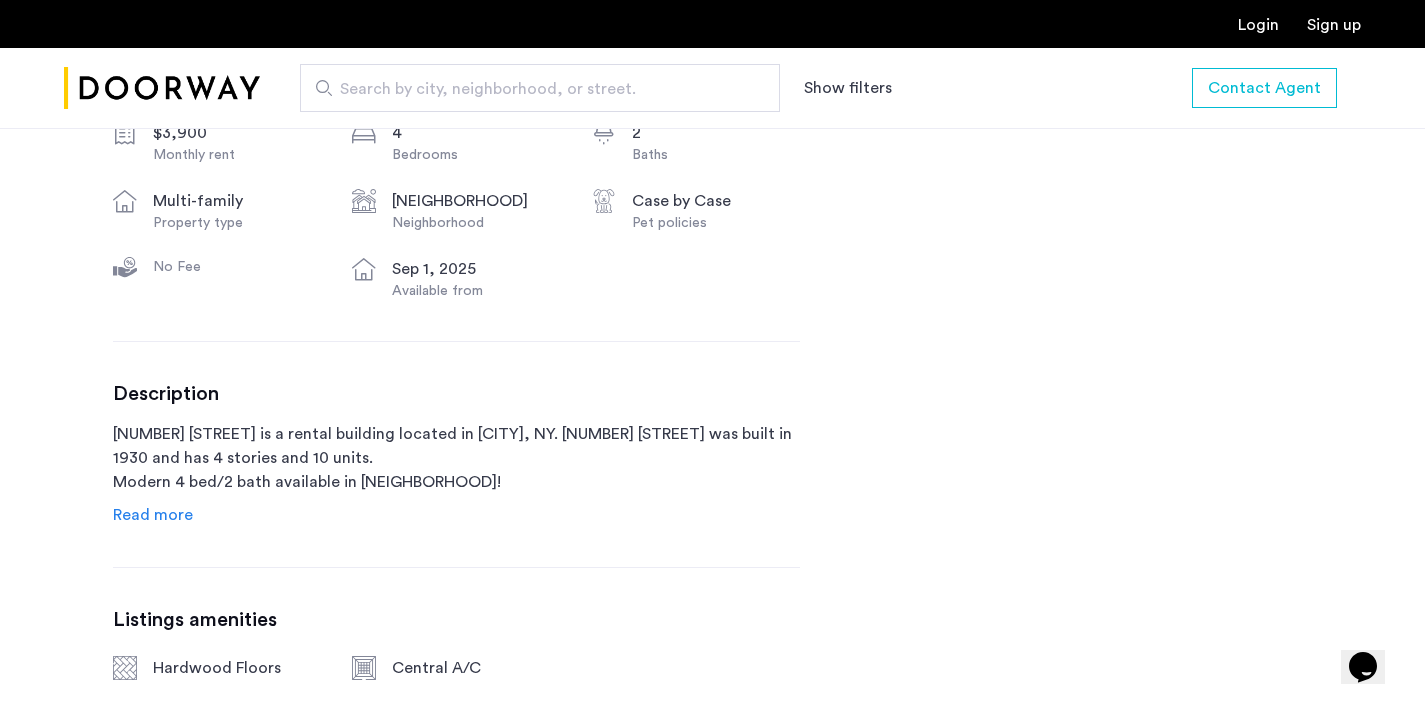 click on "Read more" 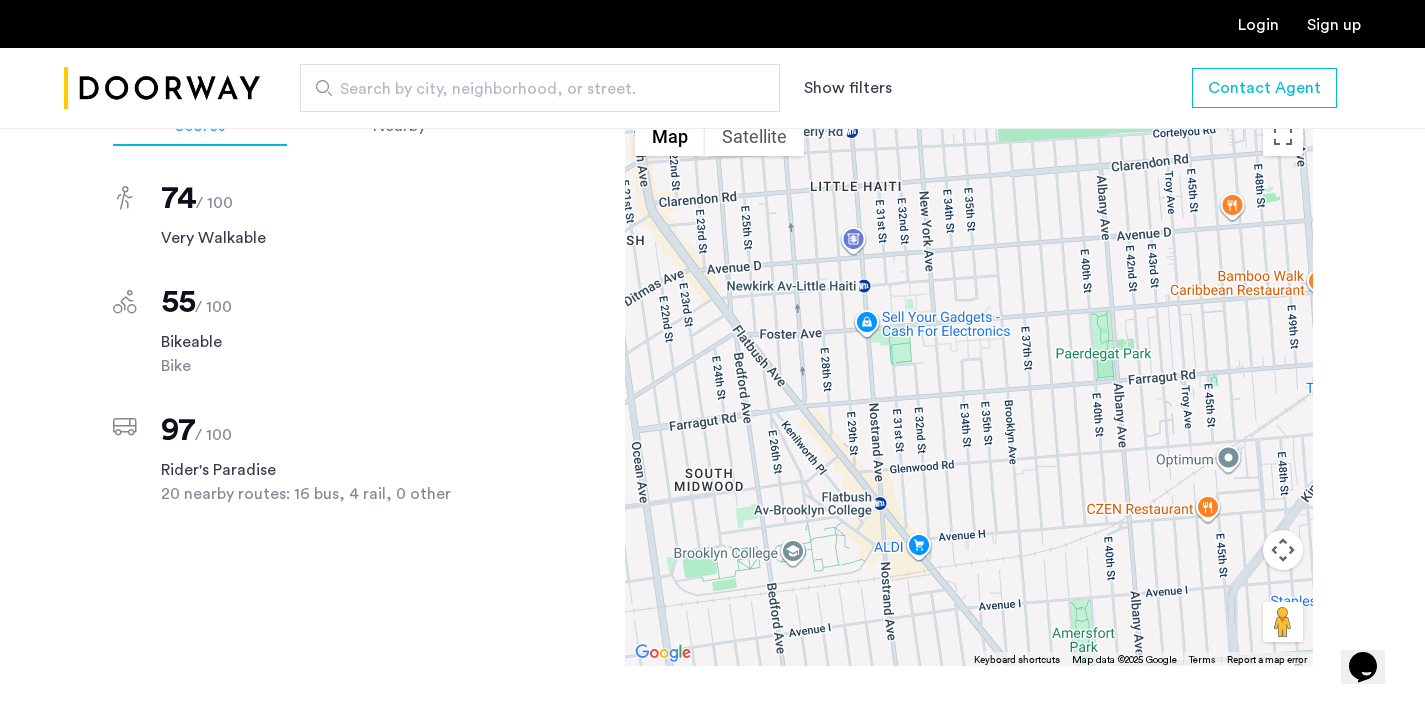scroll, scrollTop: 2161, scrollLeft: 0, axis: vertical 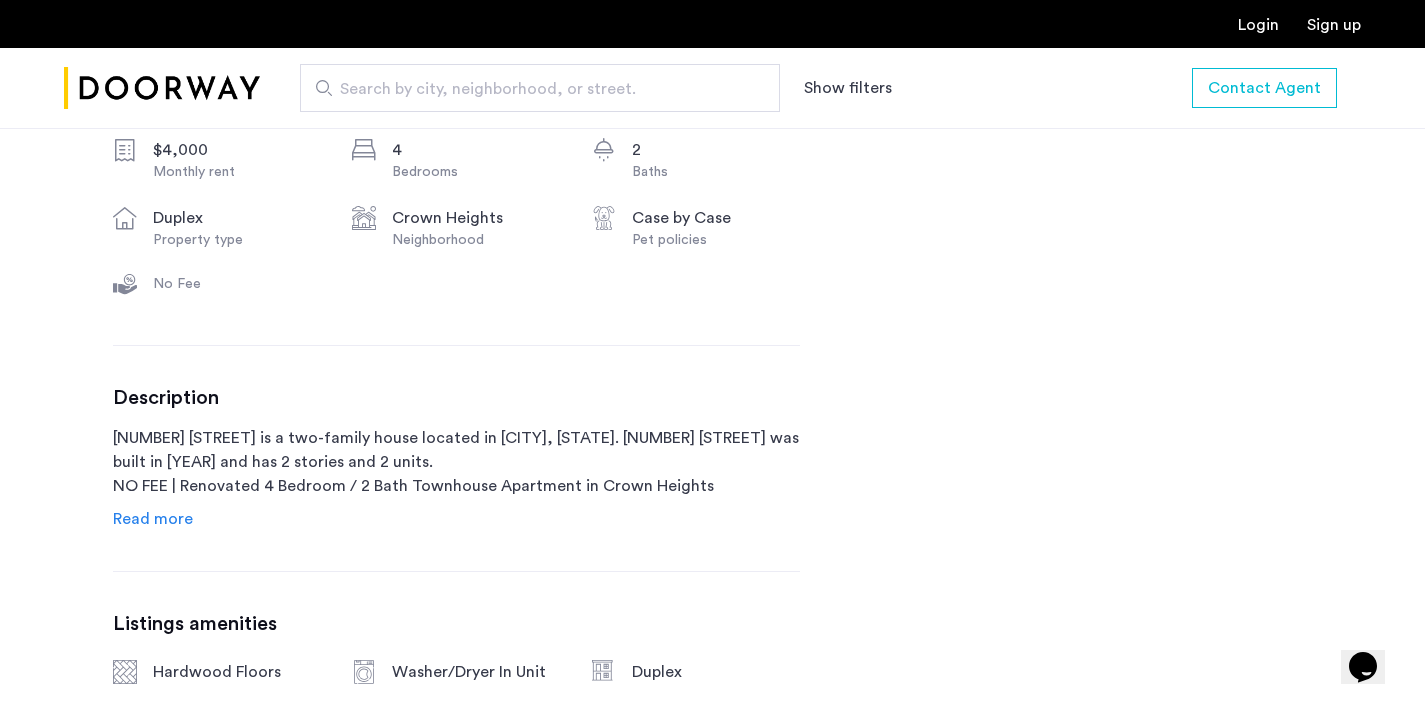 click on "Read more" 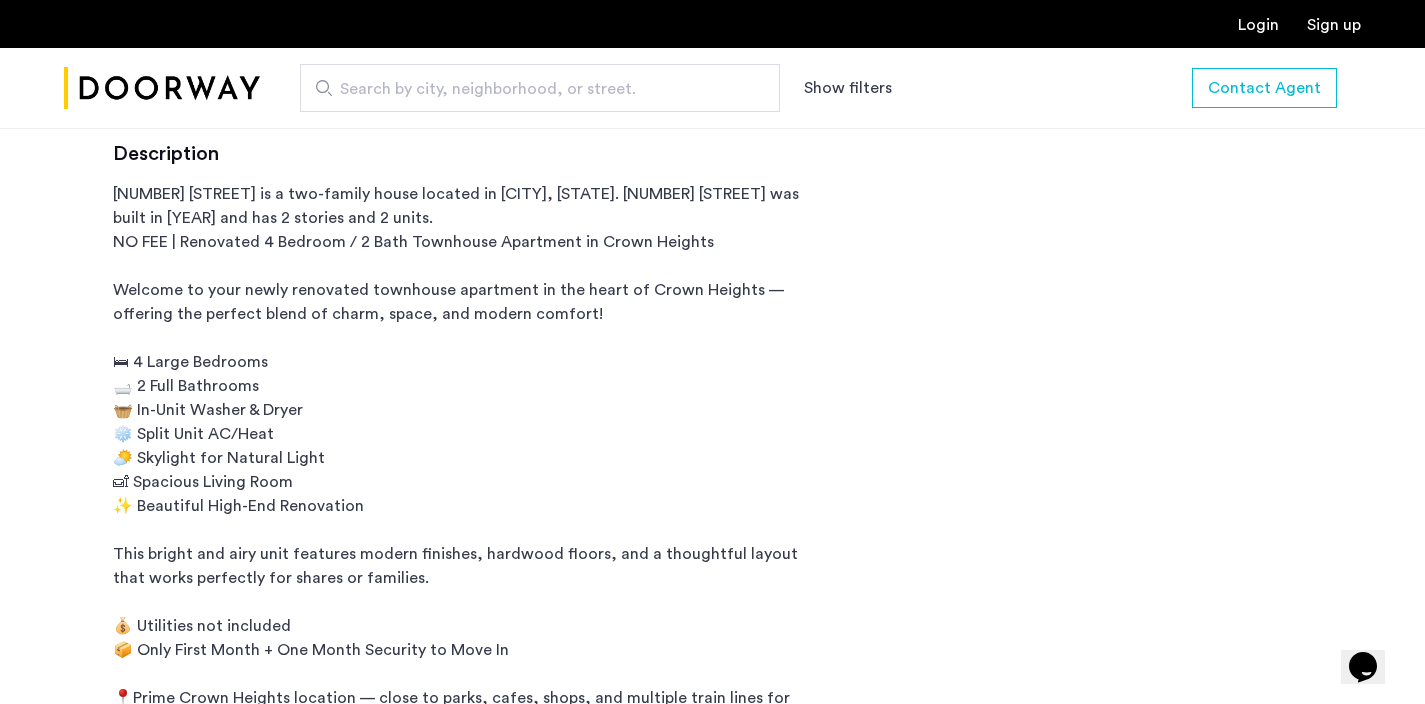 scroll, scrollTop: 1008, scrollLeft: 0, axis: vertical 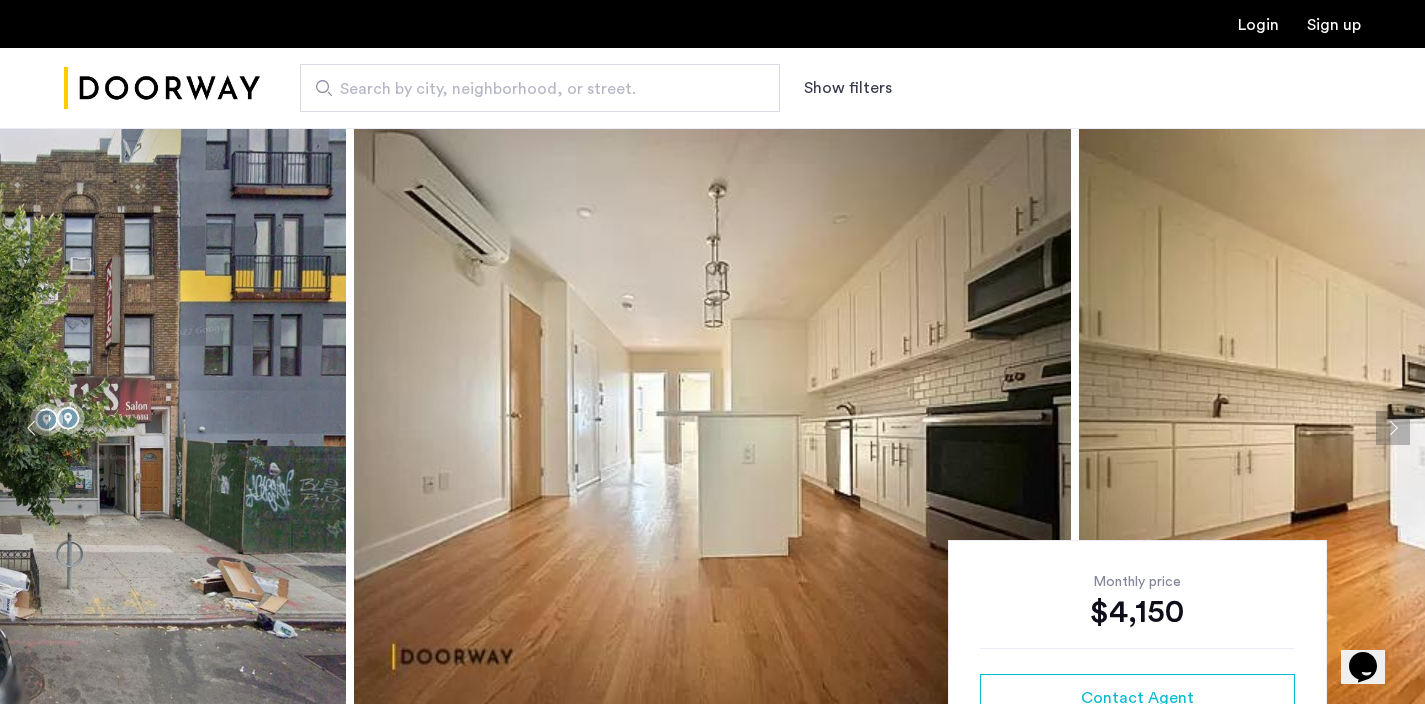 click 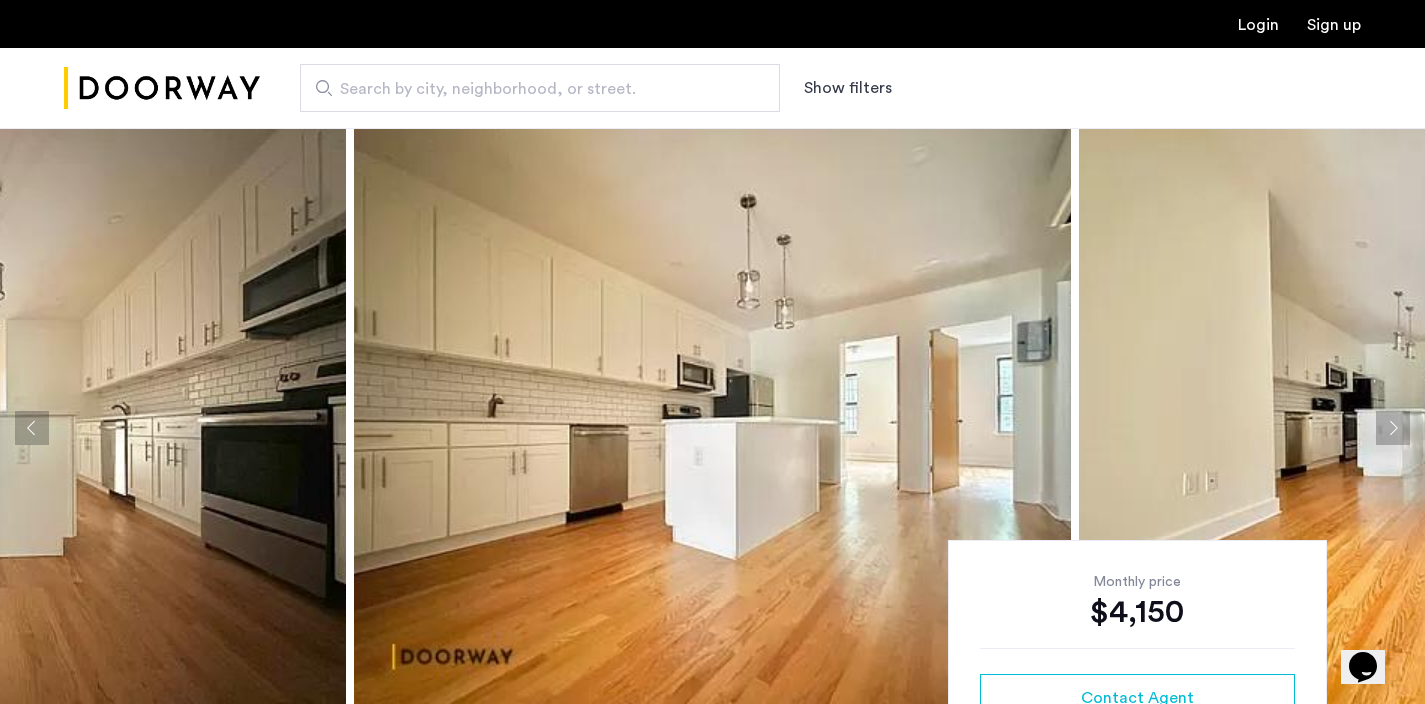 click 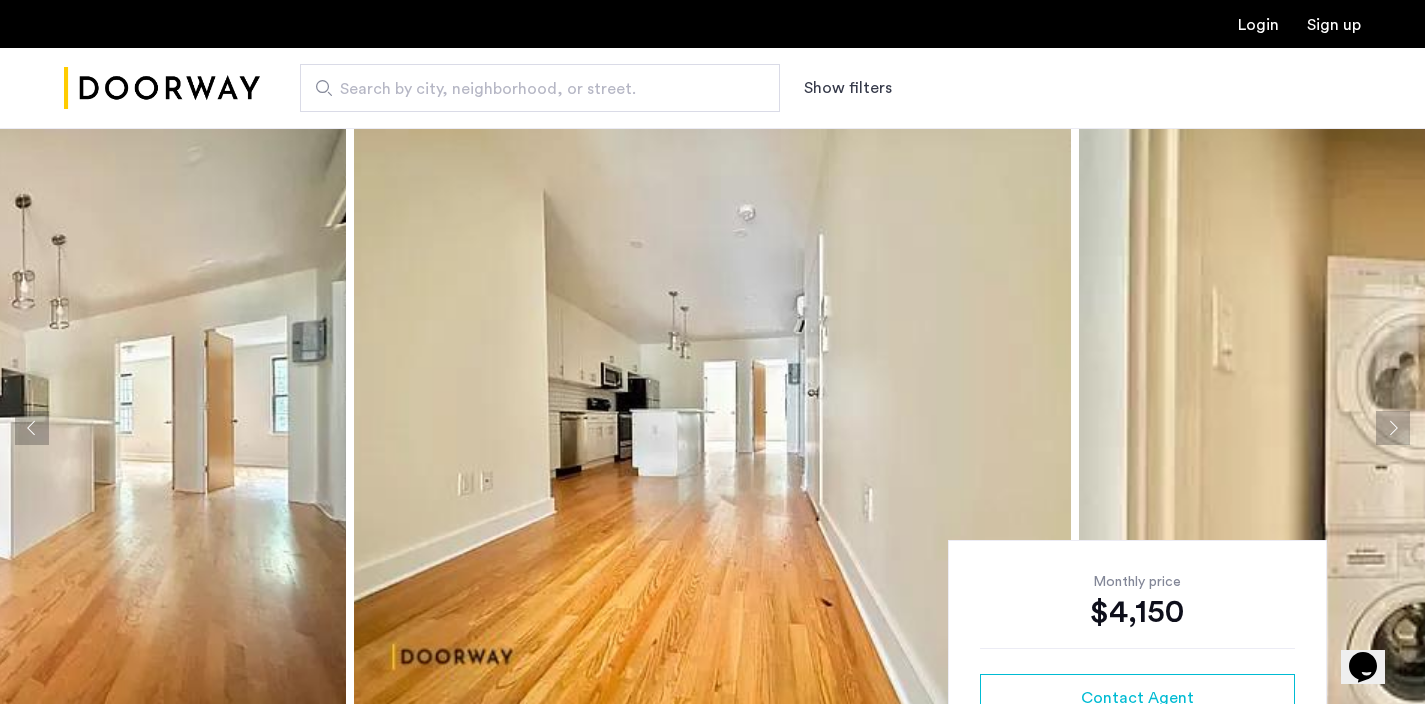 click 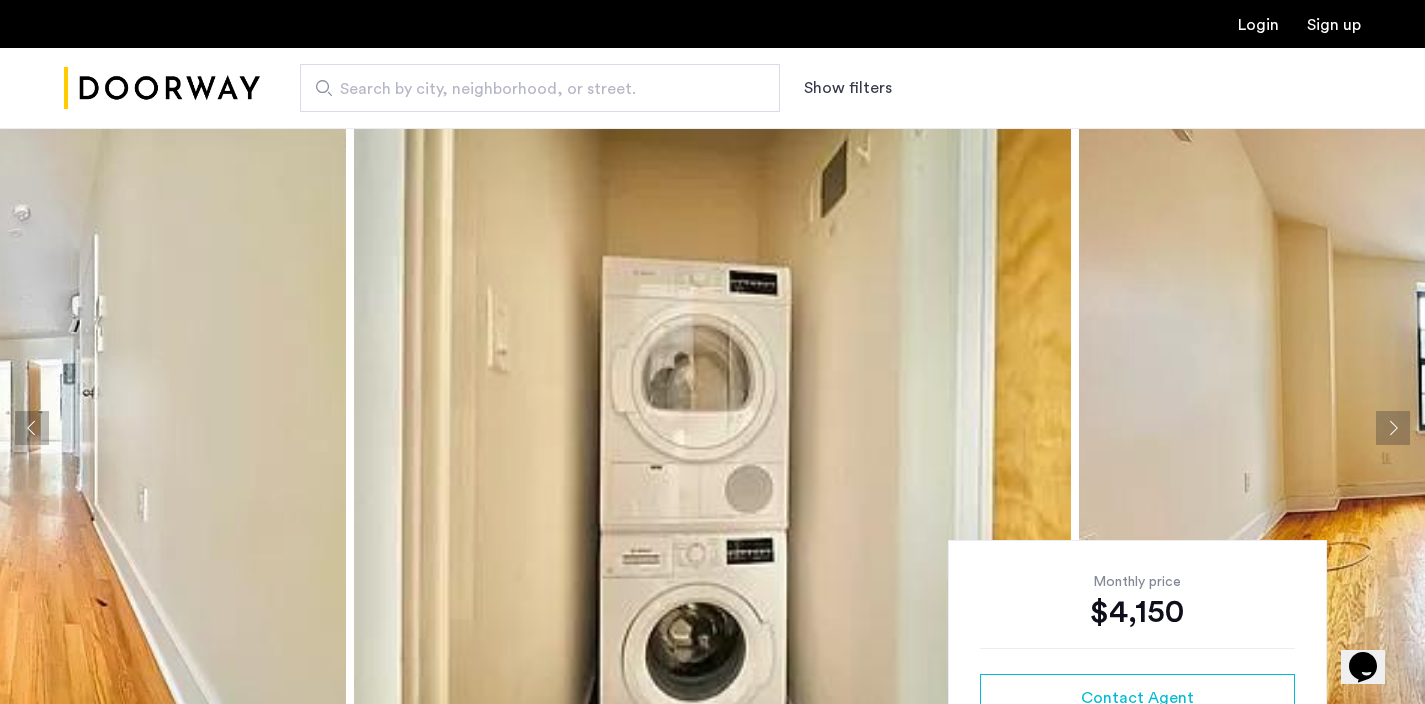 click 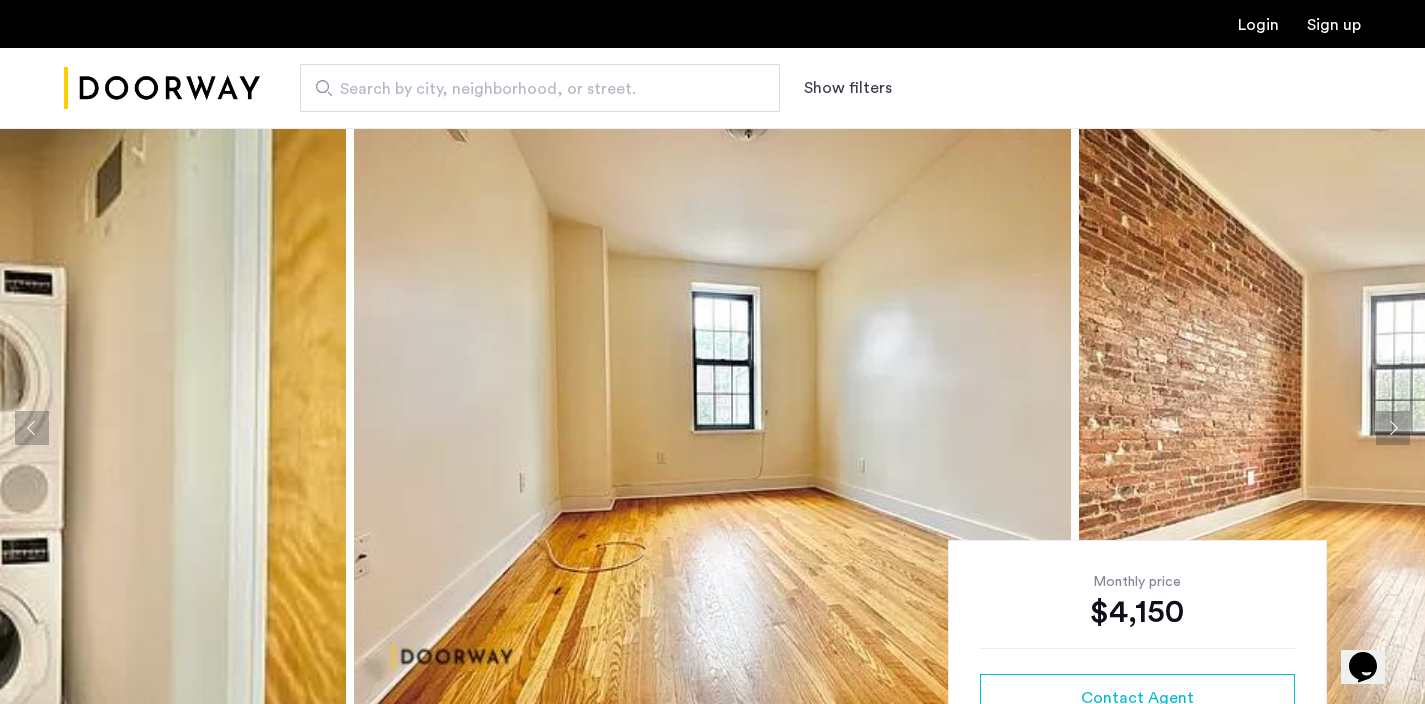 click 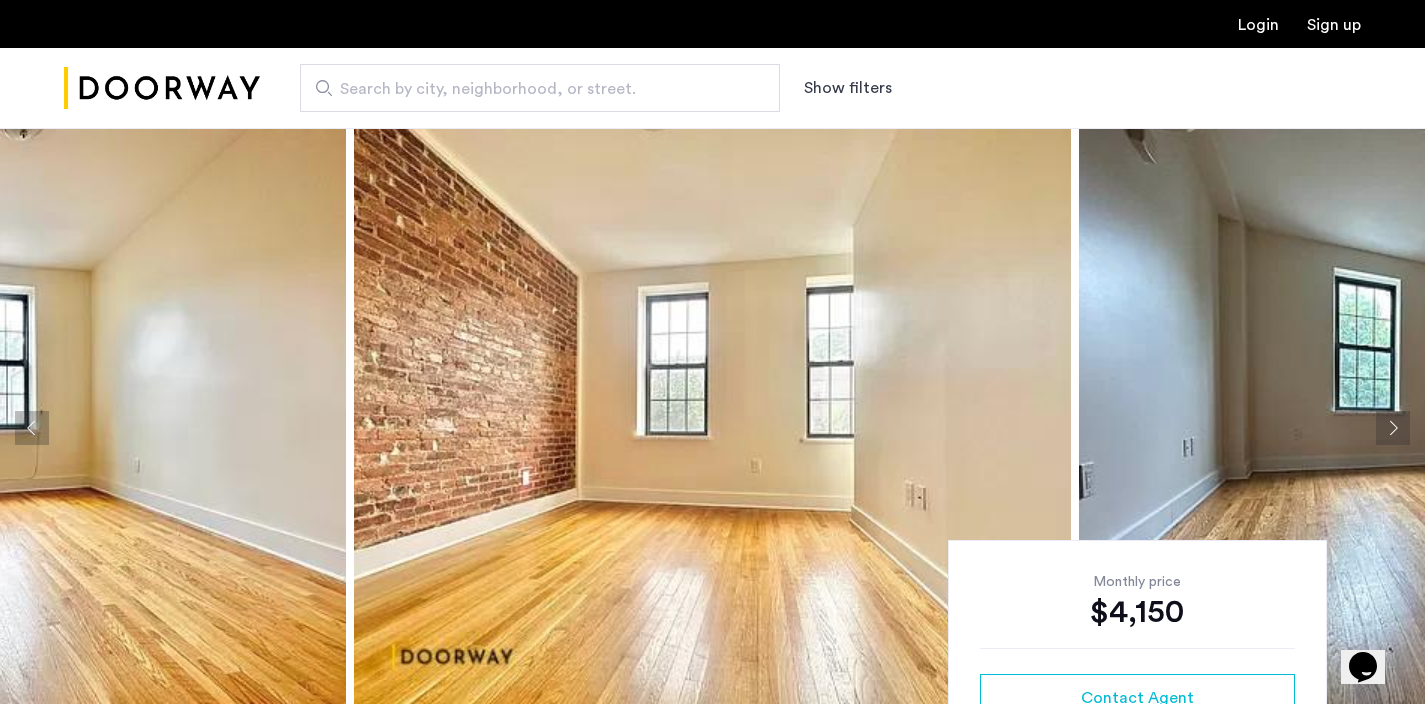 click 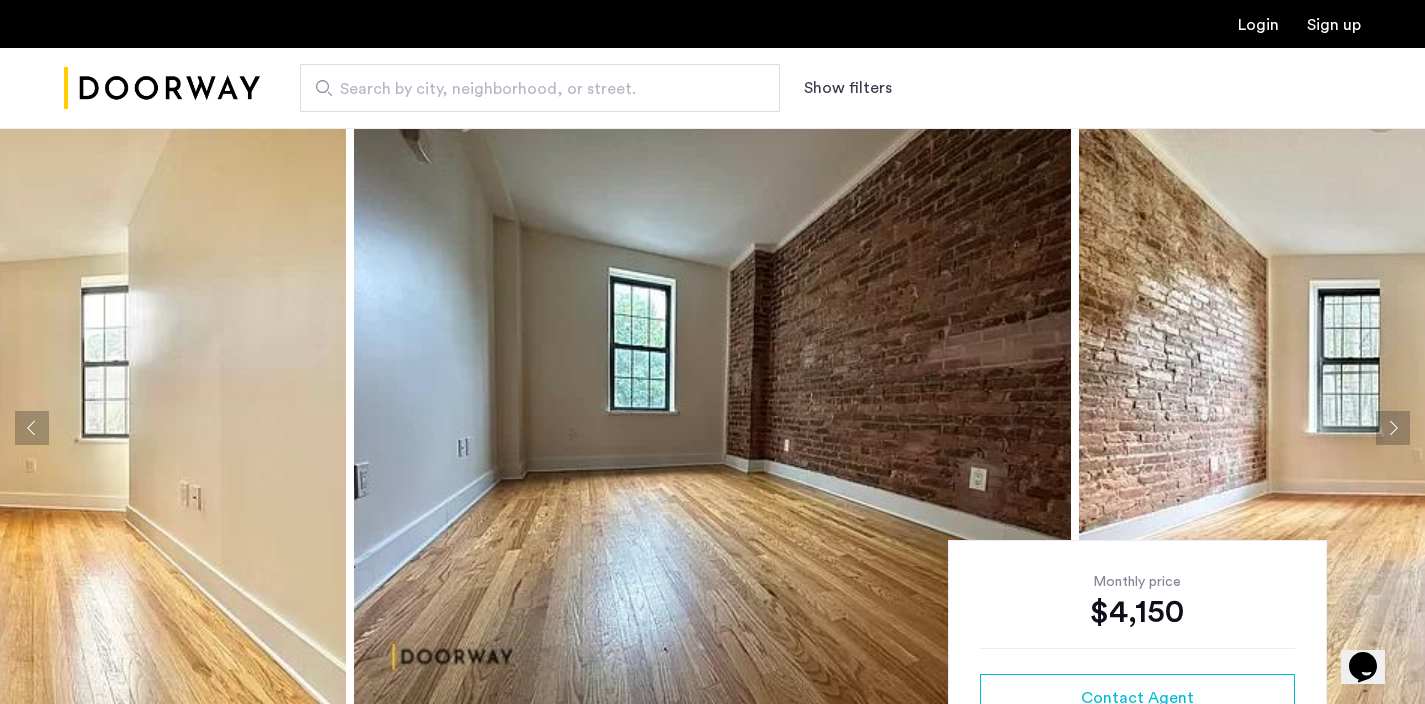 click 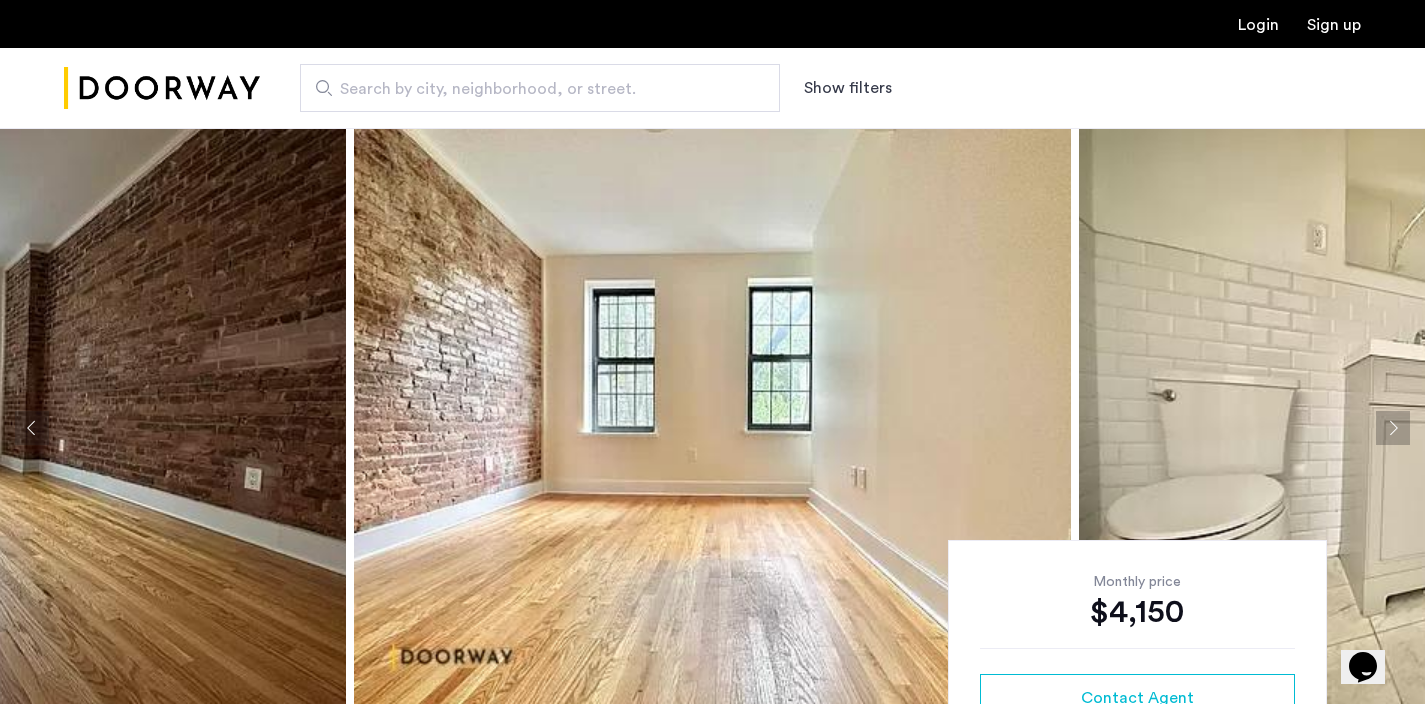 click 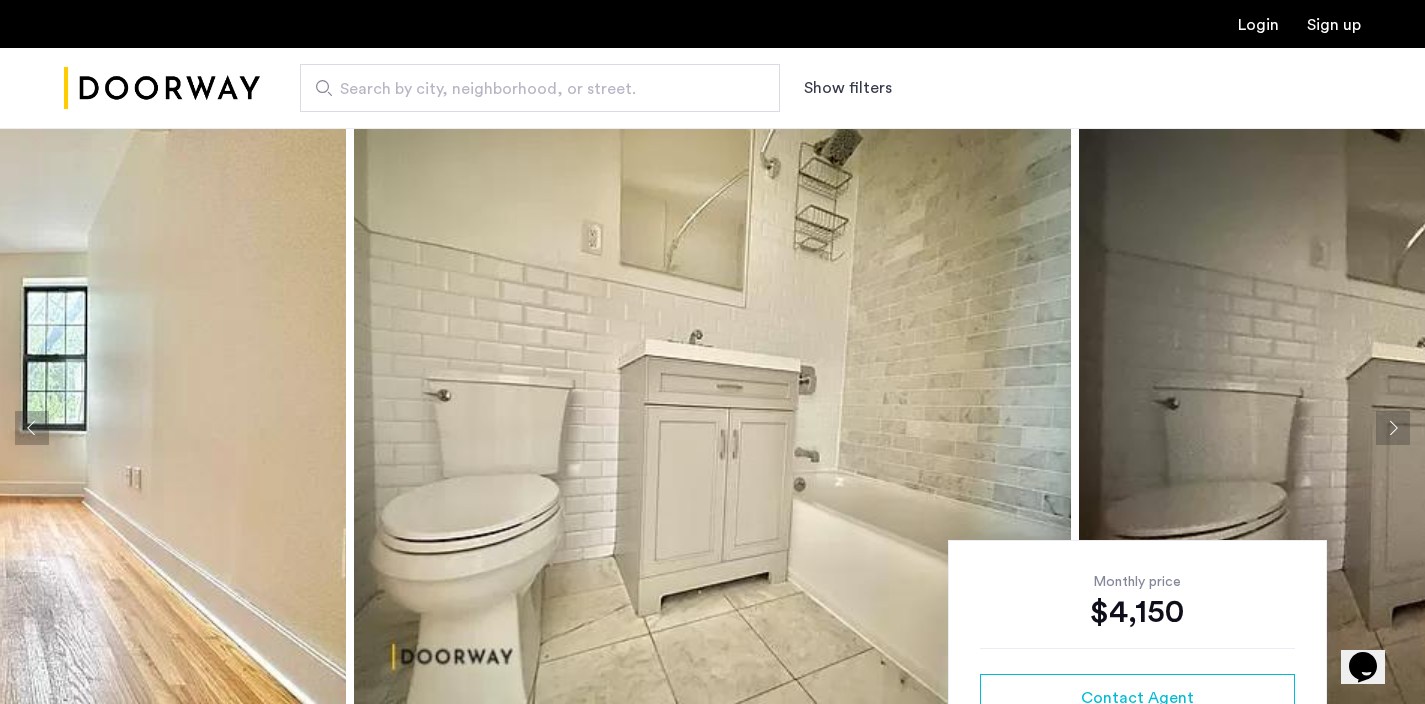 click 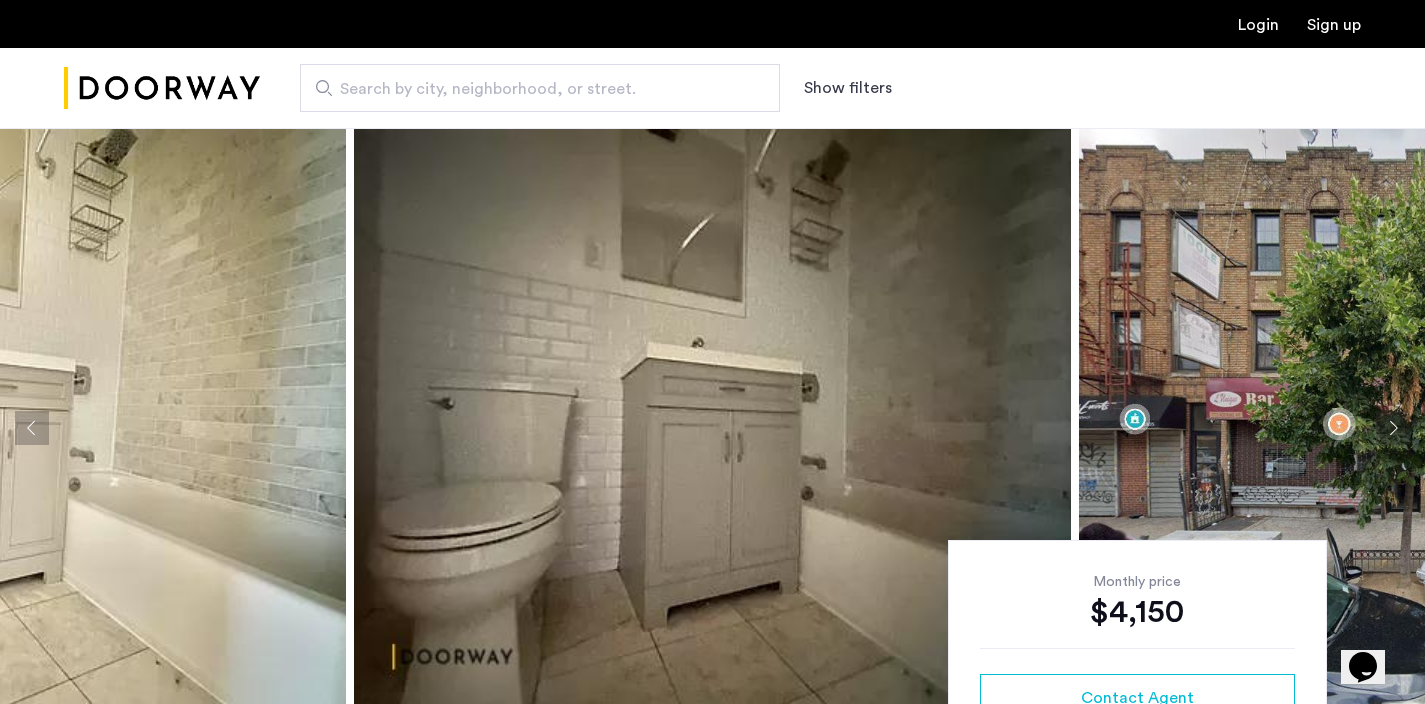 click 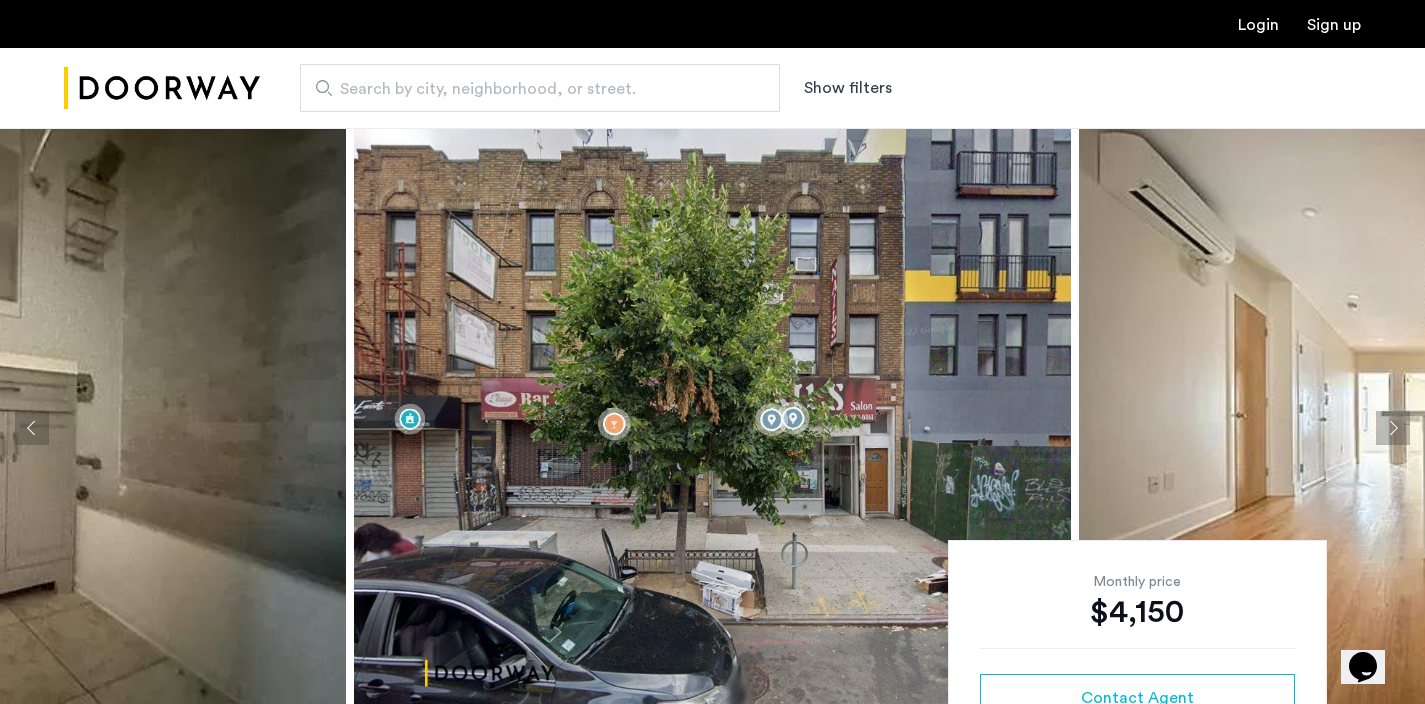 click 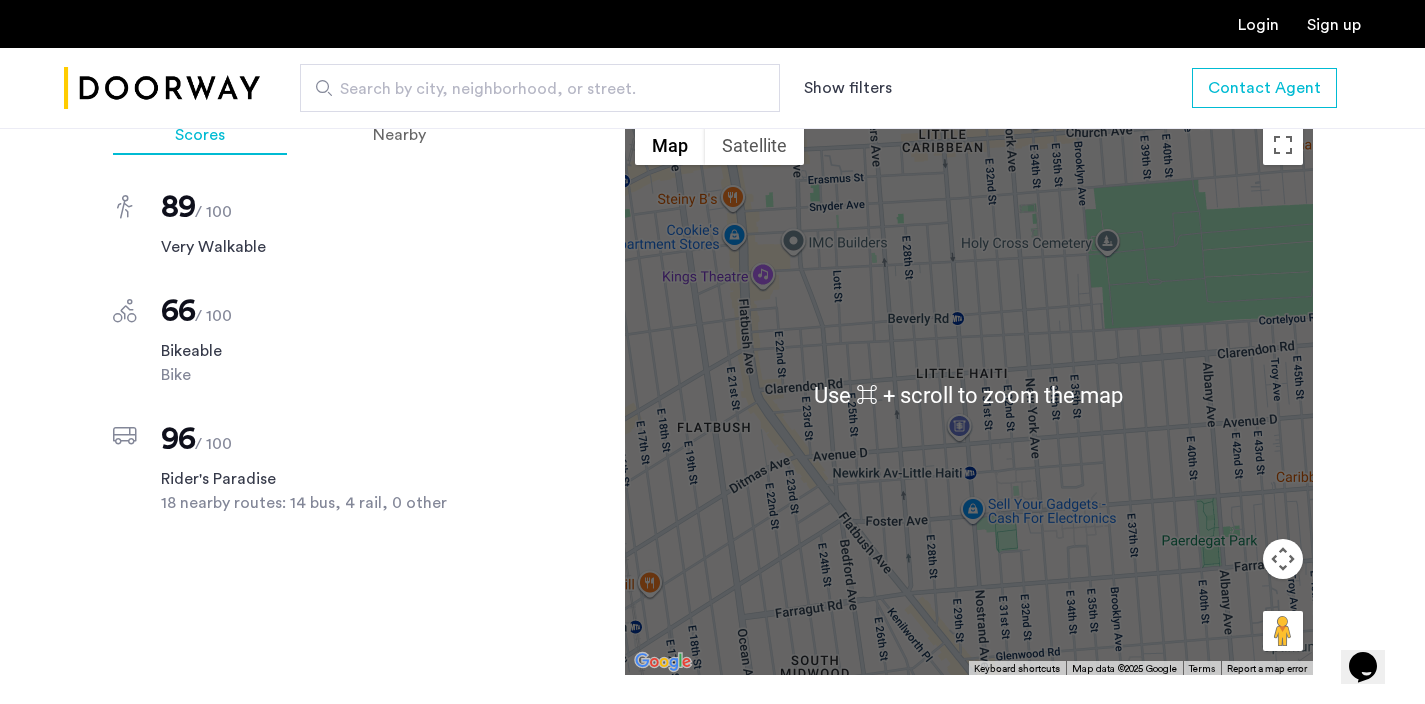 scroll, scrollTop: 1824, scrollLeft: 0, axis: vertical 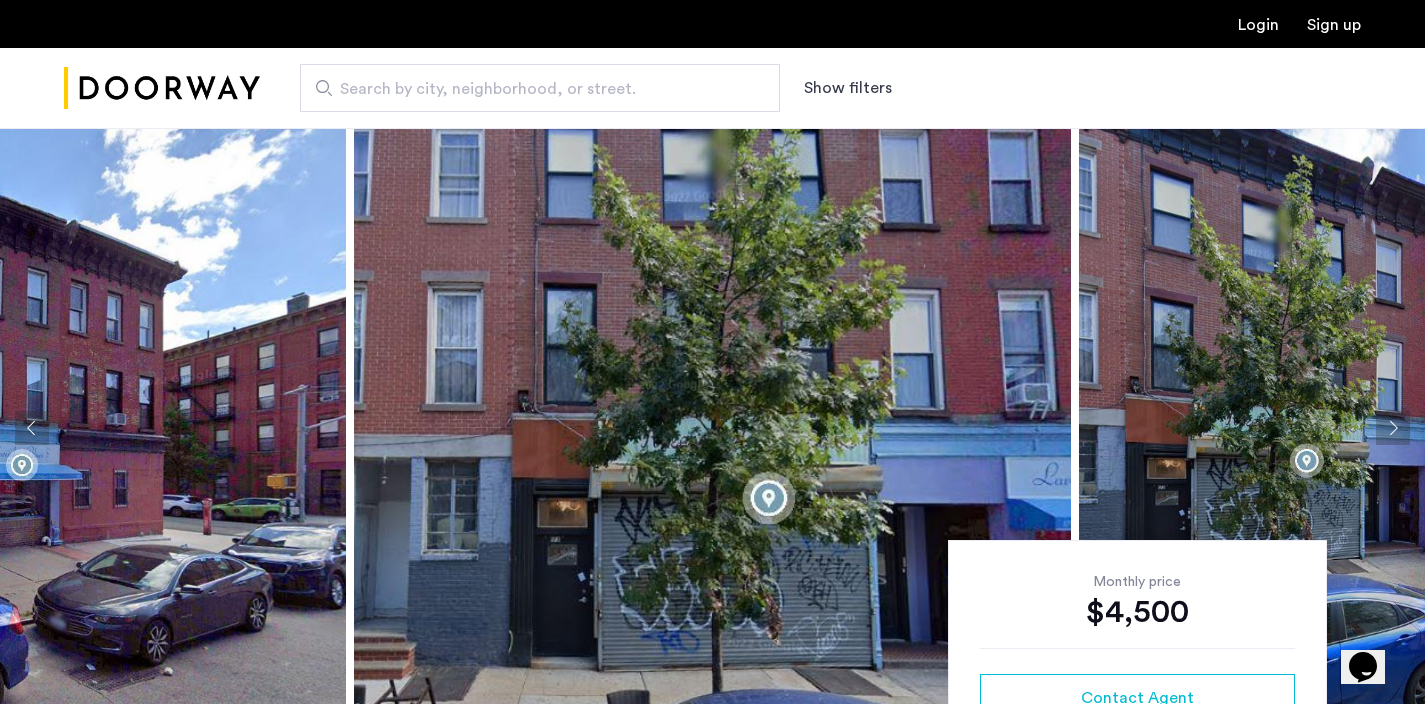 click 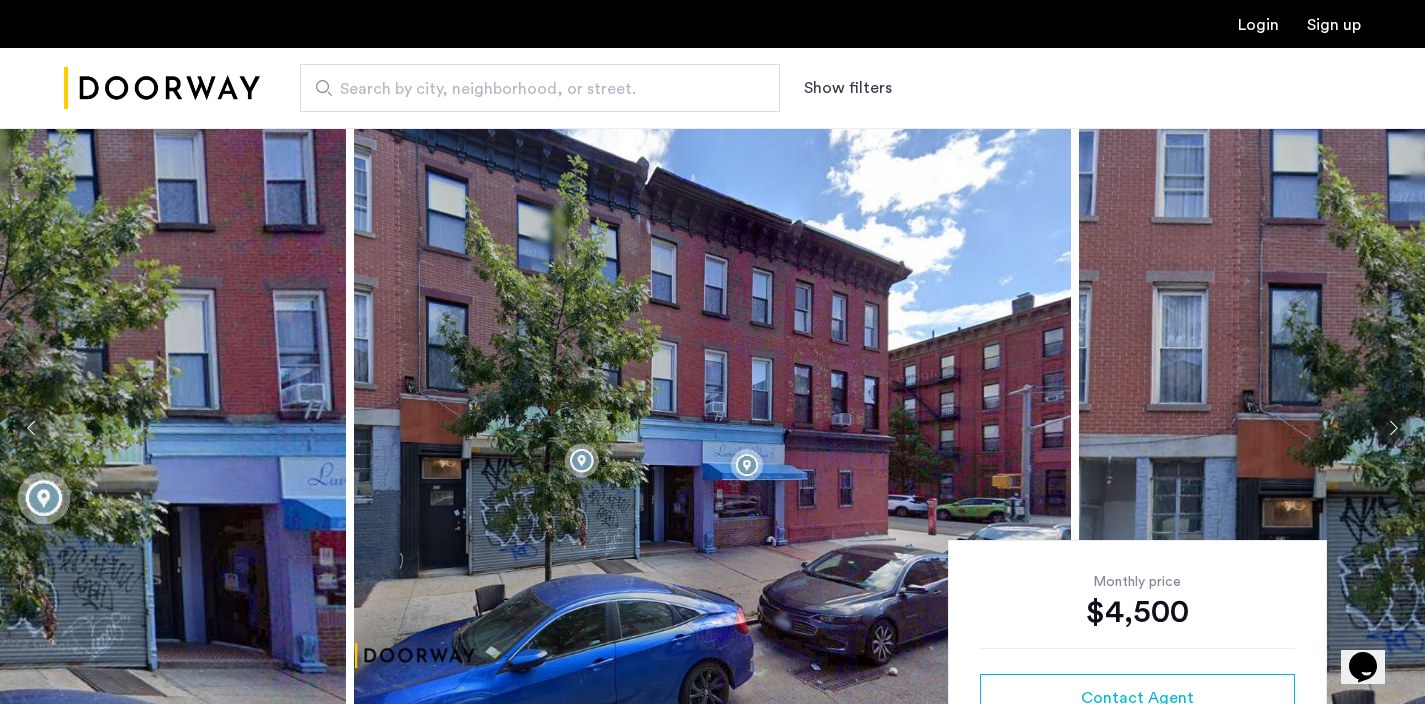 click 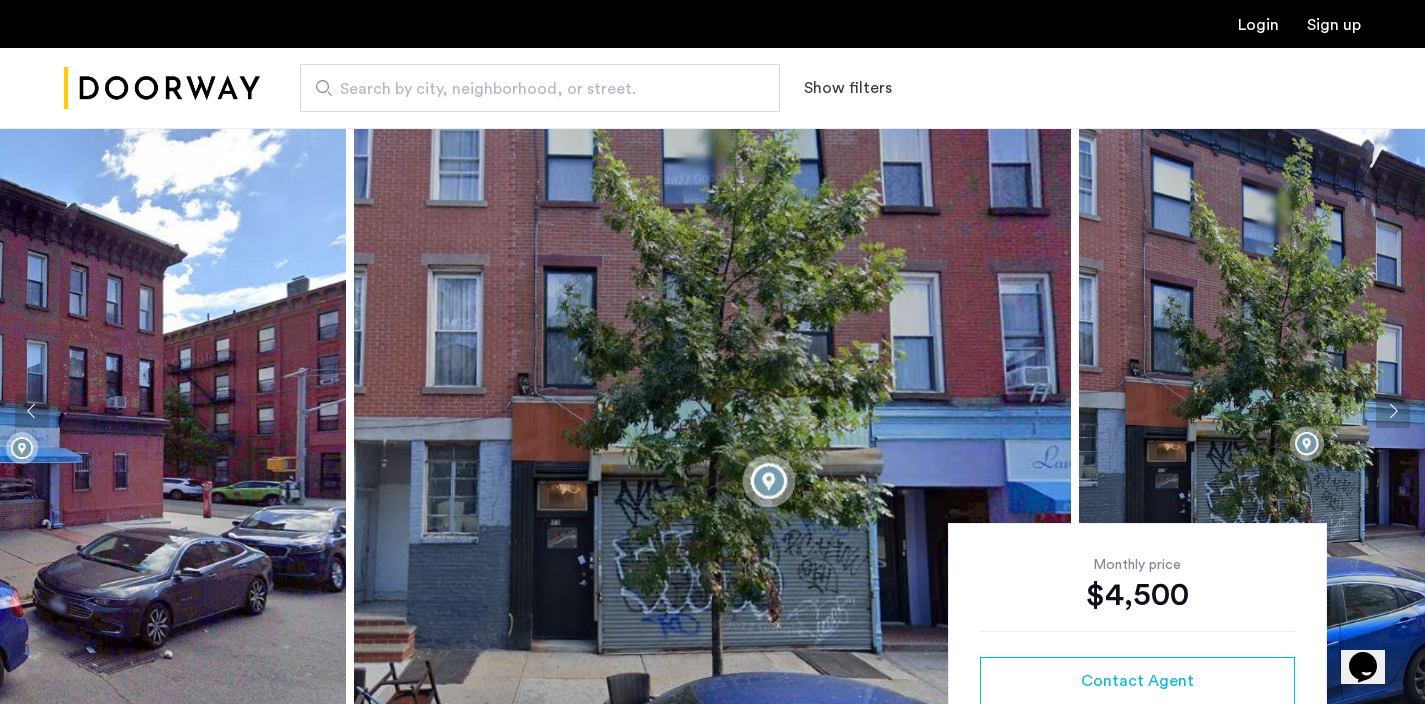 scroll, scrollTop: 0, scrollLeft: 0, axis: both 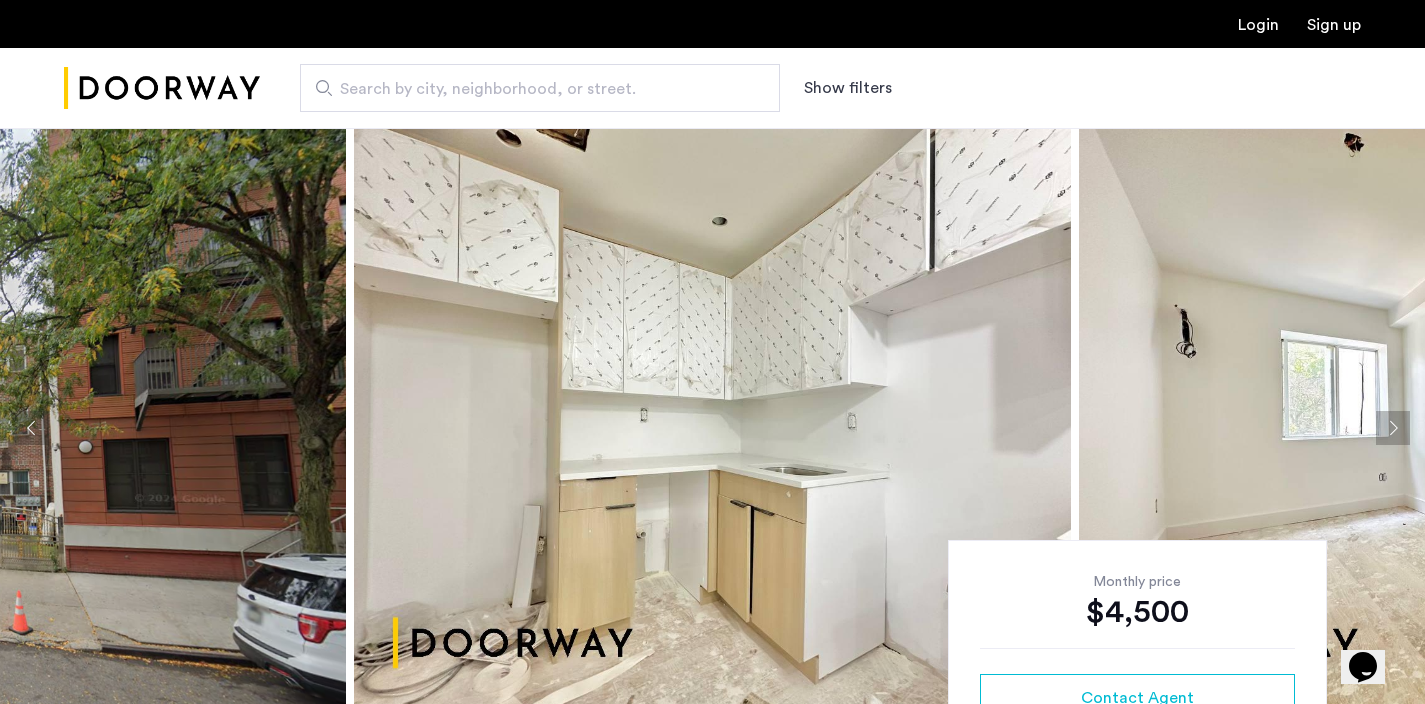 click 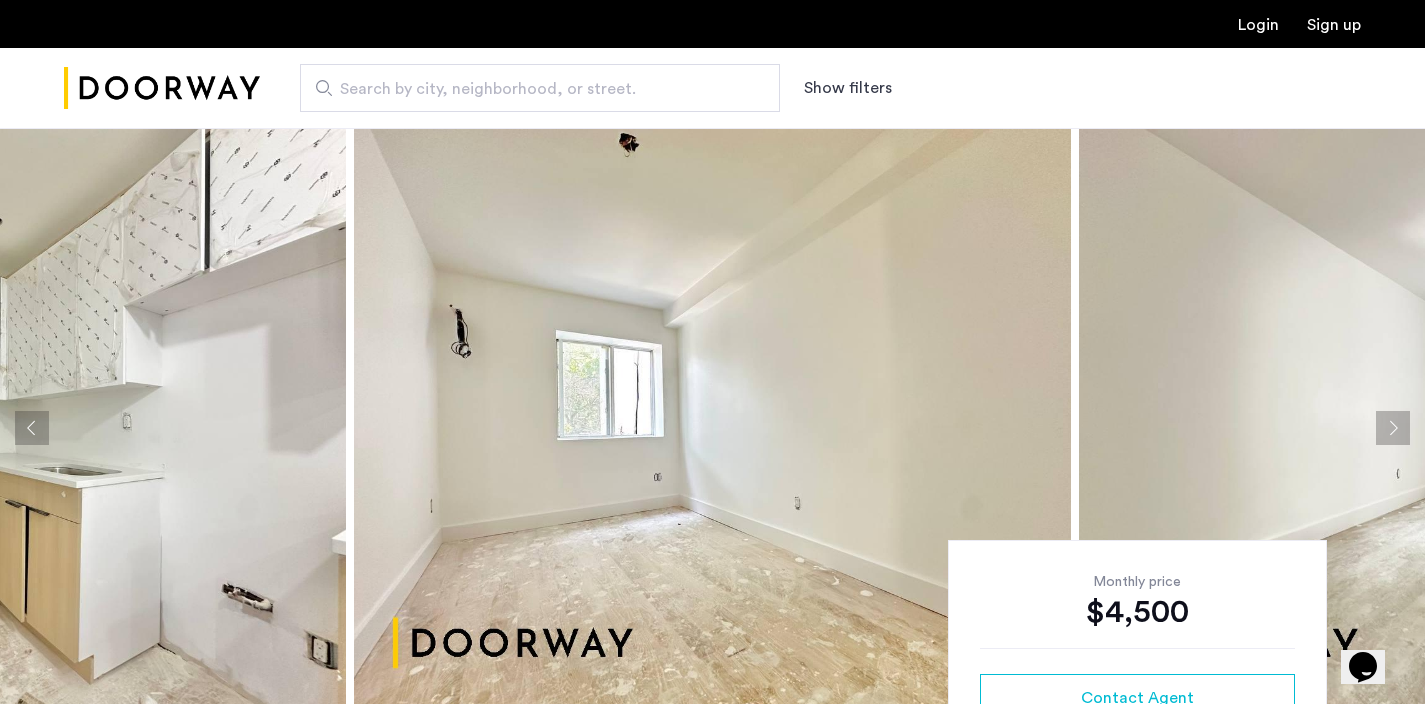 click 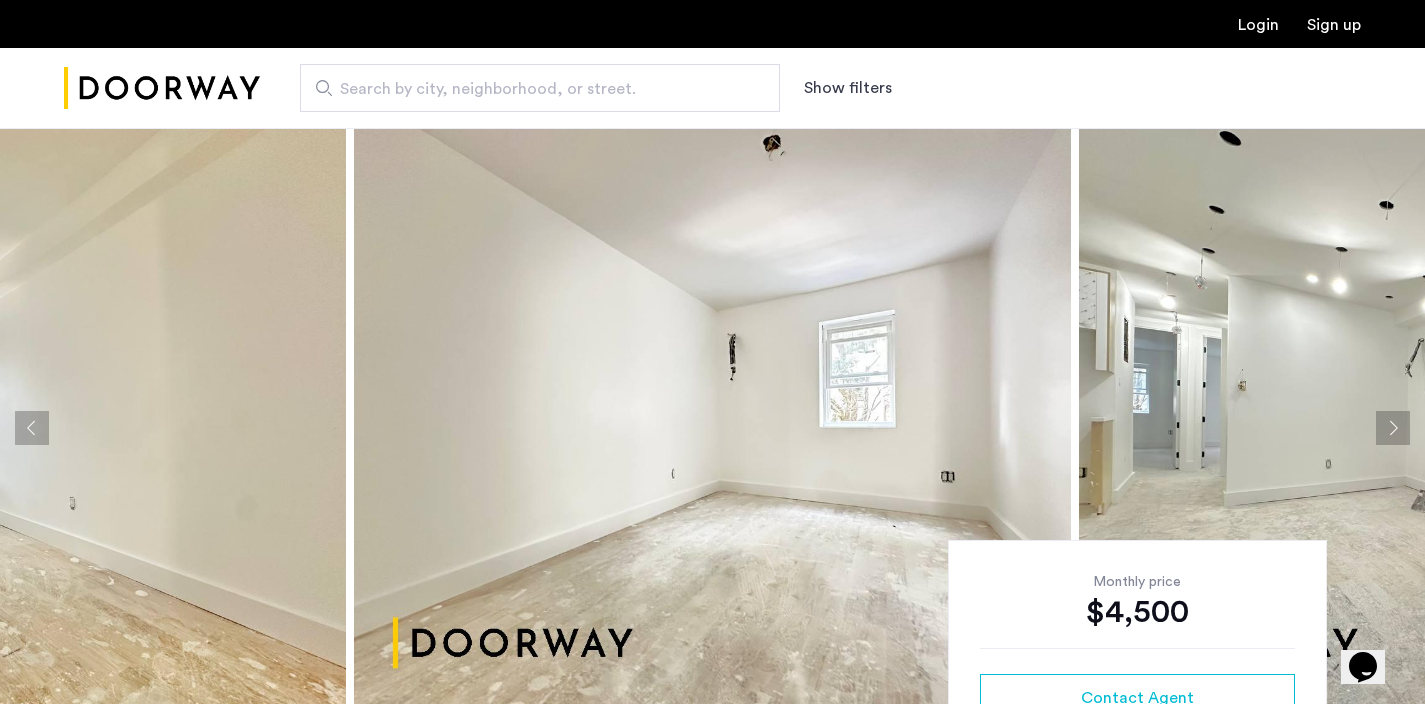 click 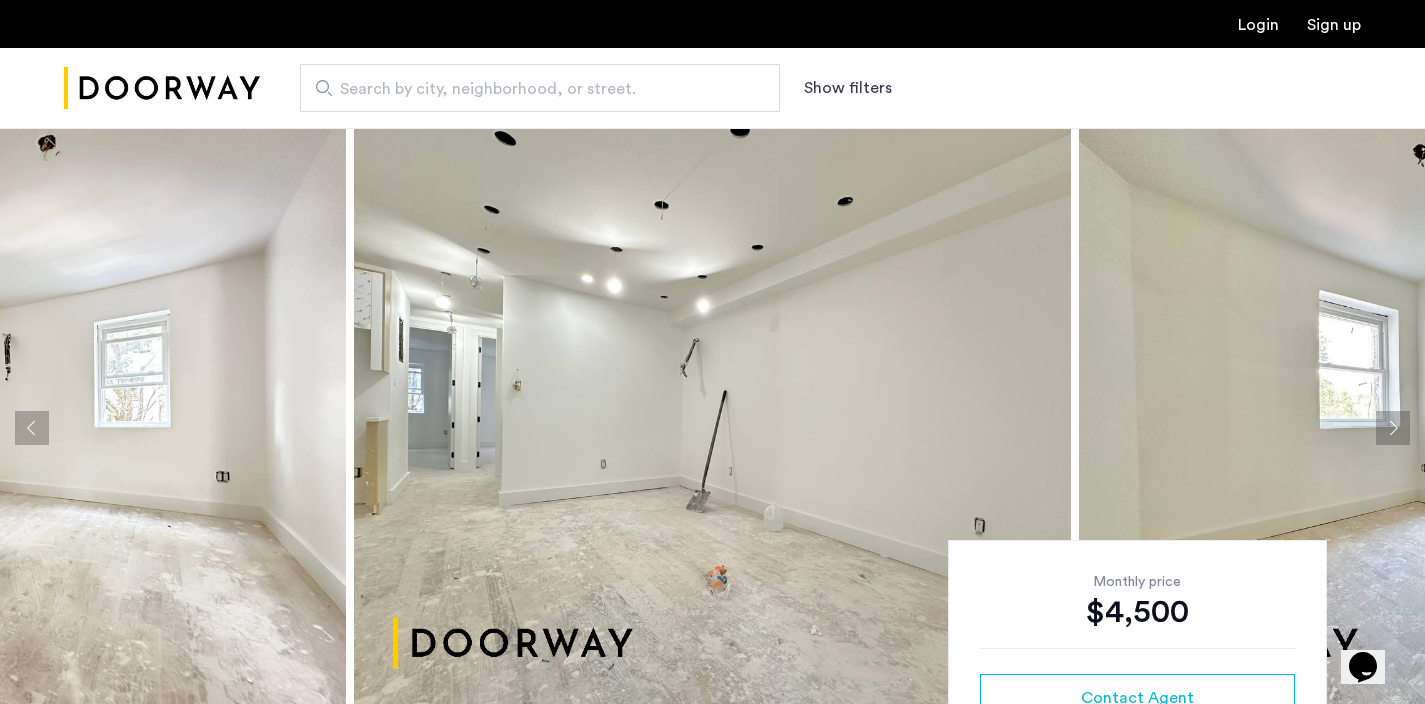 click 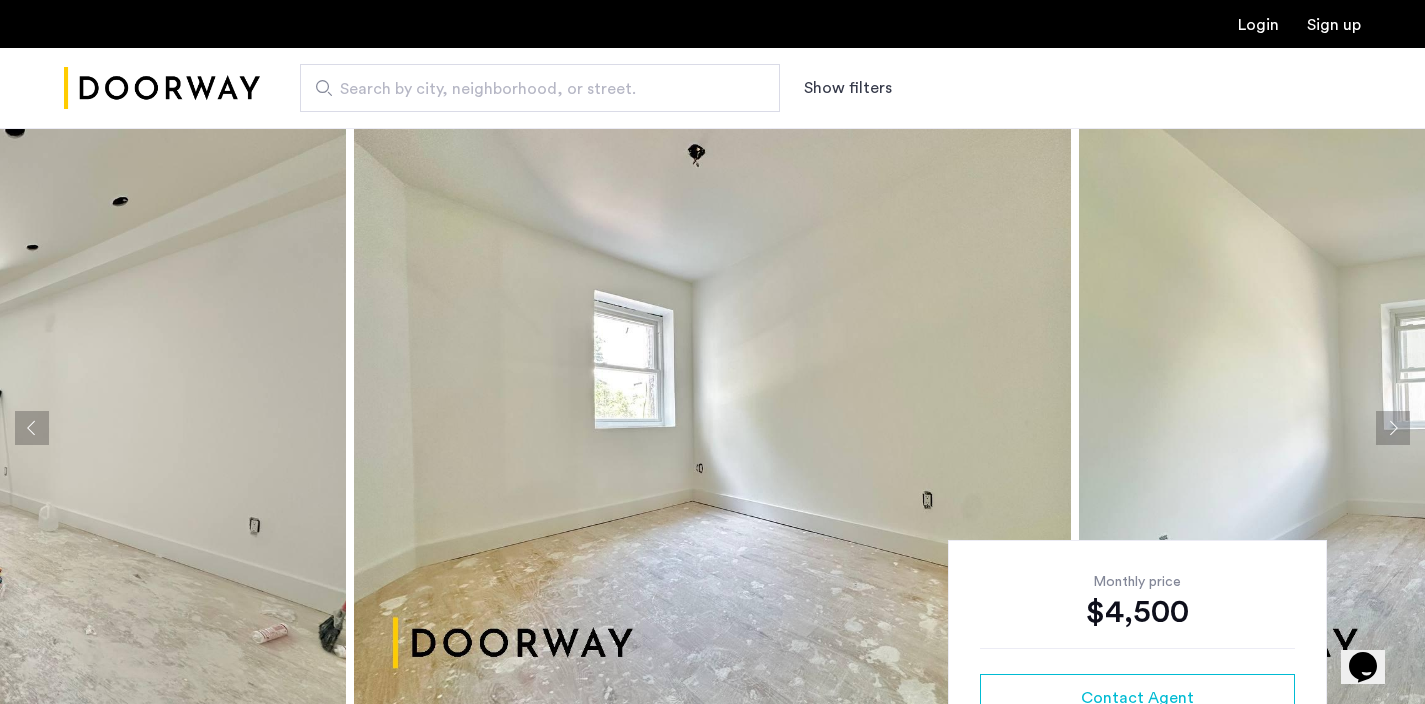 click 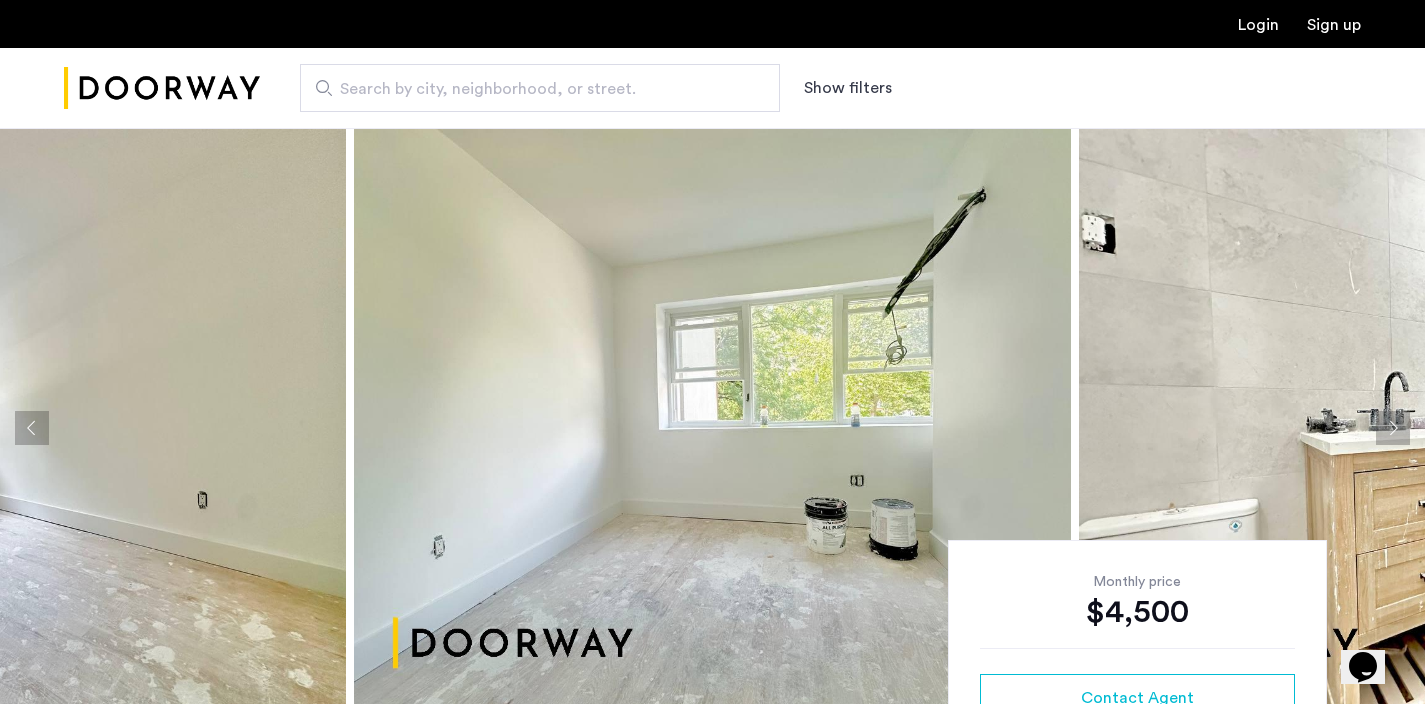 click 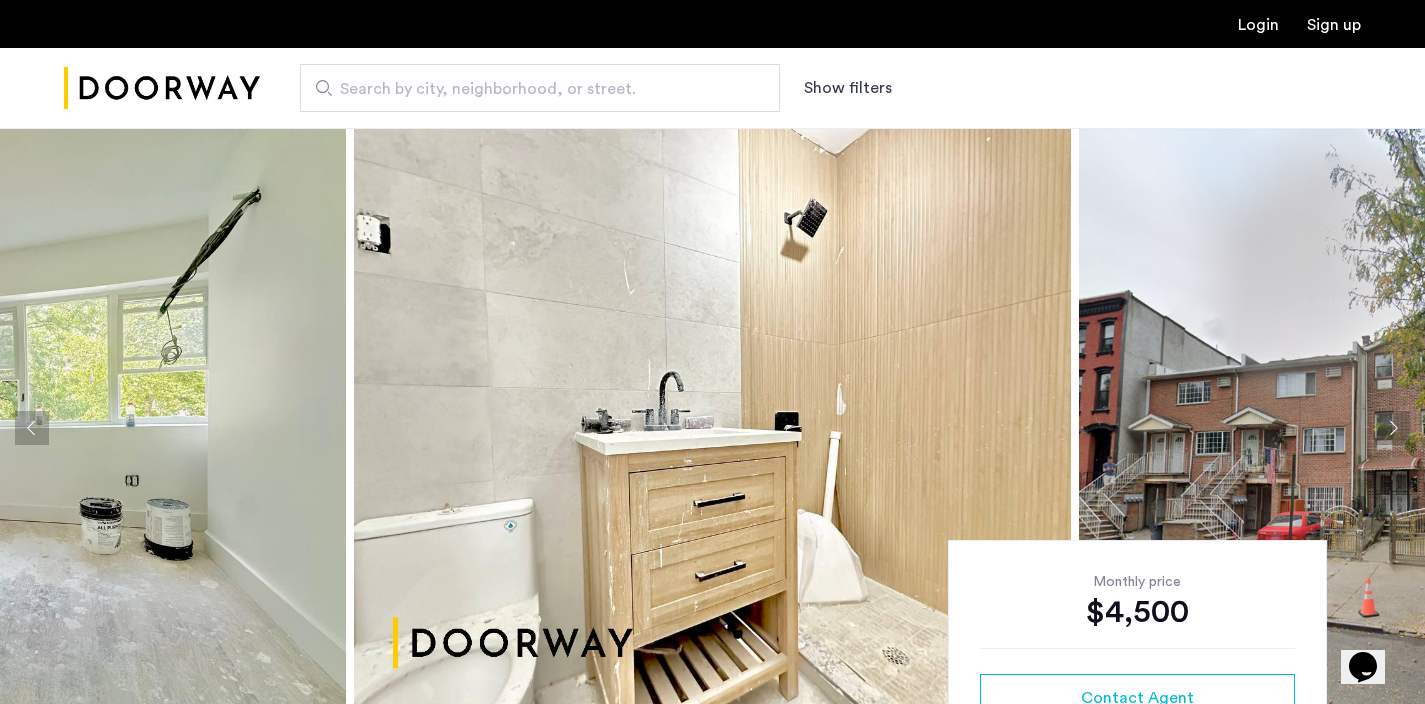 click 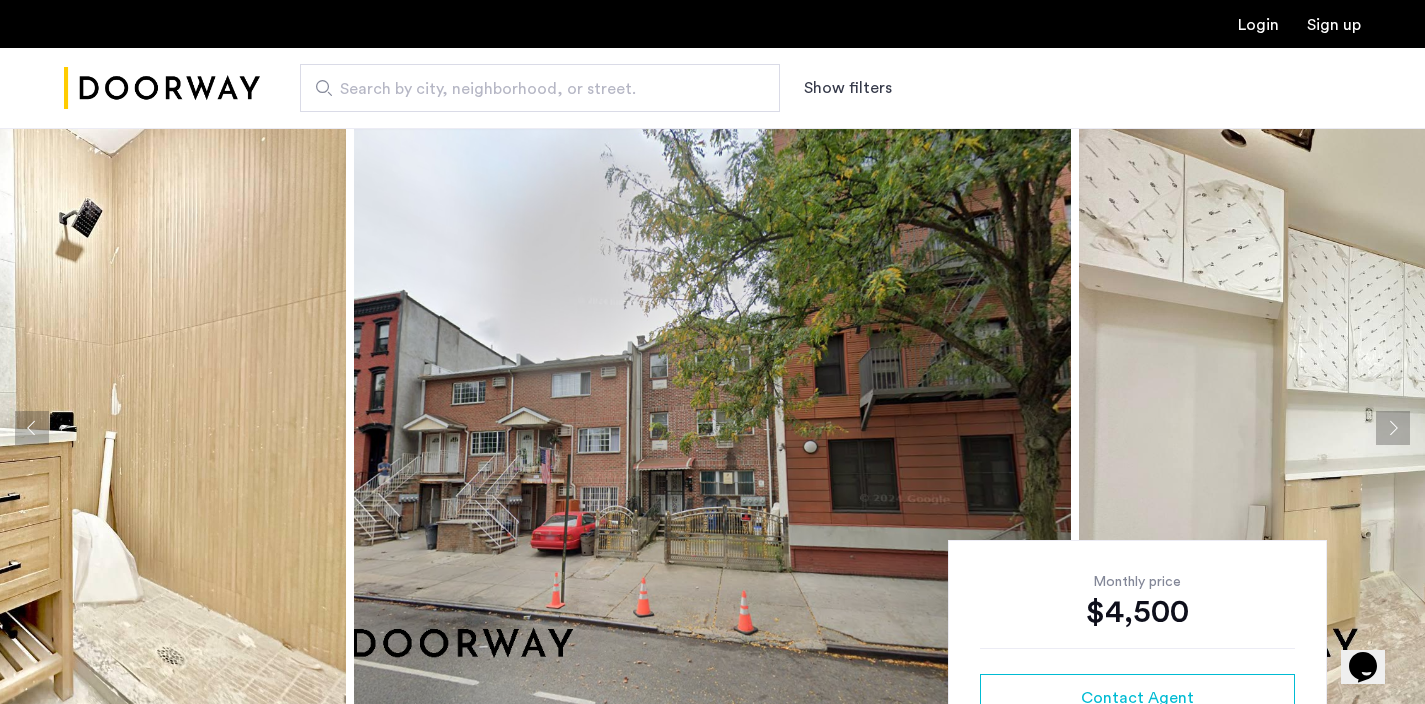 click 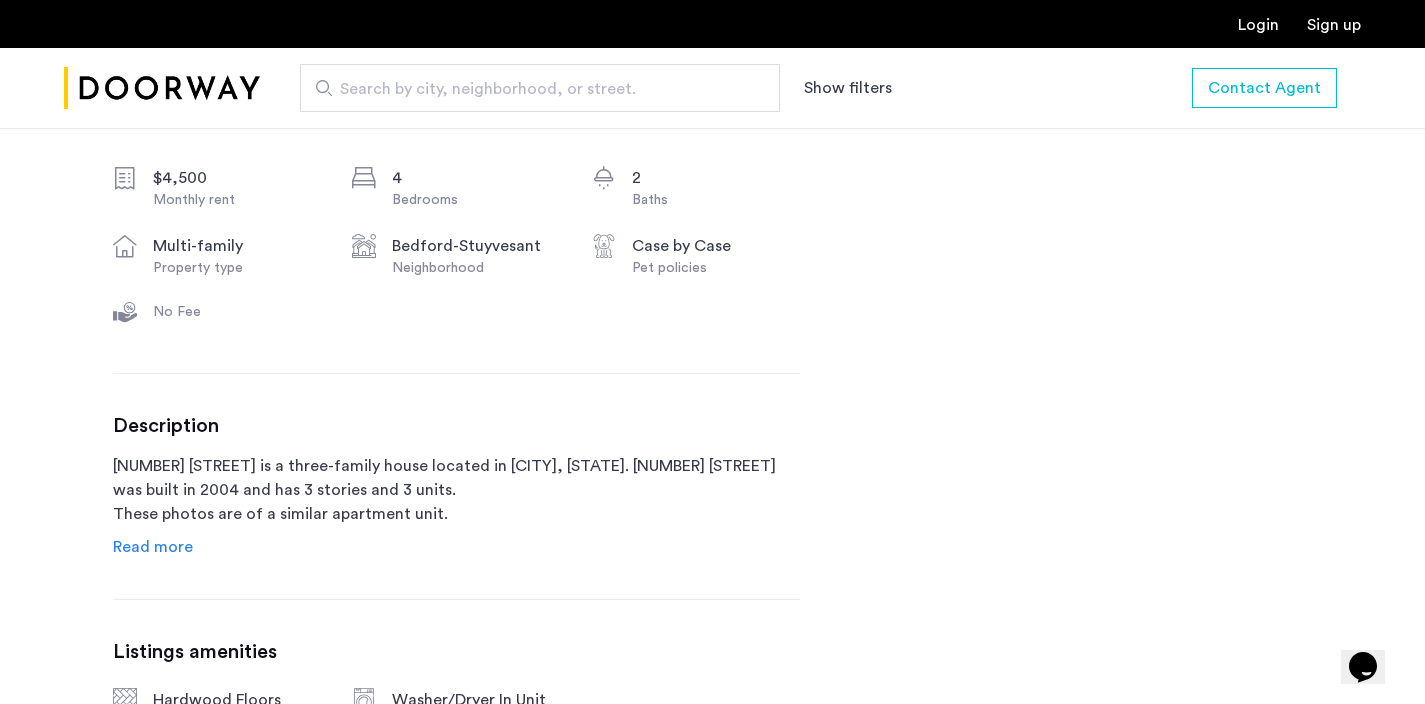 scroll, scrollTop: 739, scrollLeft: 0, axis: vertical 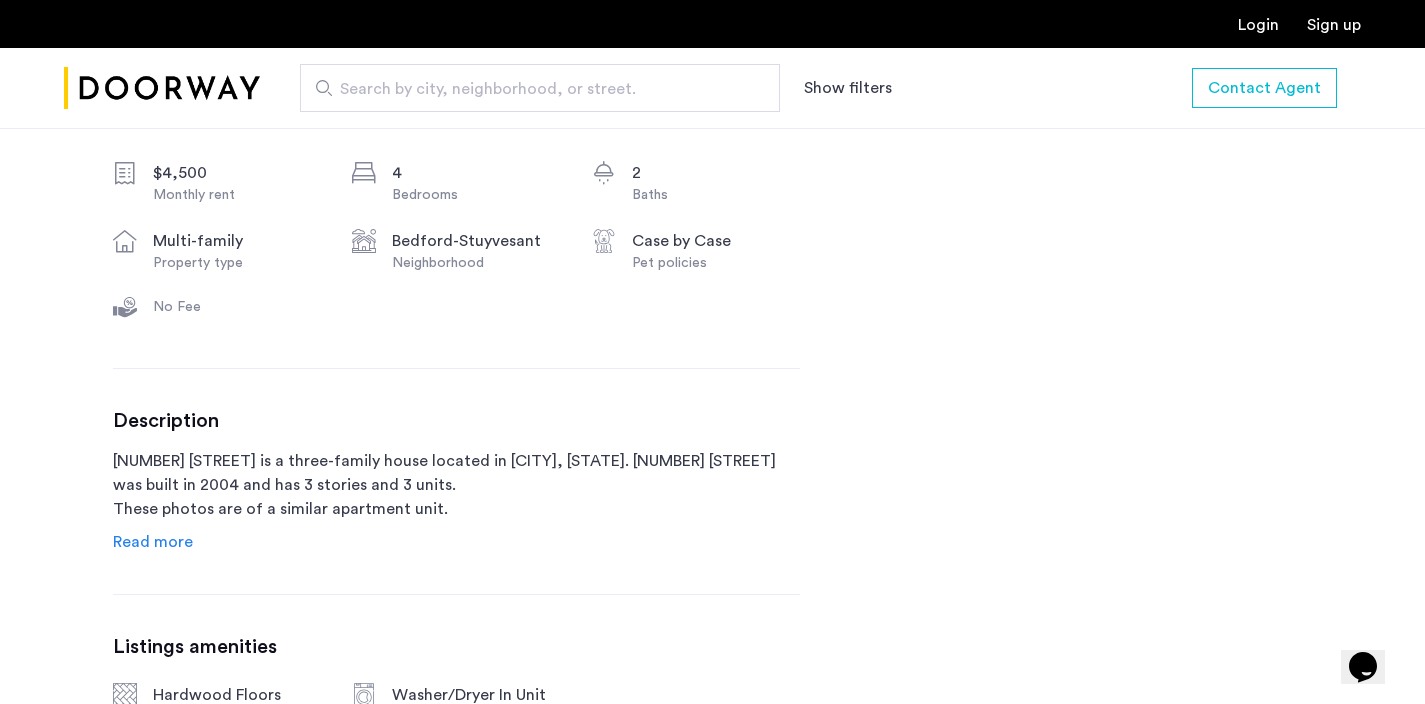click on "Read more" 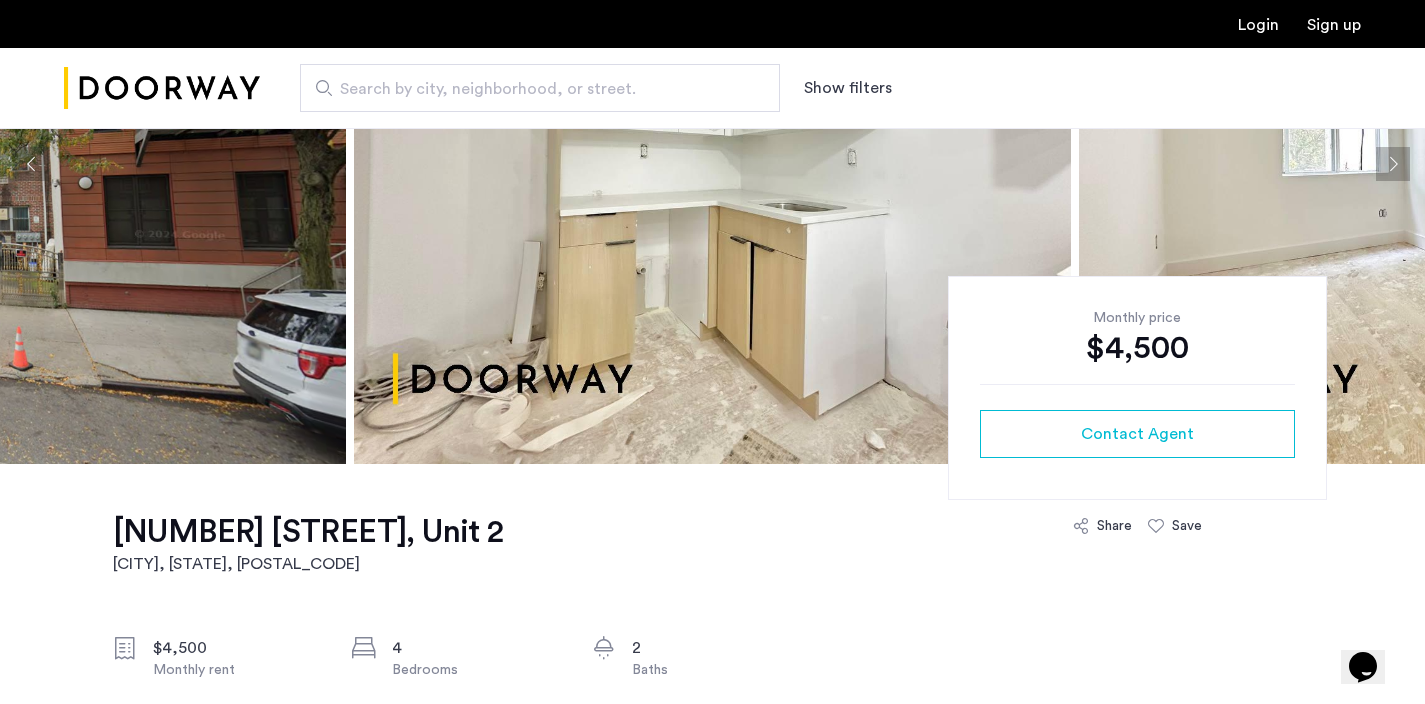 scroll, scrollTop: 234, scrollLeft: 0, axis: vertical 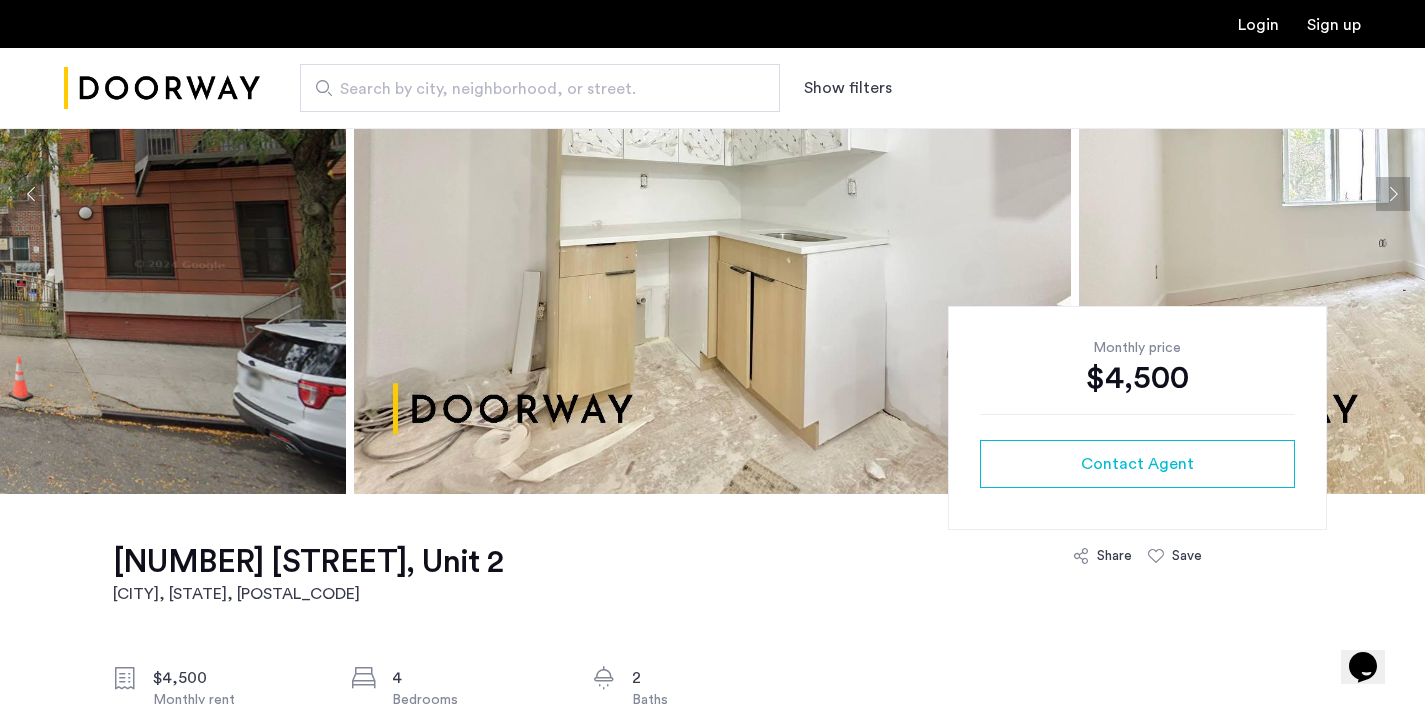 click on "Share" 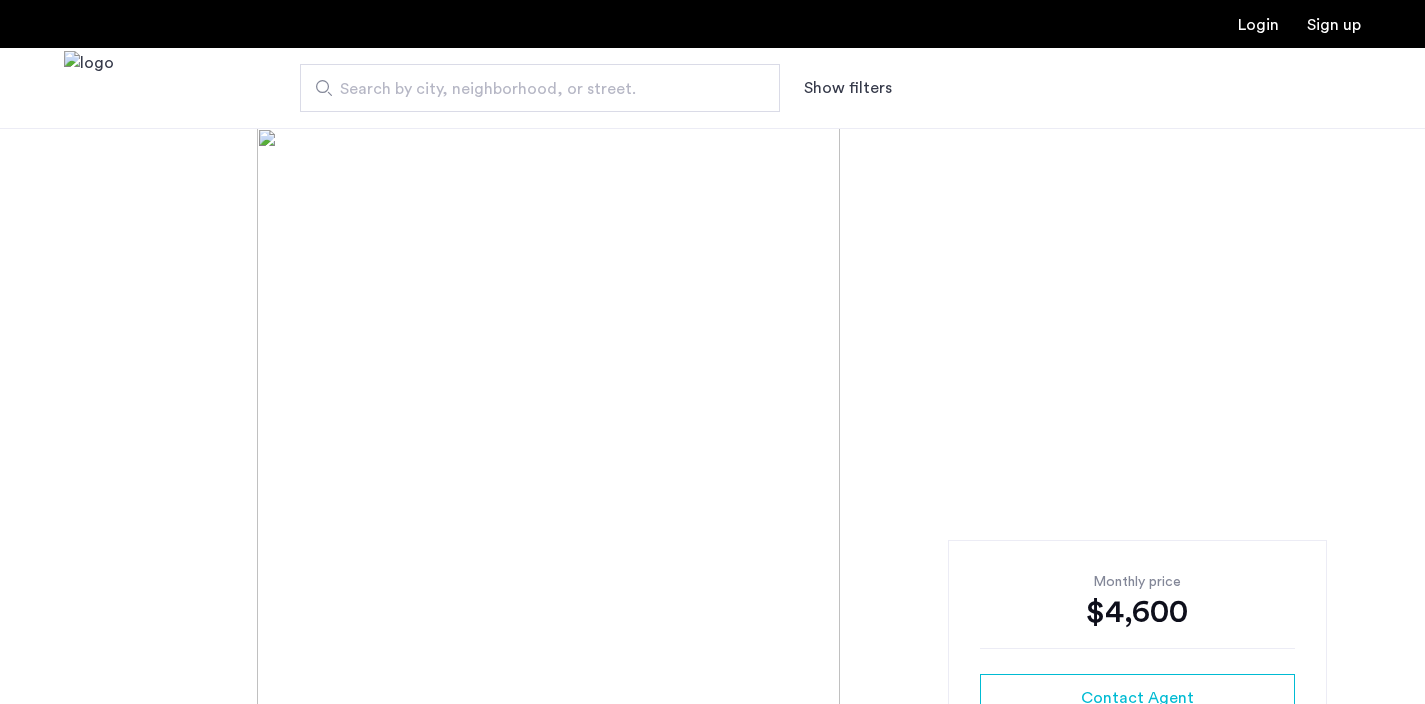 scroll, scrollTop: 0, scrollLeft: 0, axis: both 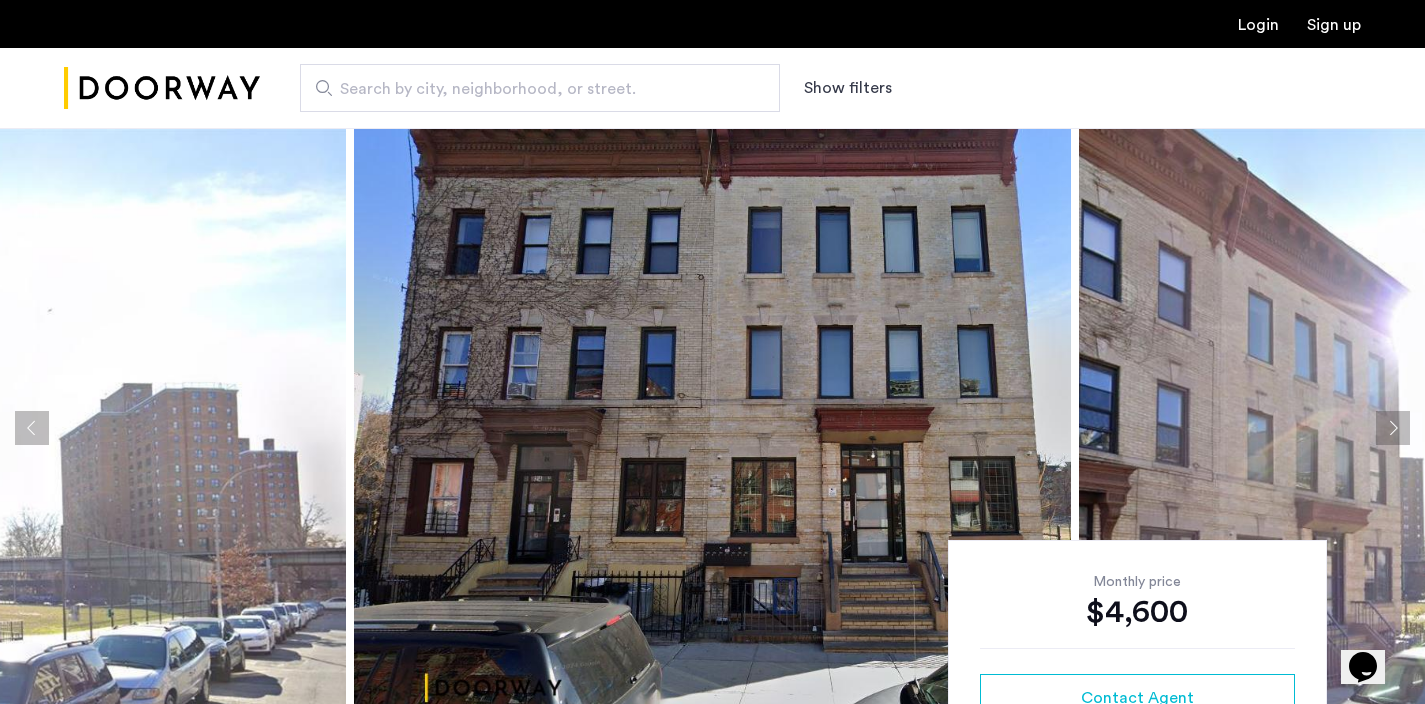 click 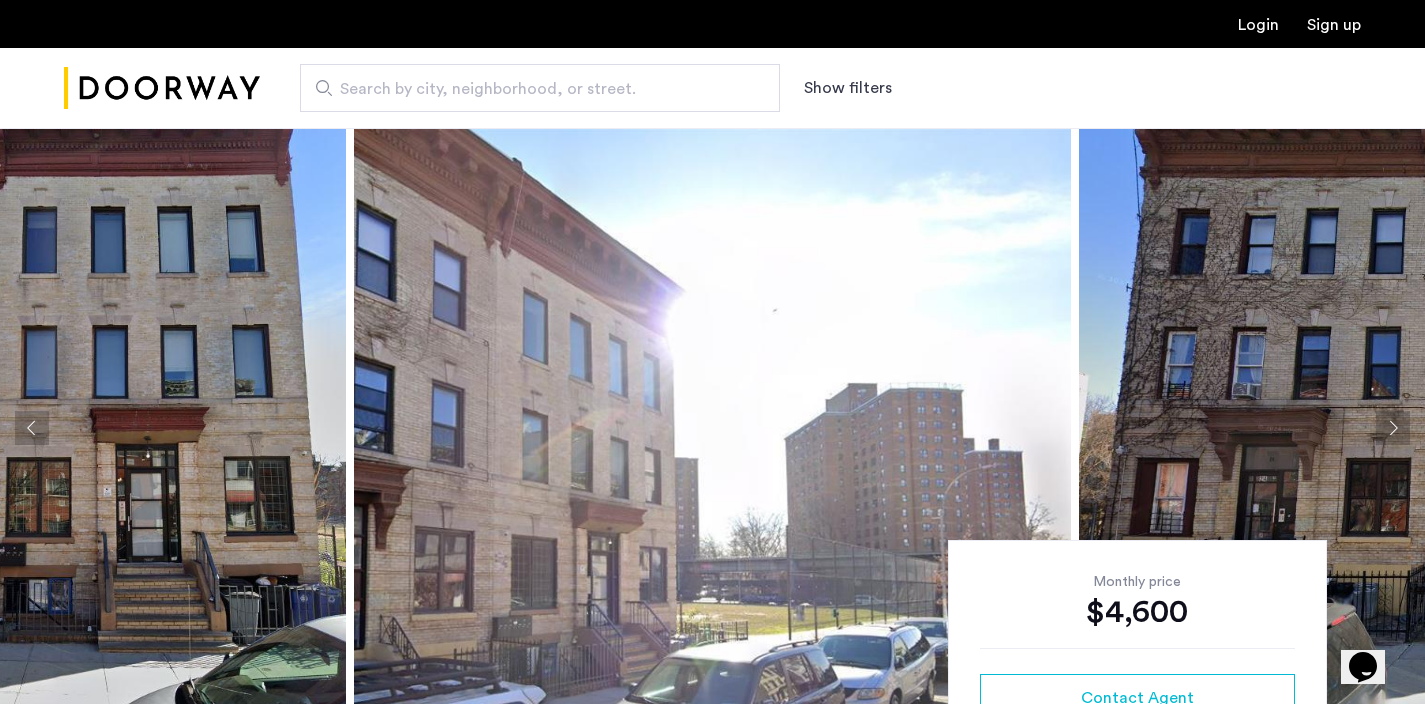 click 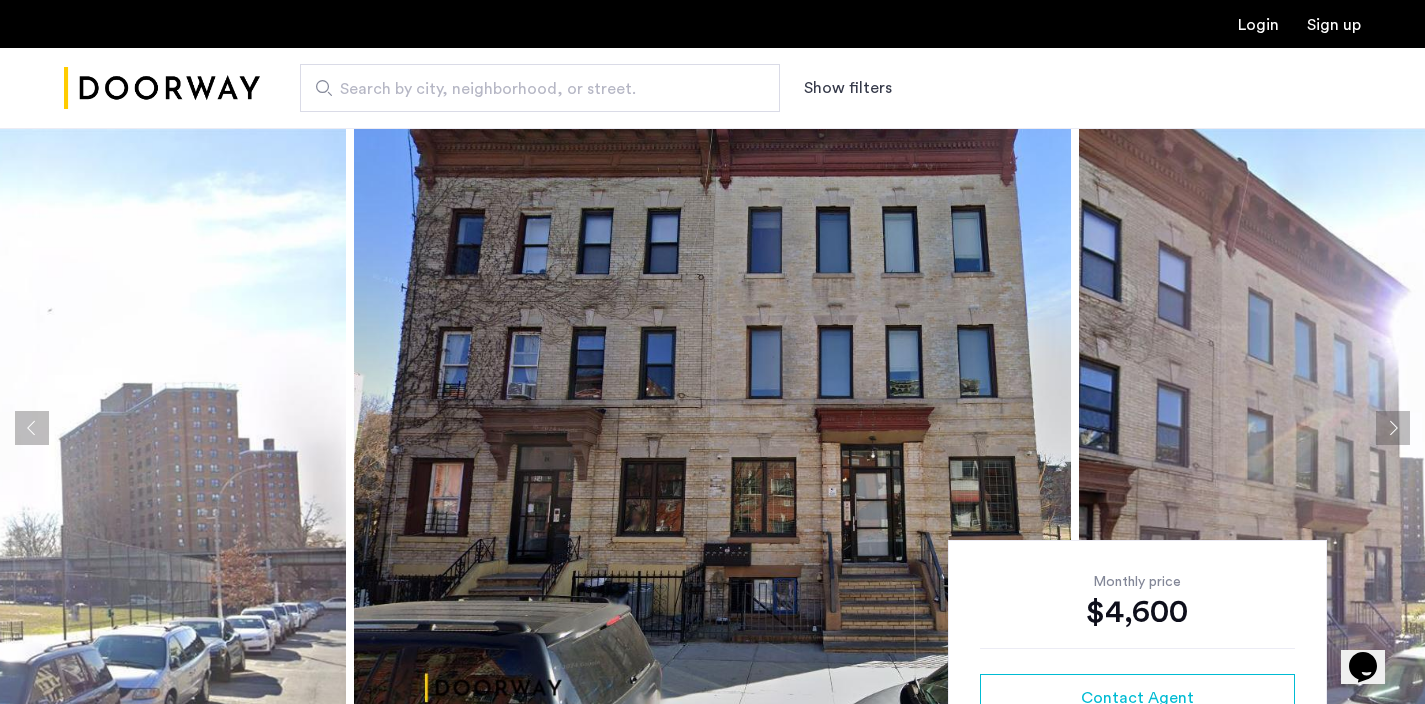 click 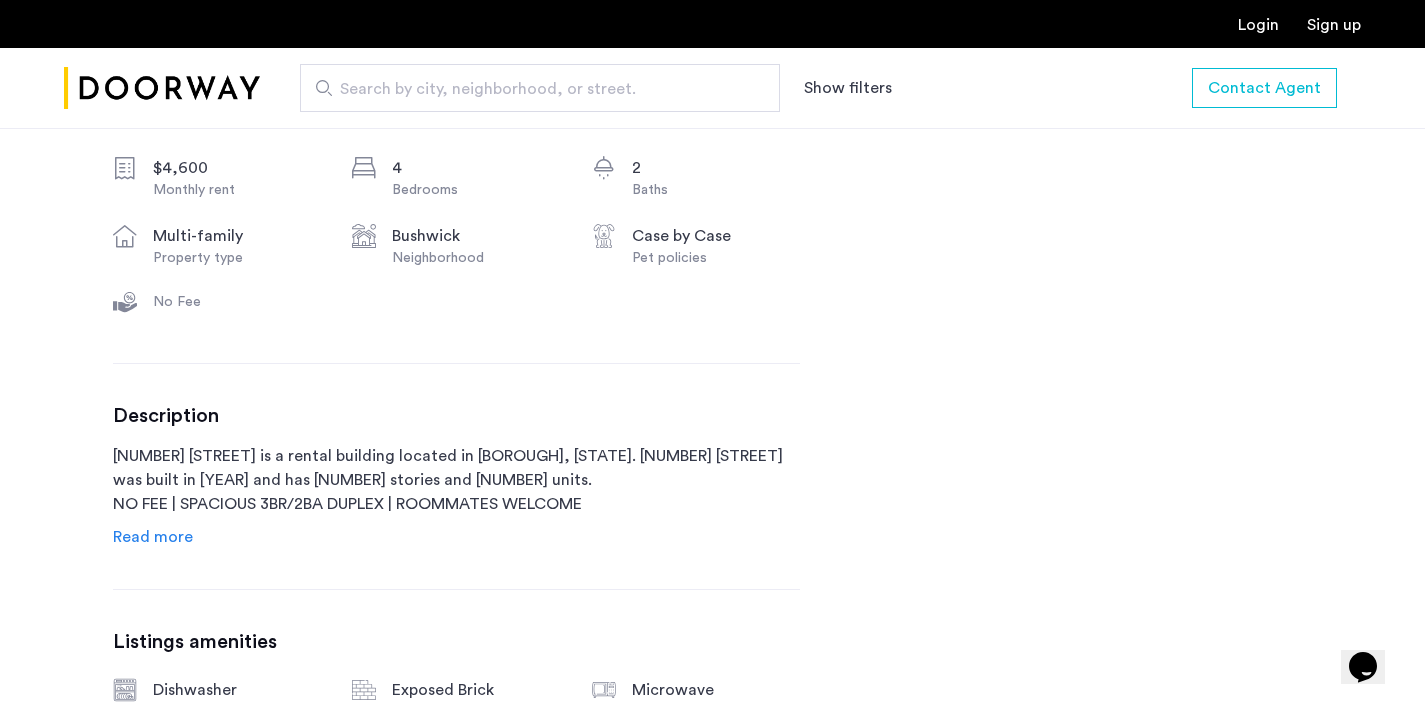 scroll, scrollTop: 748, scrollLeft: 0, axis: vertical 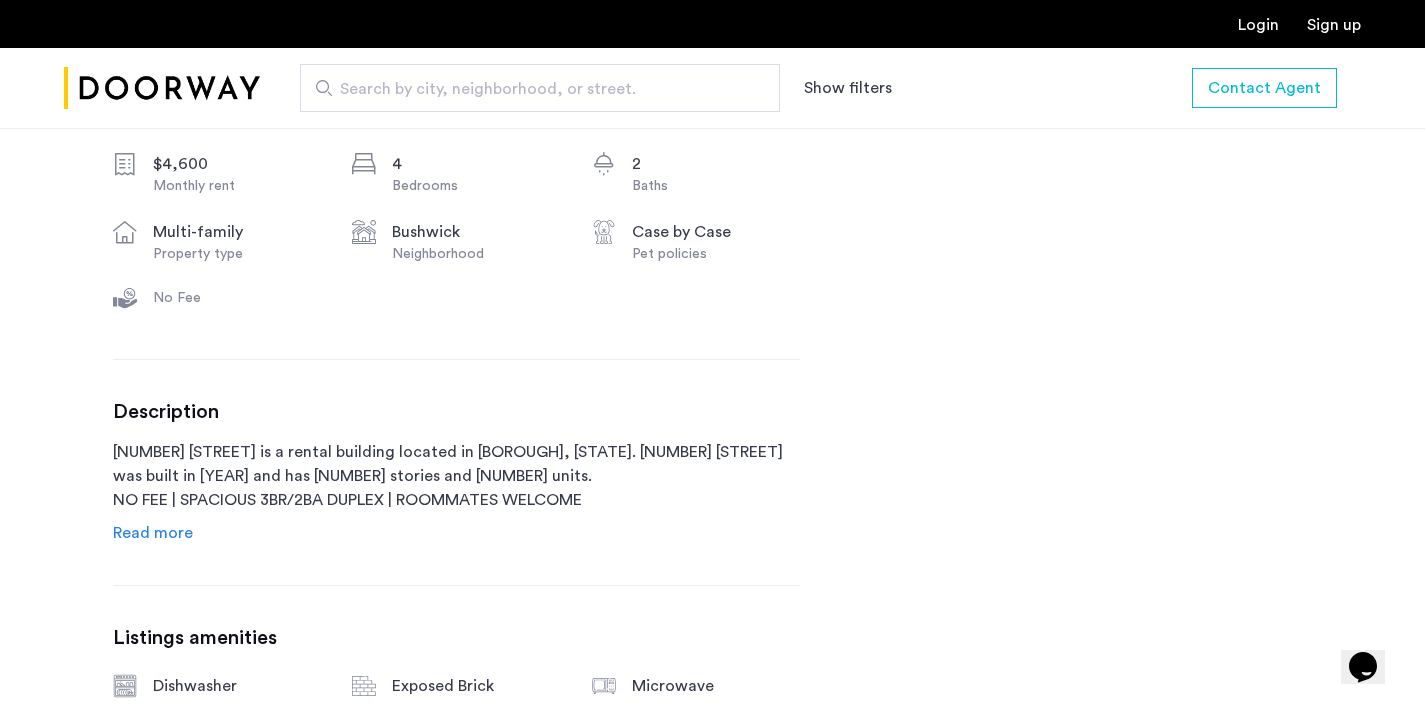 click on "Read more" 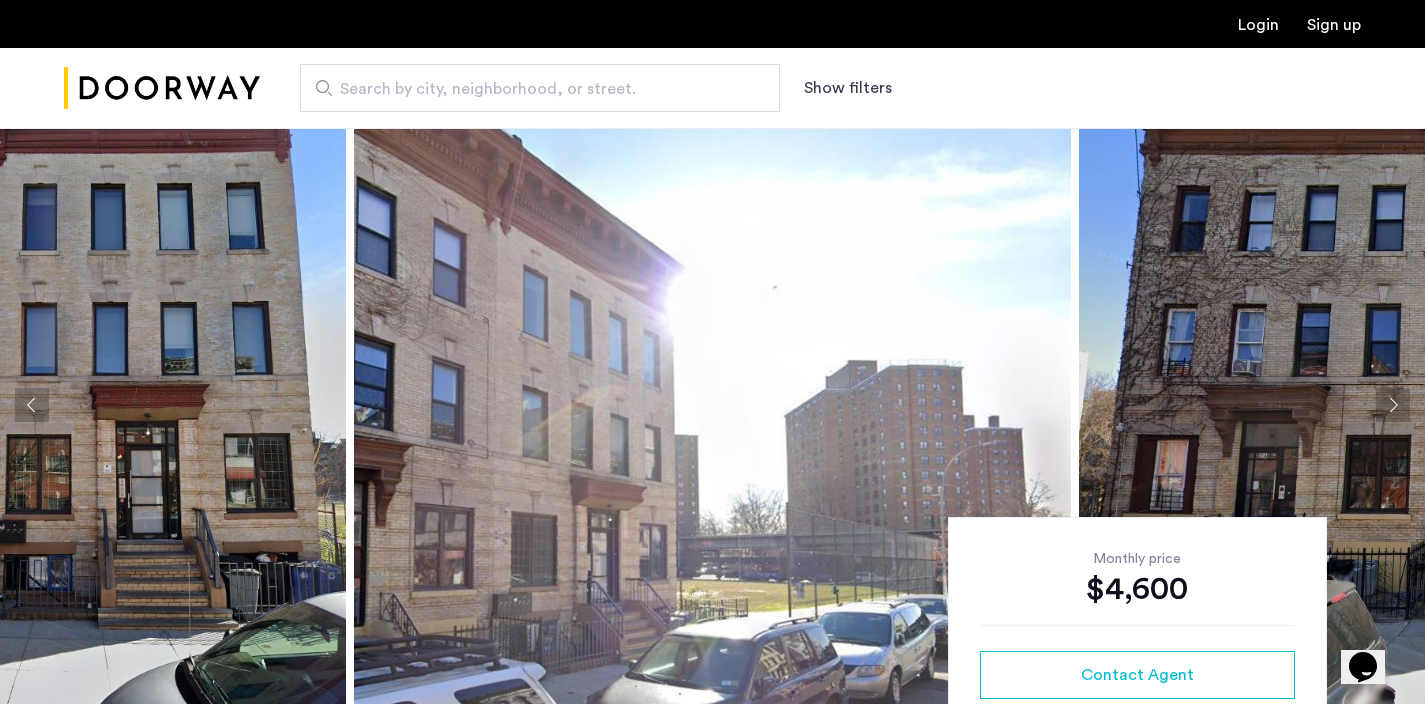 scroll, scrollTop: 0, scrollLeft: 0, axis: both 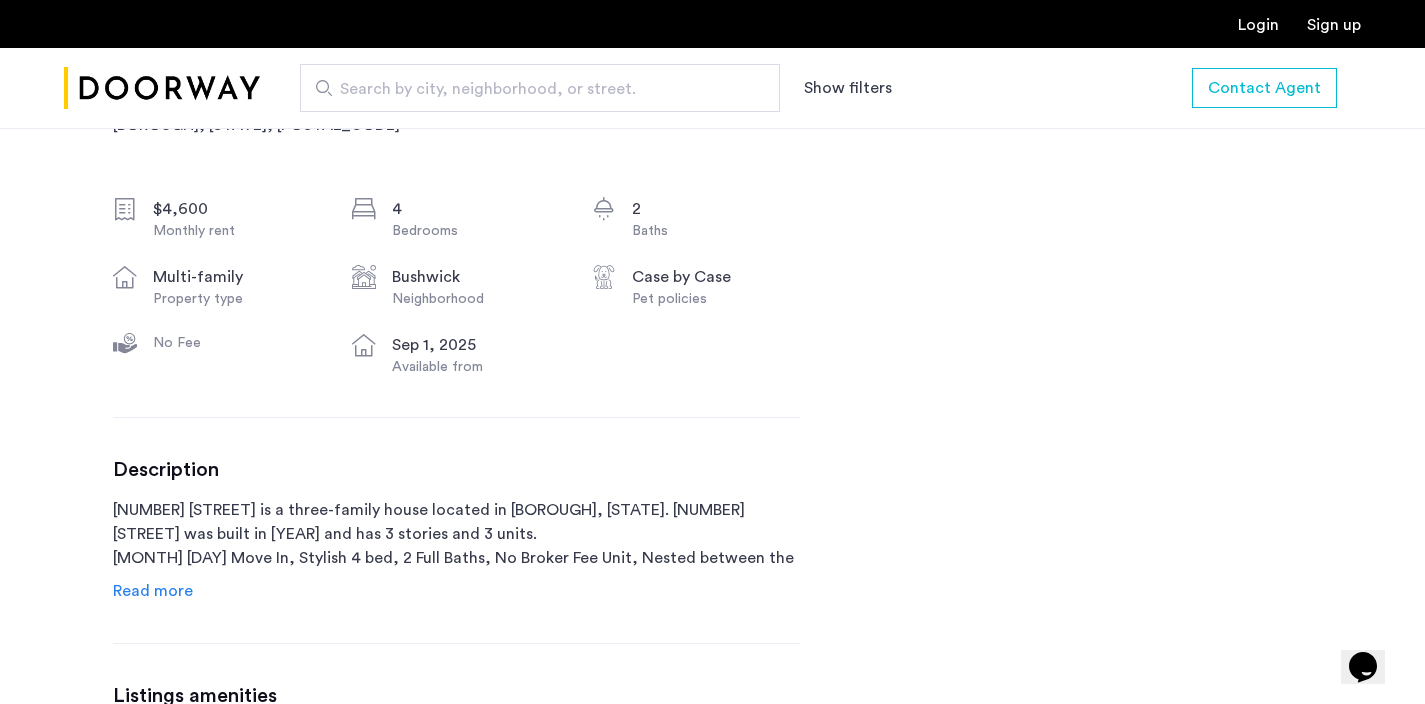 click on "Read more" 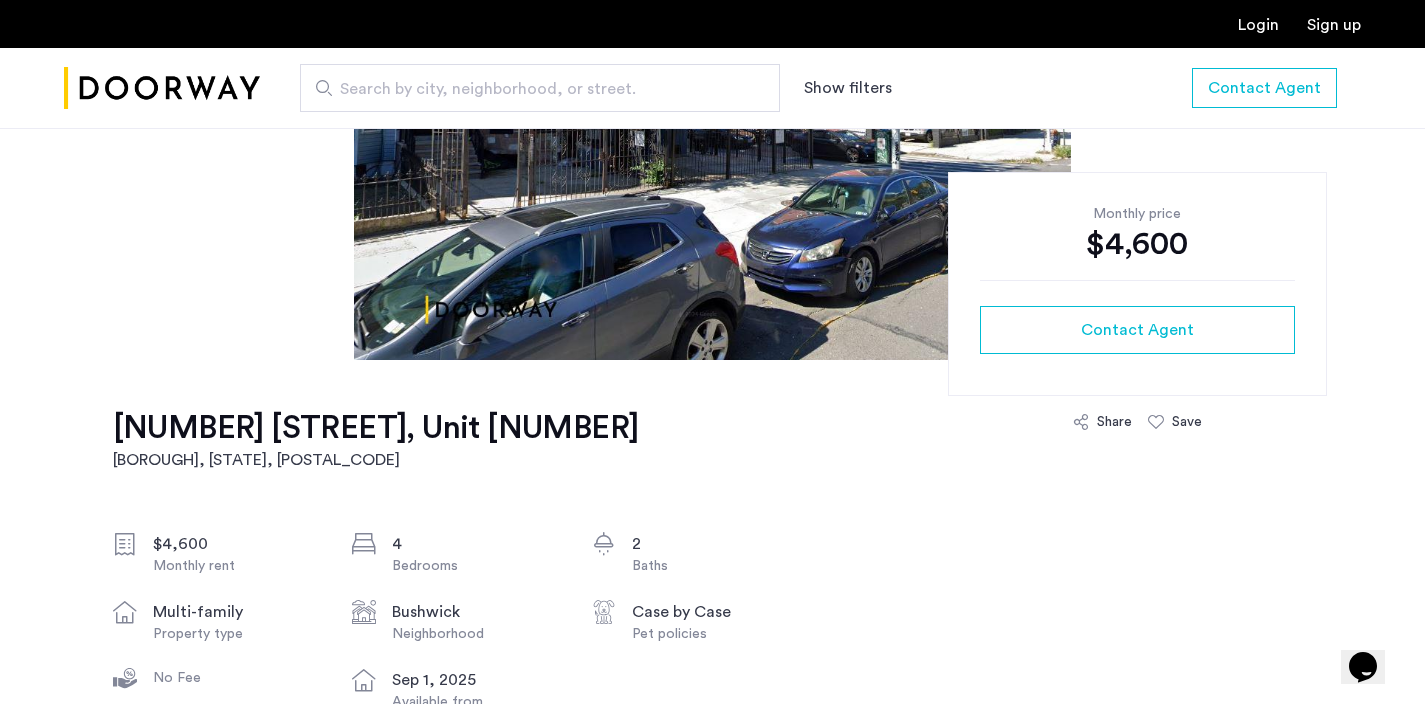 scroll, scrollTop: 334, scrollLeft: 0, axis: vertical 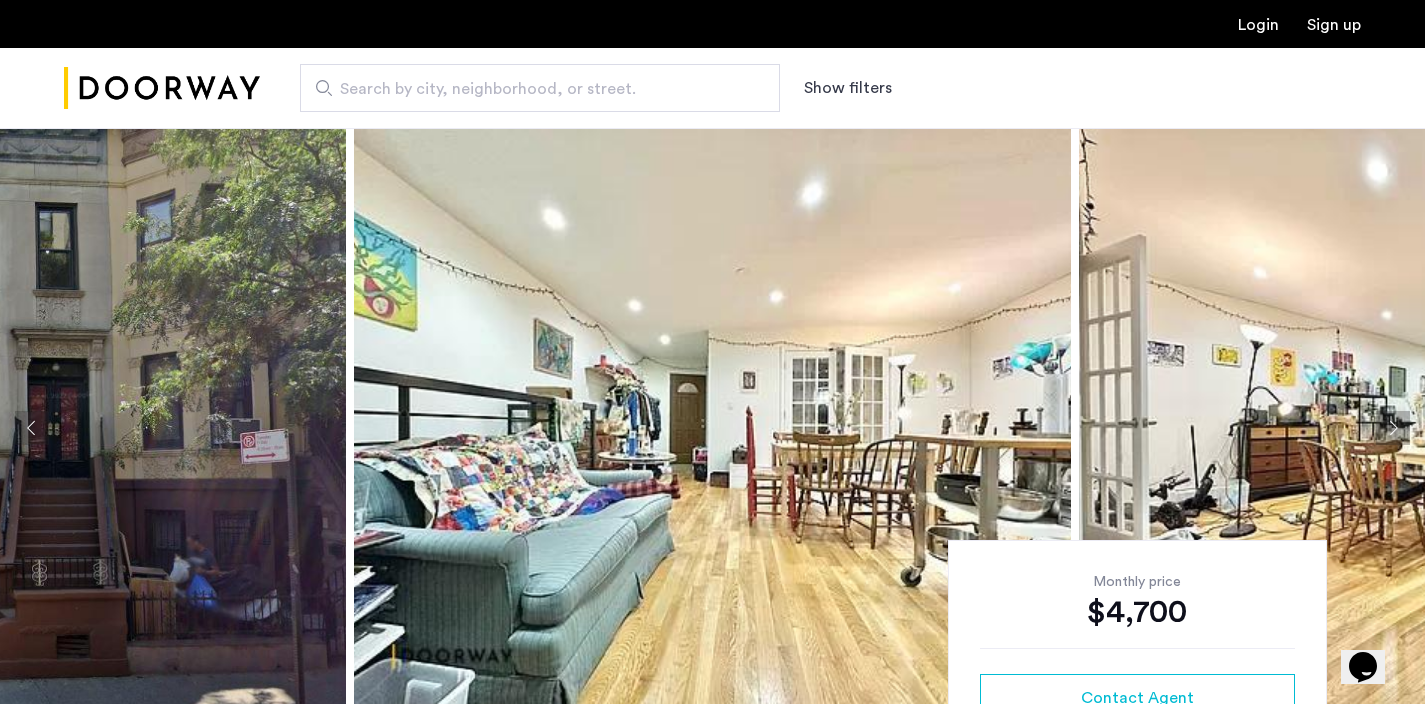 click 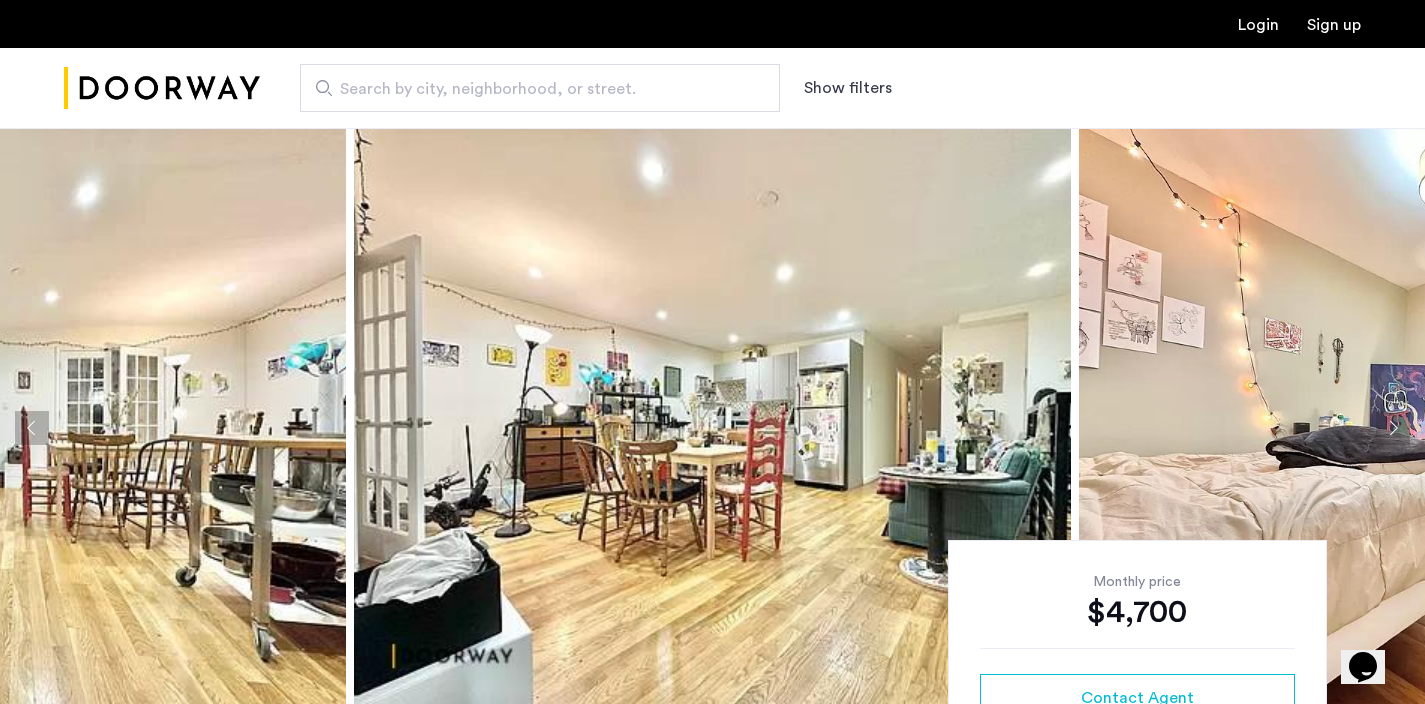 click 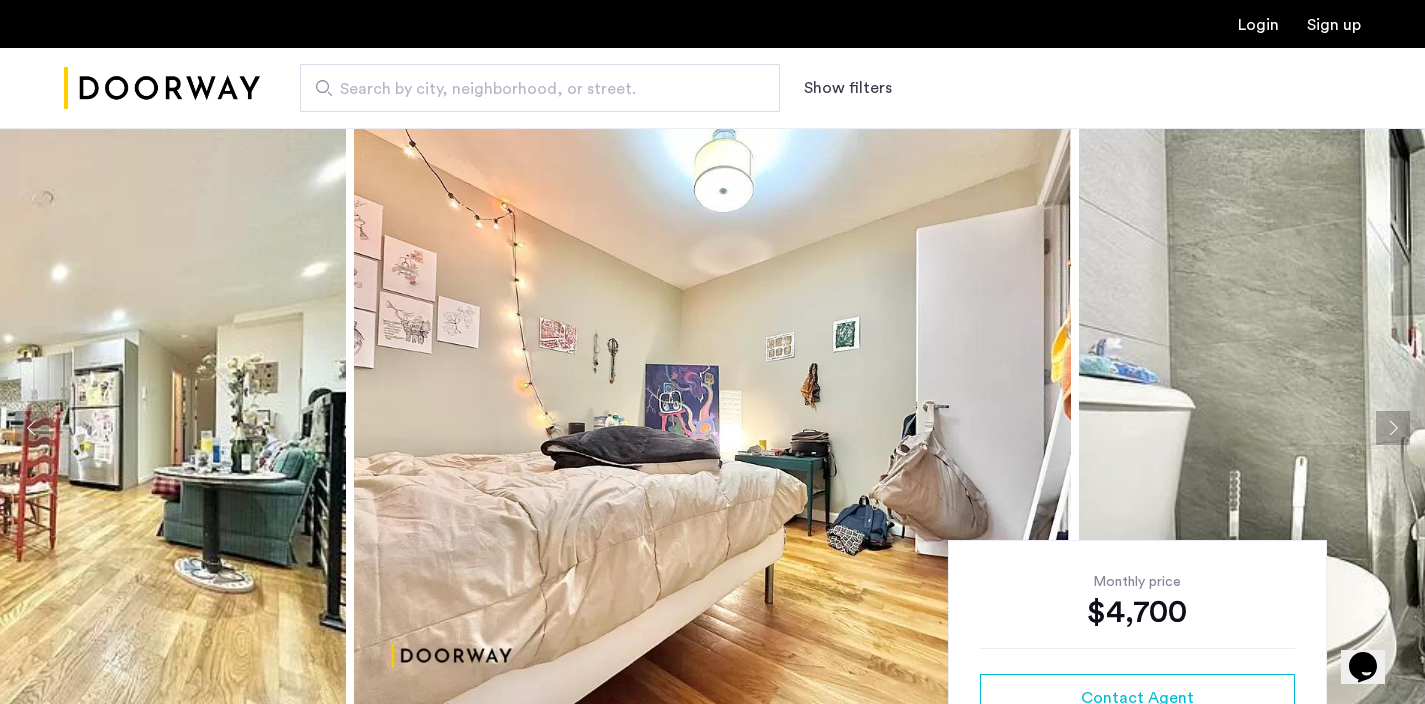 click 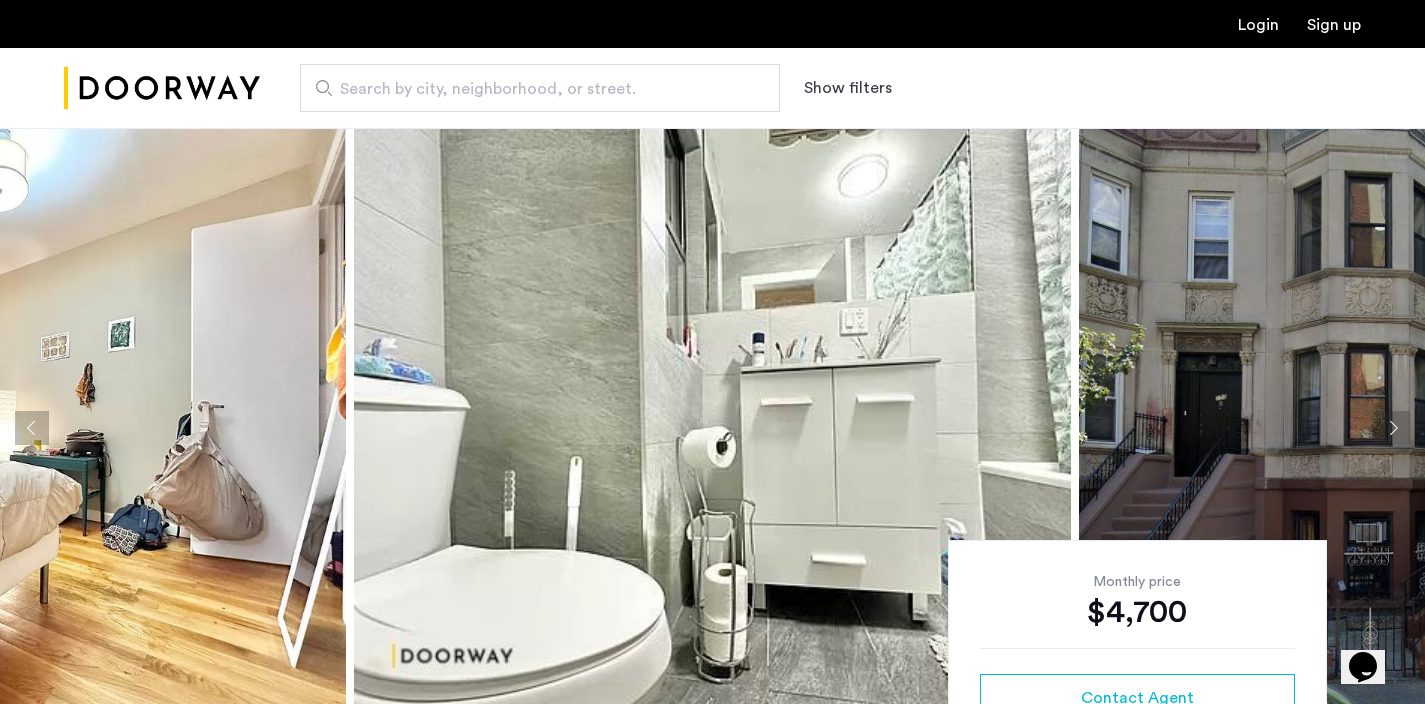 click 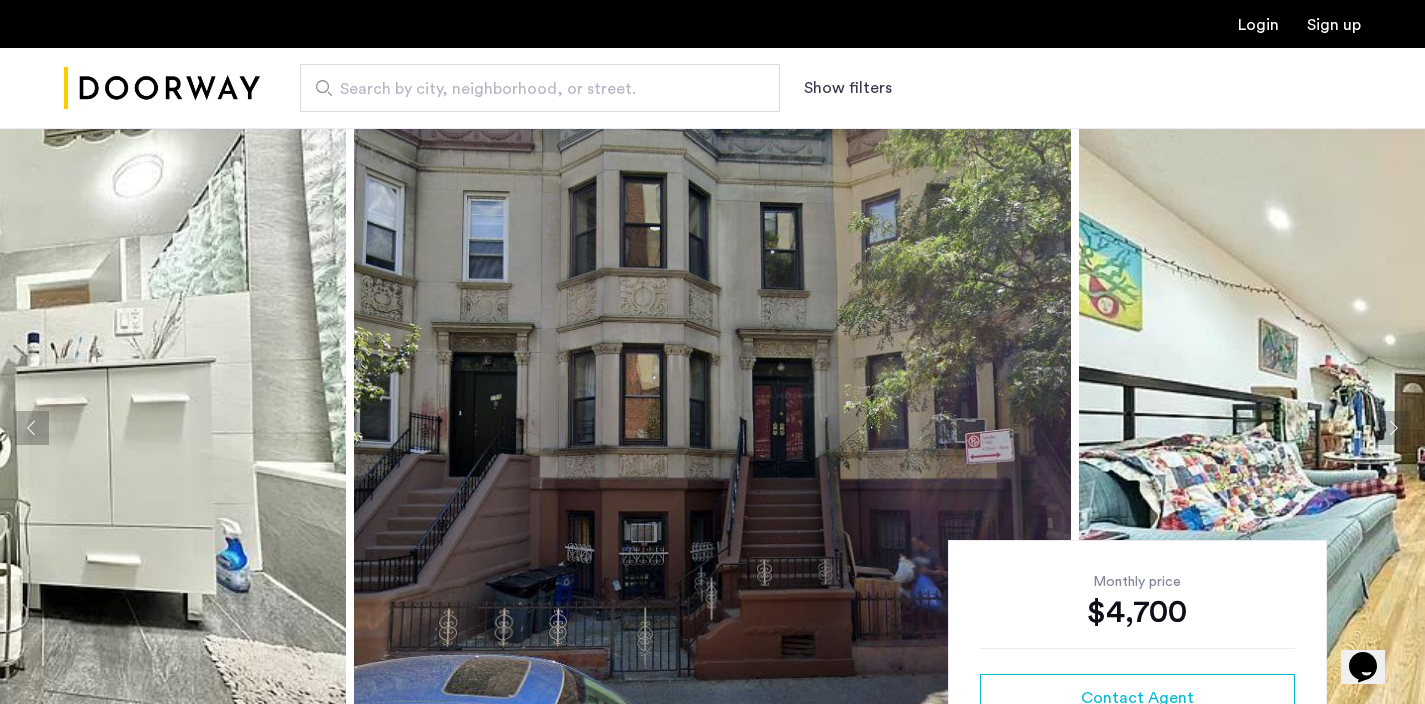 click 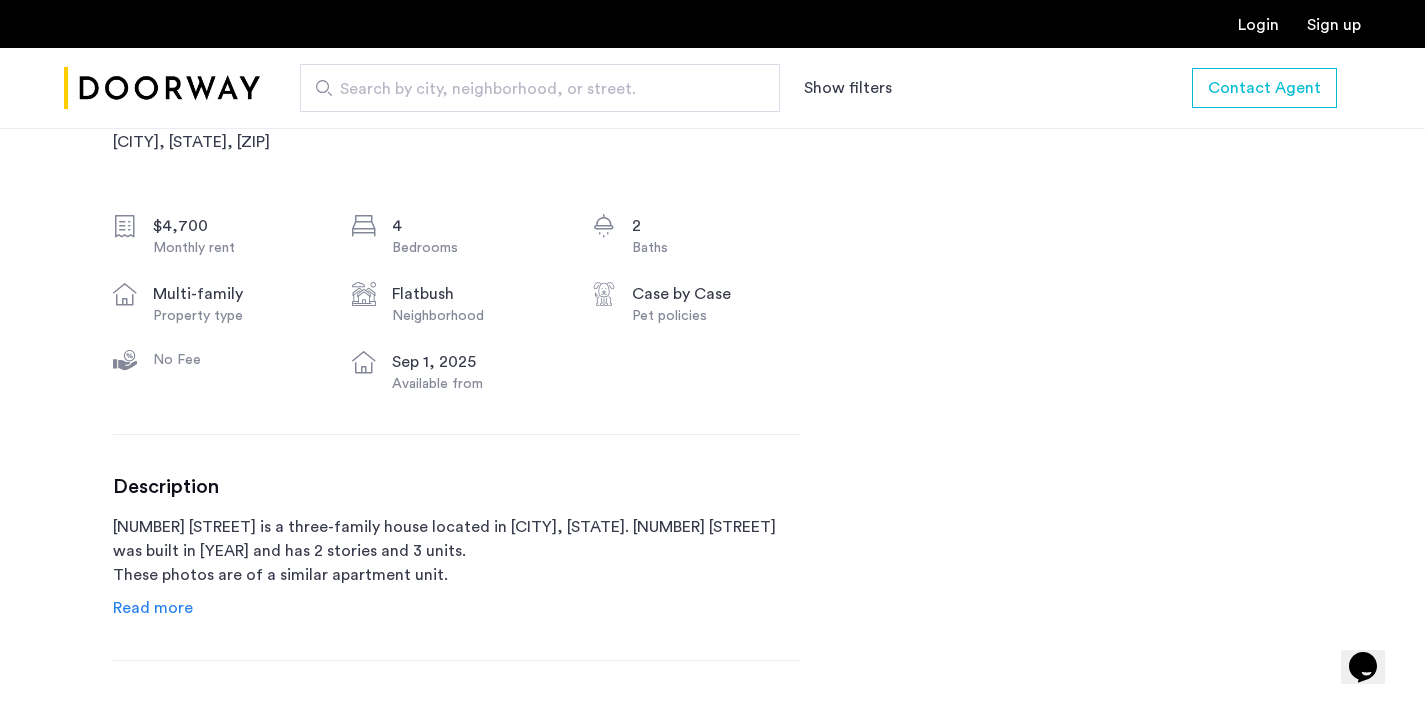 scroll, scrollTop: 739, scrollLeft: 0, axis: vertical 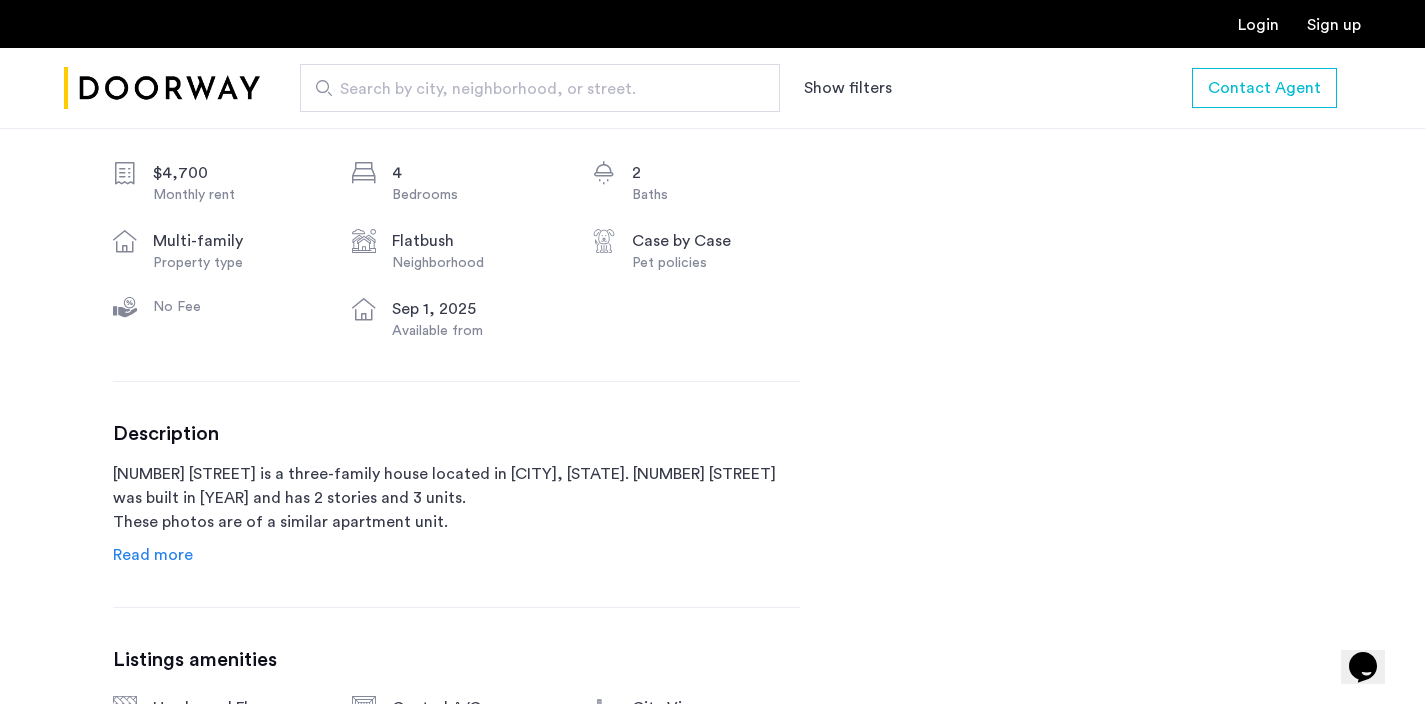 click on "Read more" 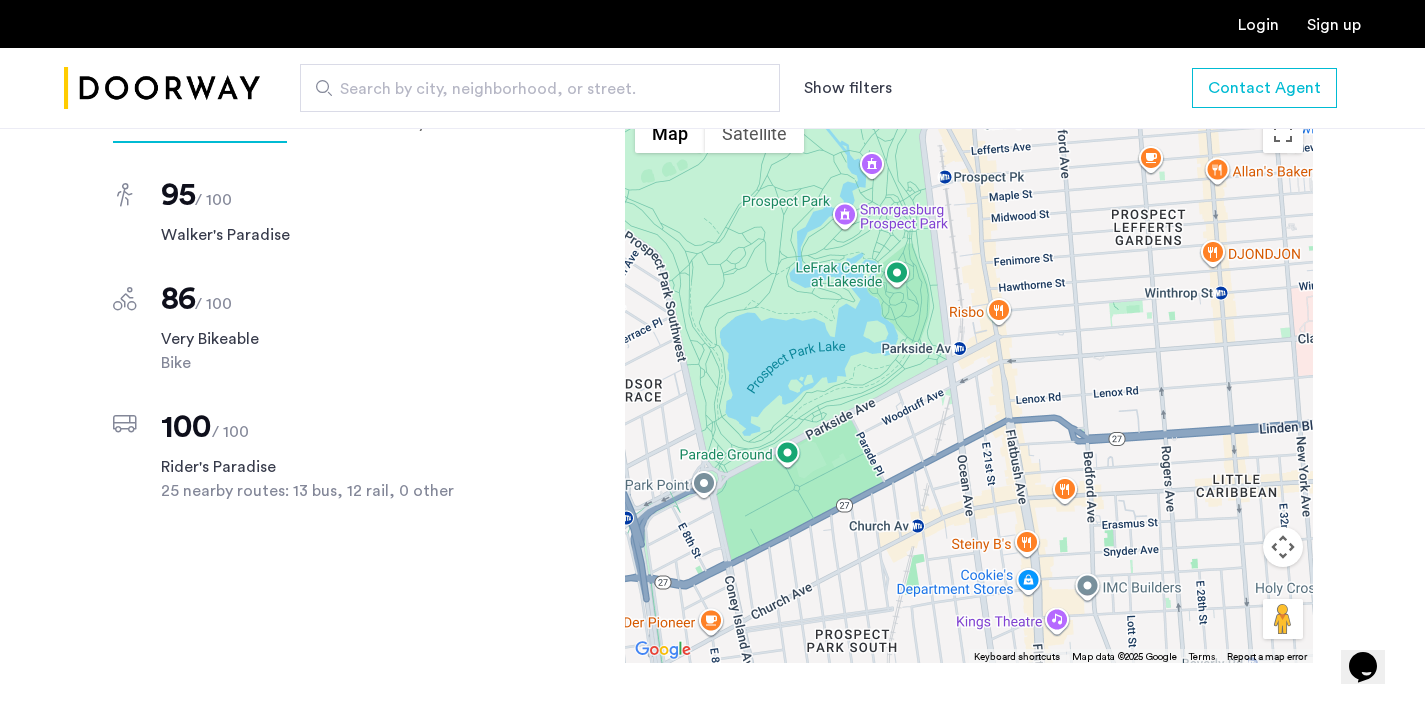 scroll, scrollTop: 2469, scrollLeft: 0, axis: vertical 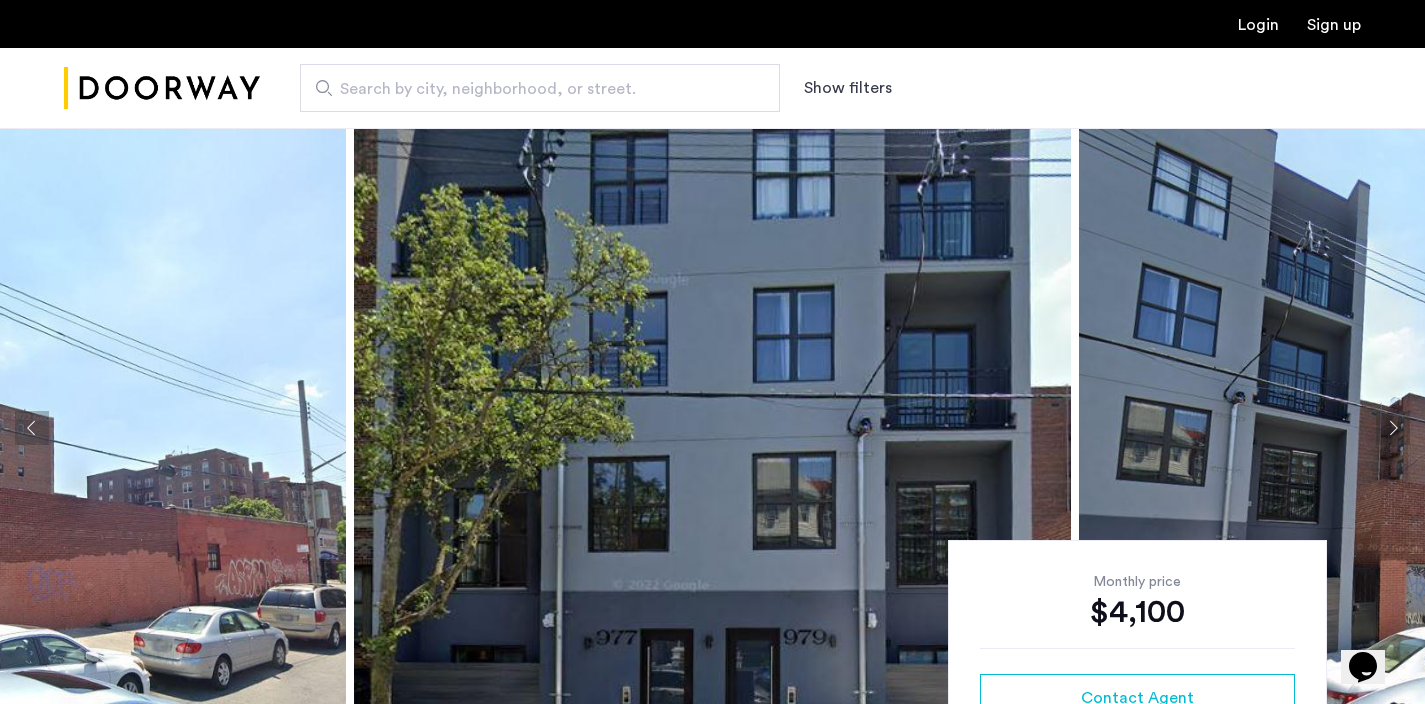 click 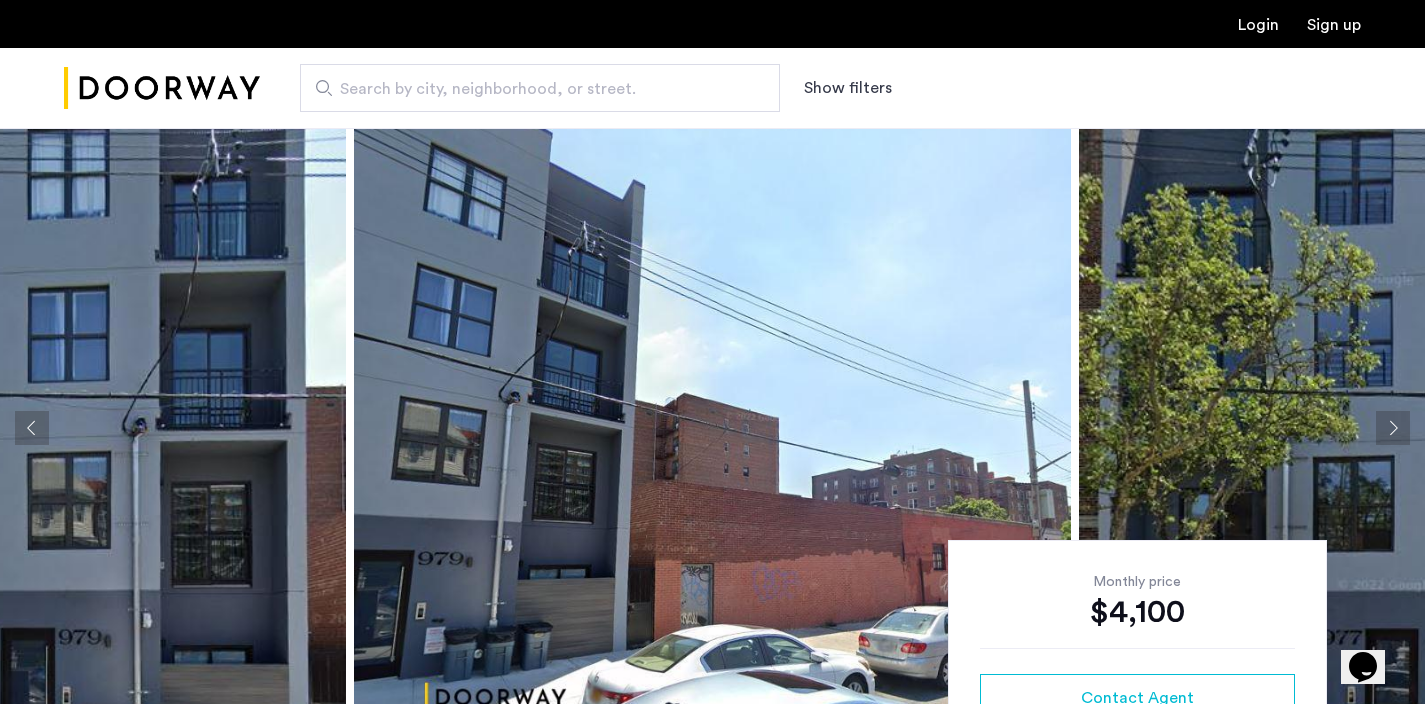 click 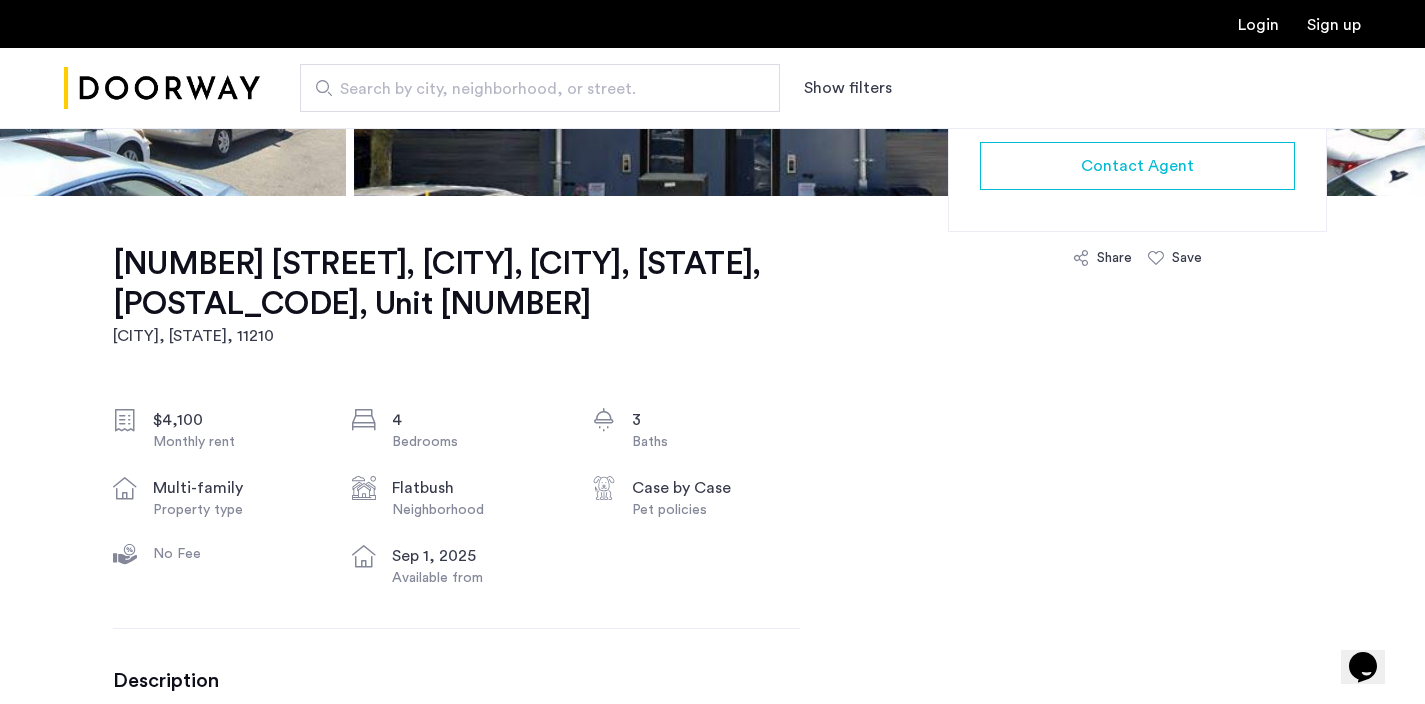scroll, scrollTop: 533, scrollLeft: 0, axis: vertical 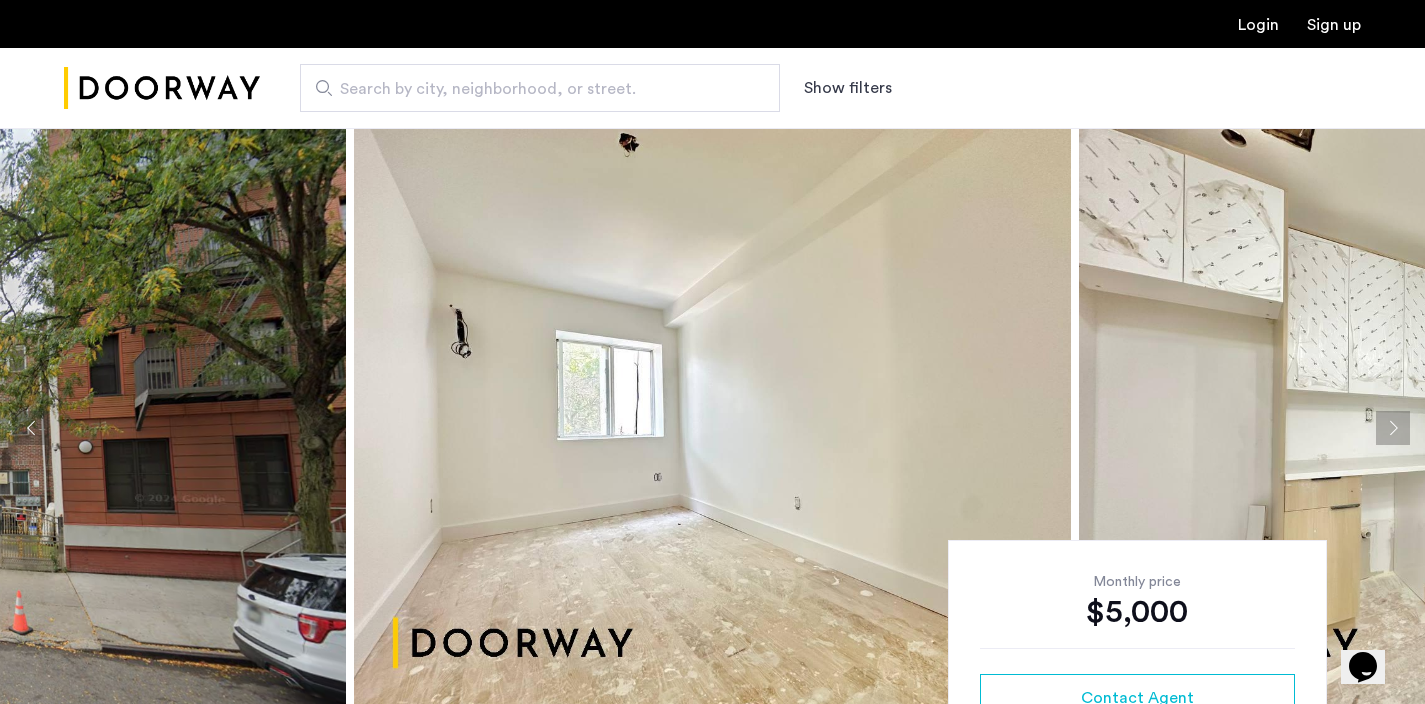 click 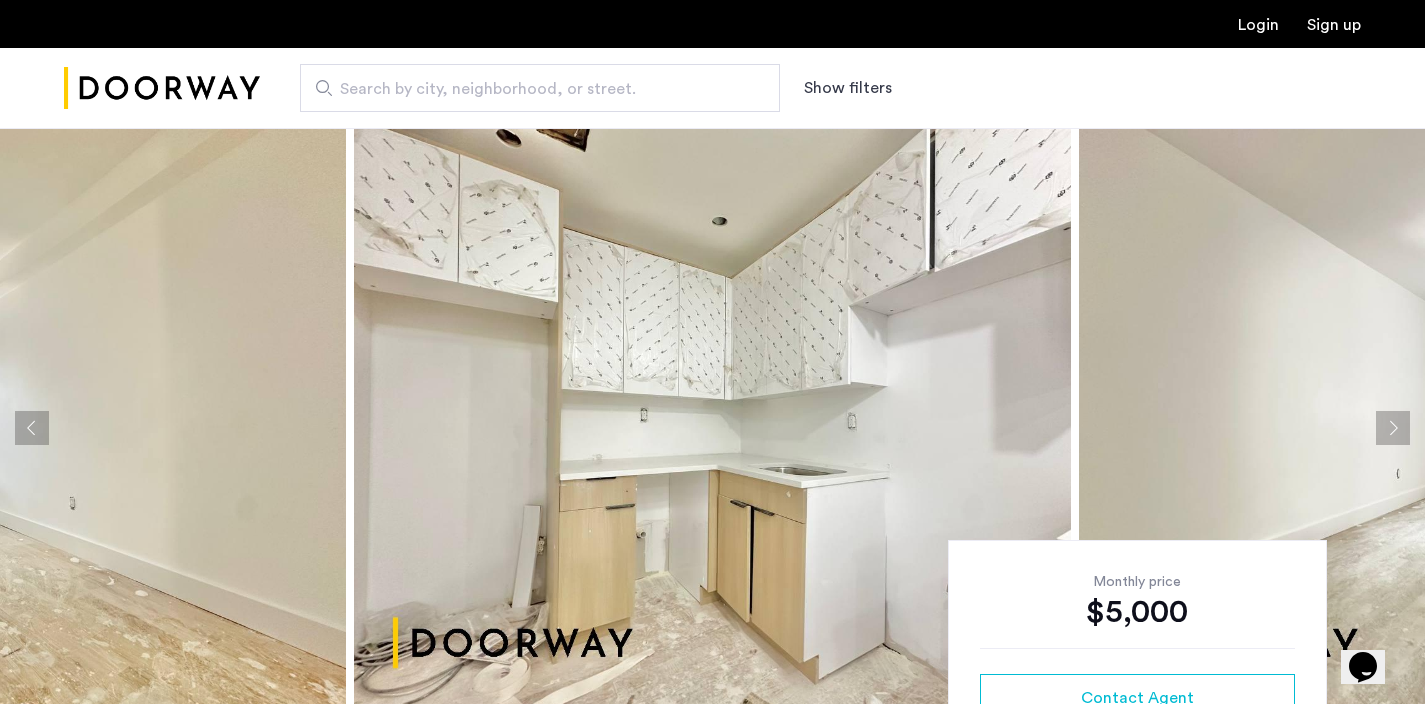 click 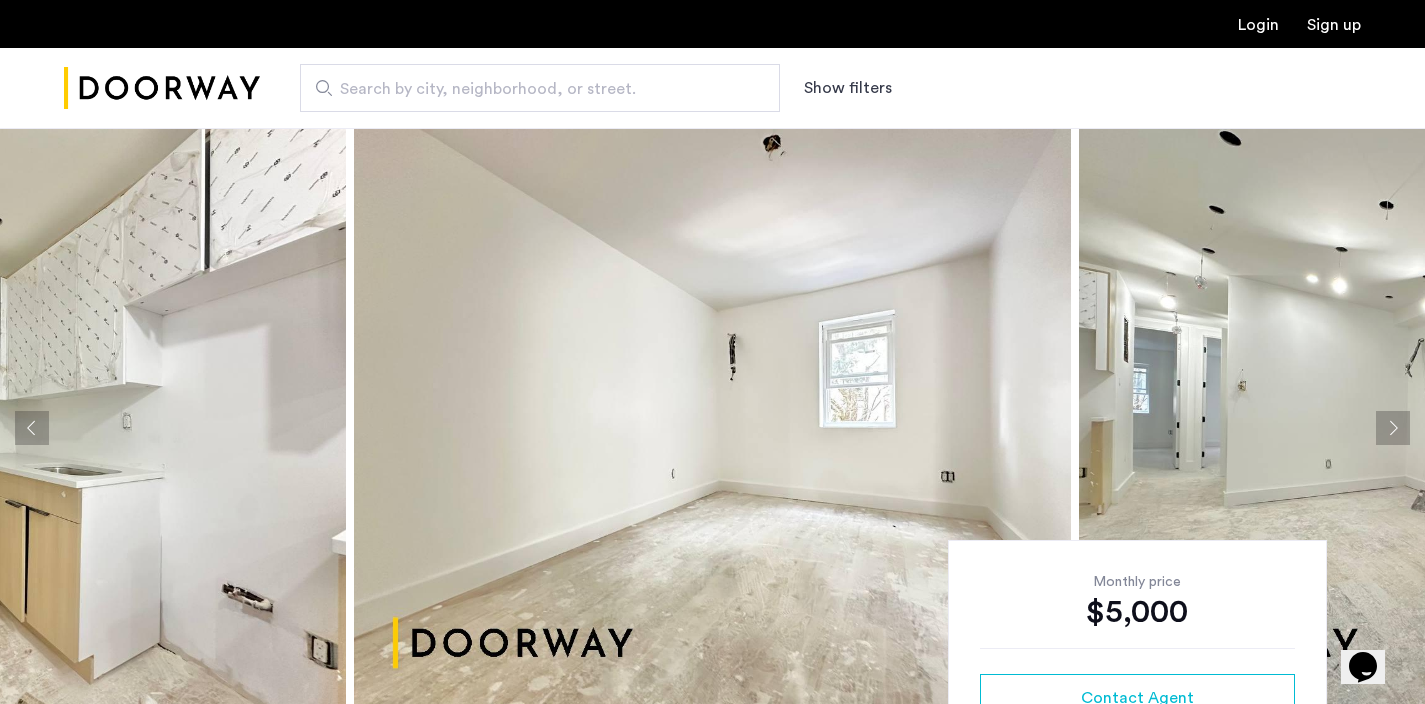 click 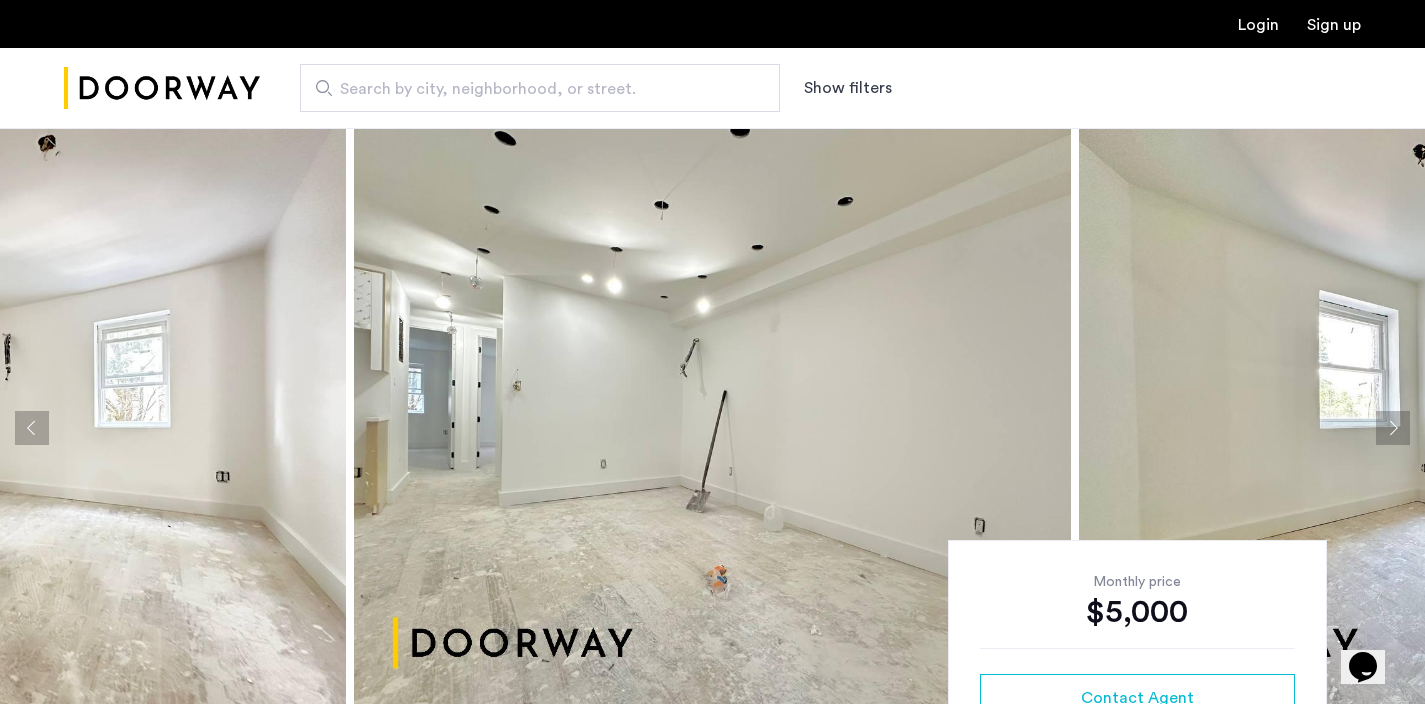 click 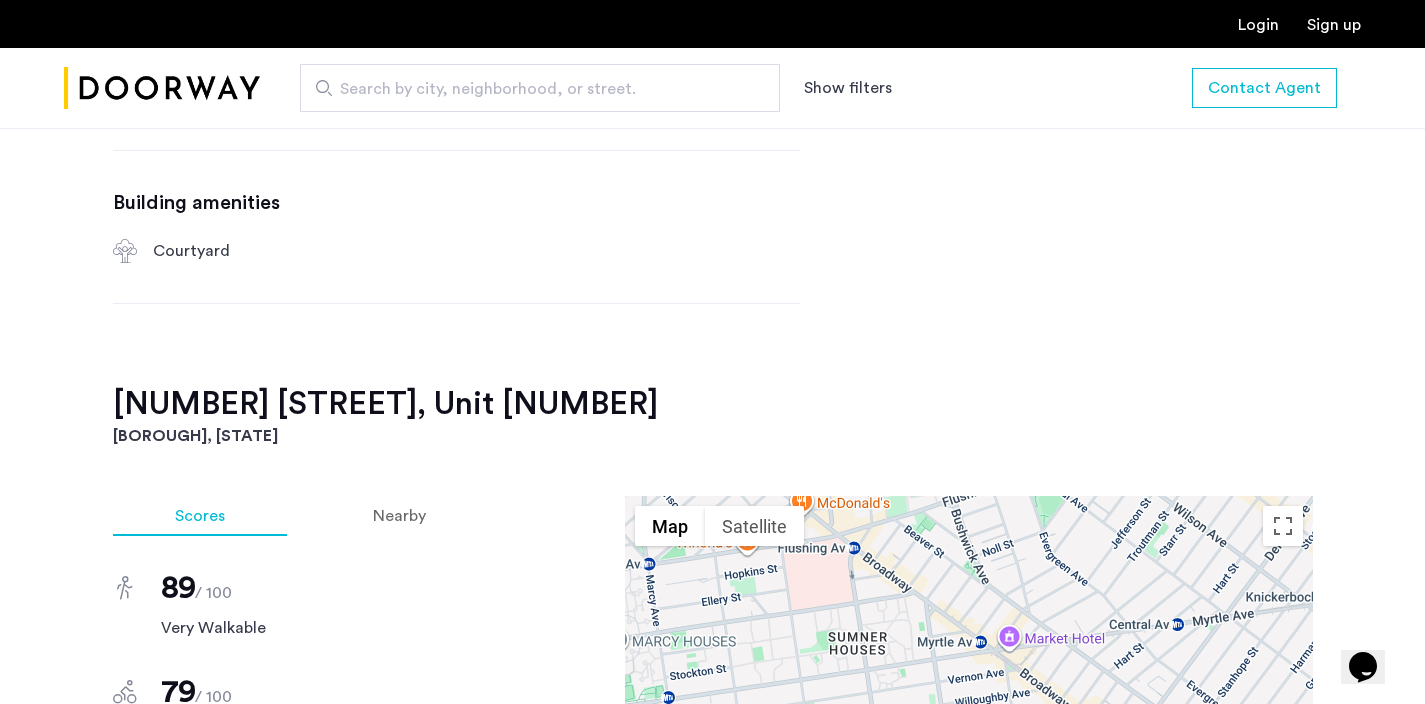 scroll, scrollTop: 1321, scrollLeft: 0, axis: vertical 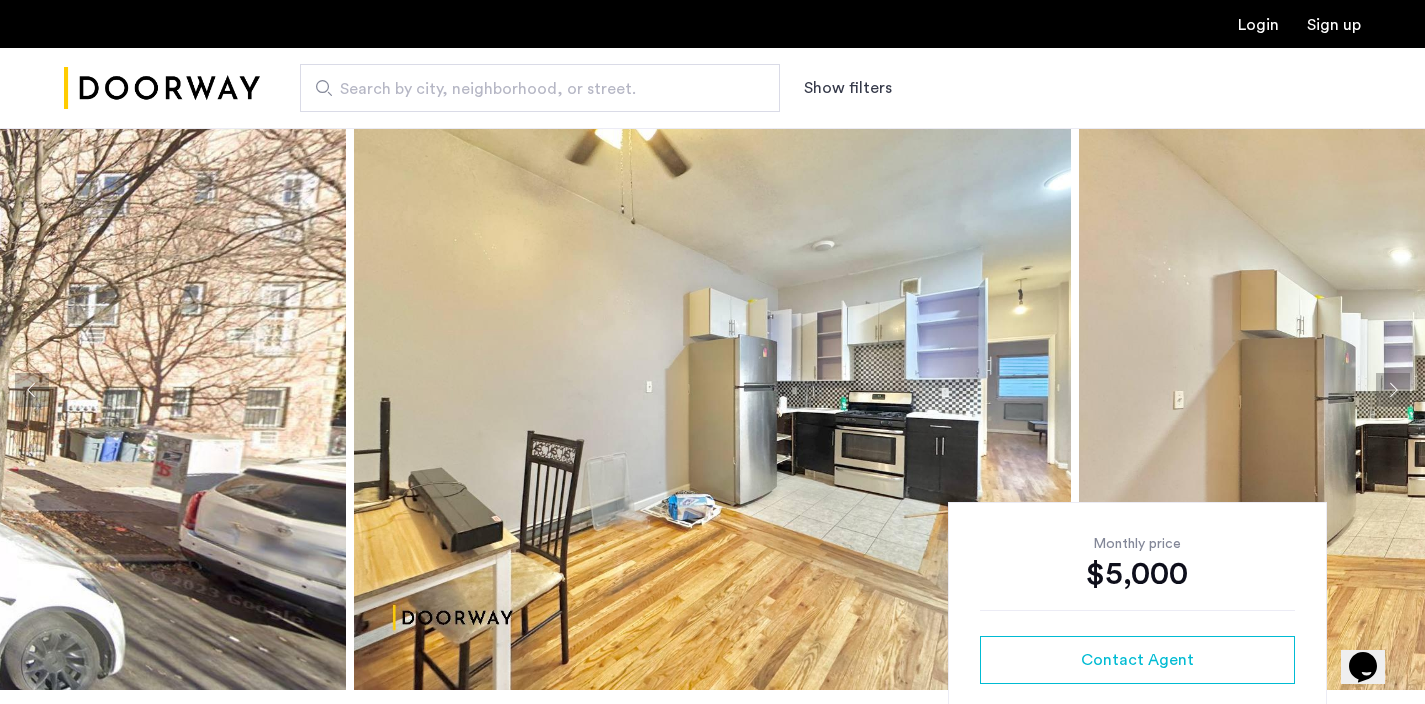 click 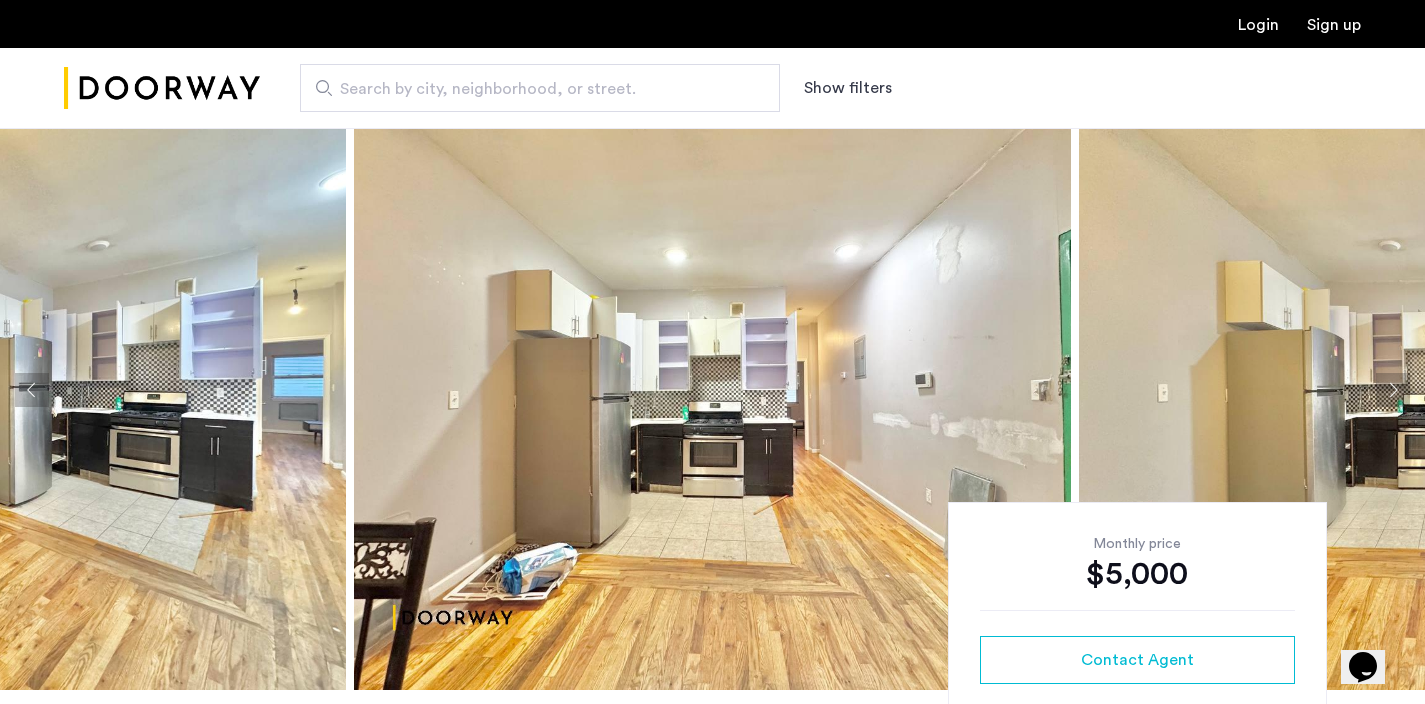 click 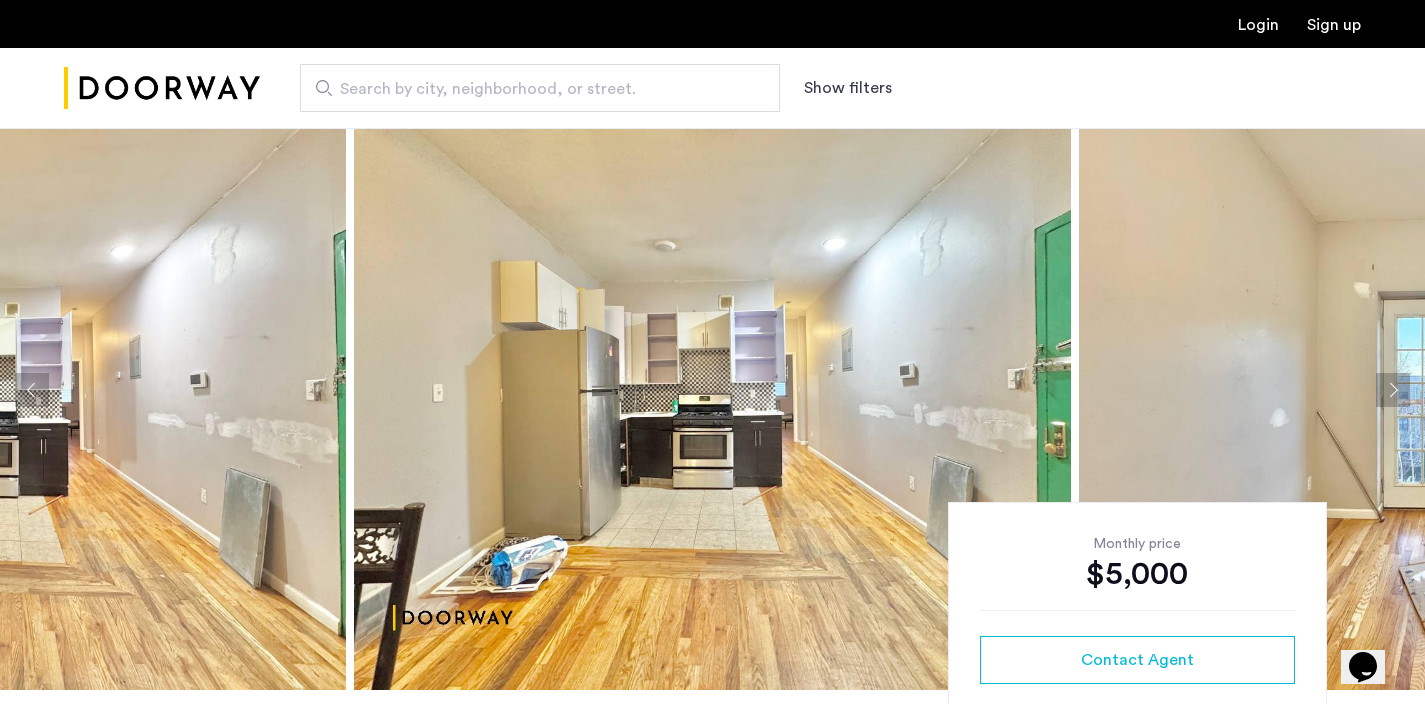 click 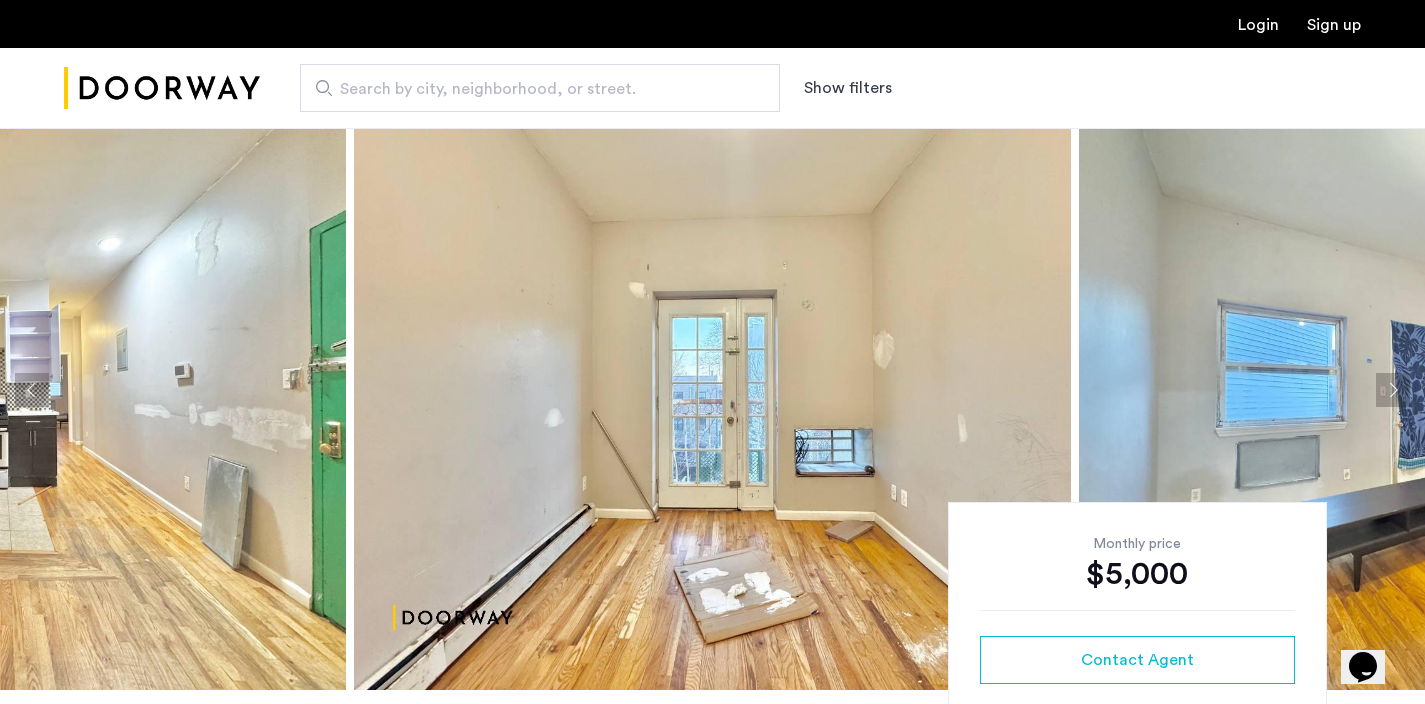 click 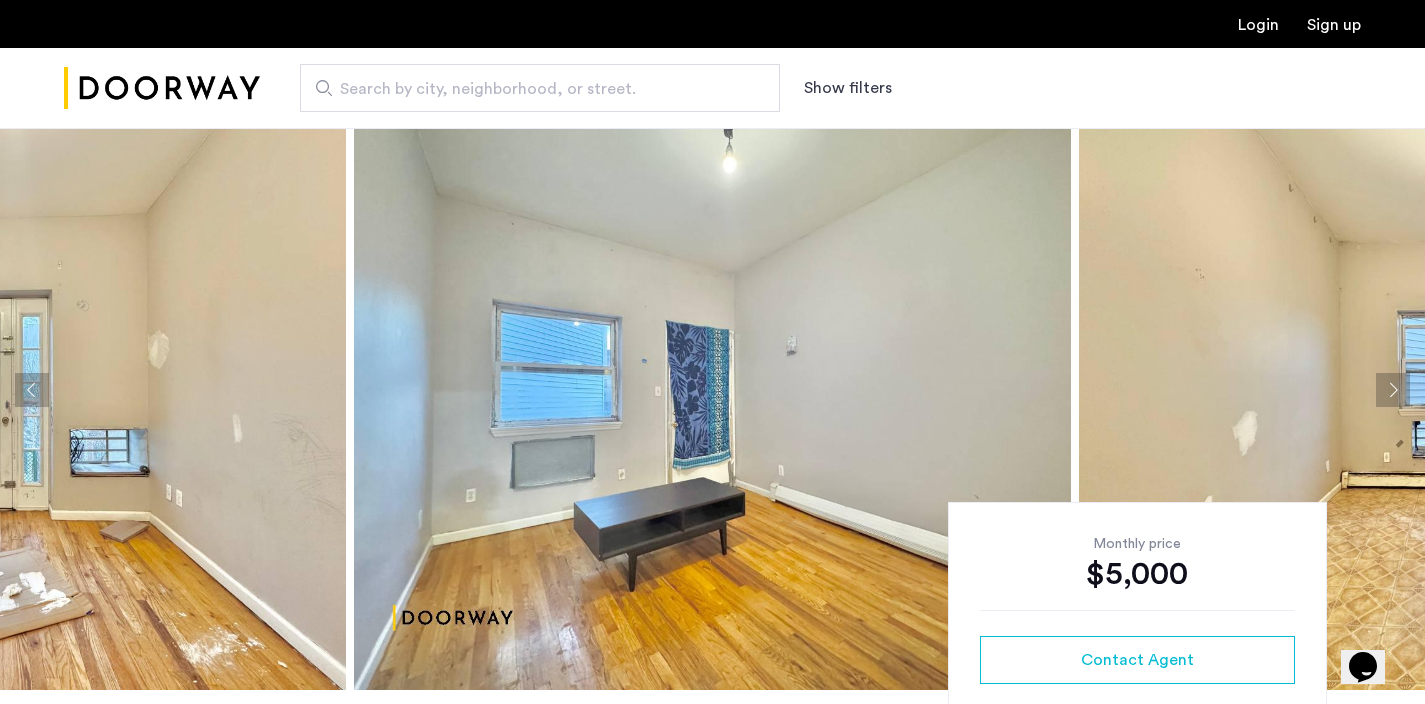 click 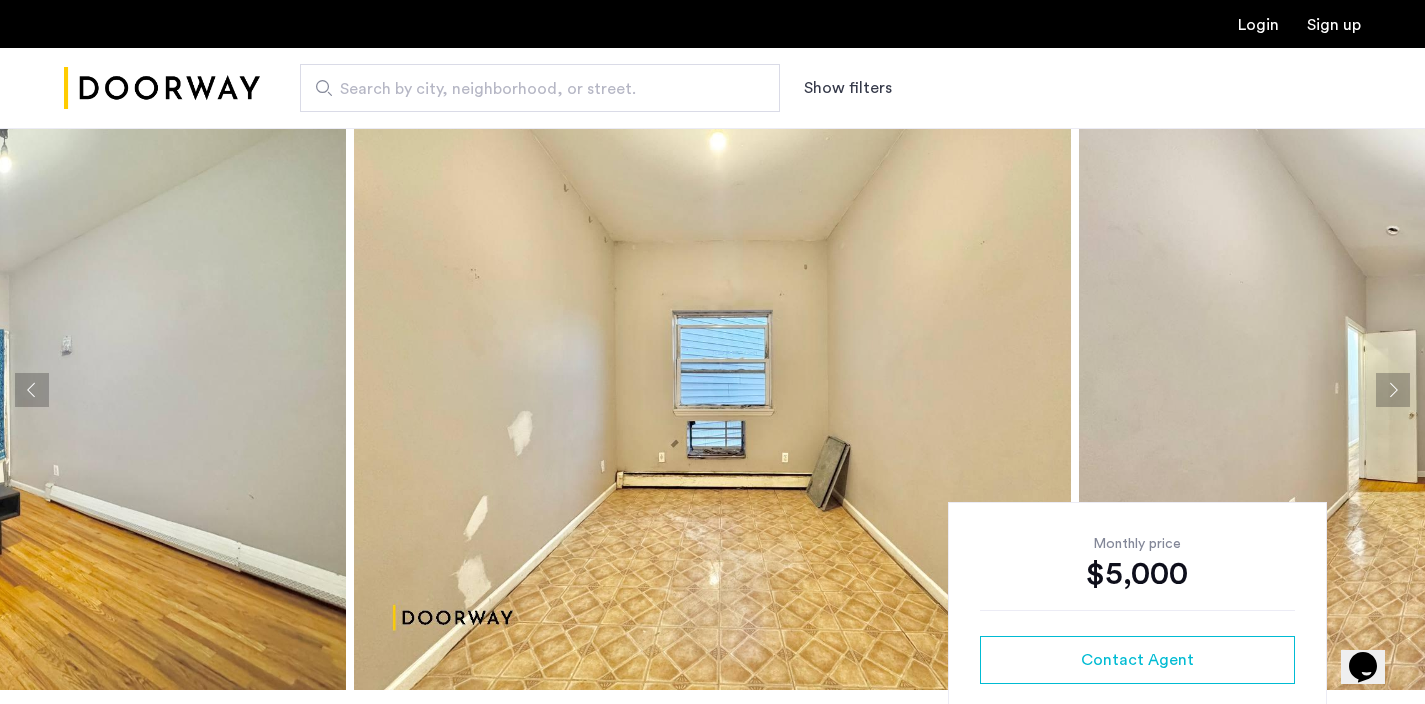 click 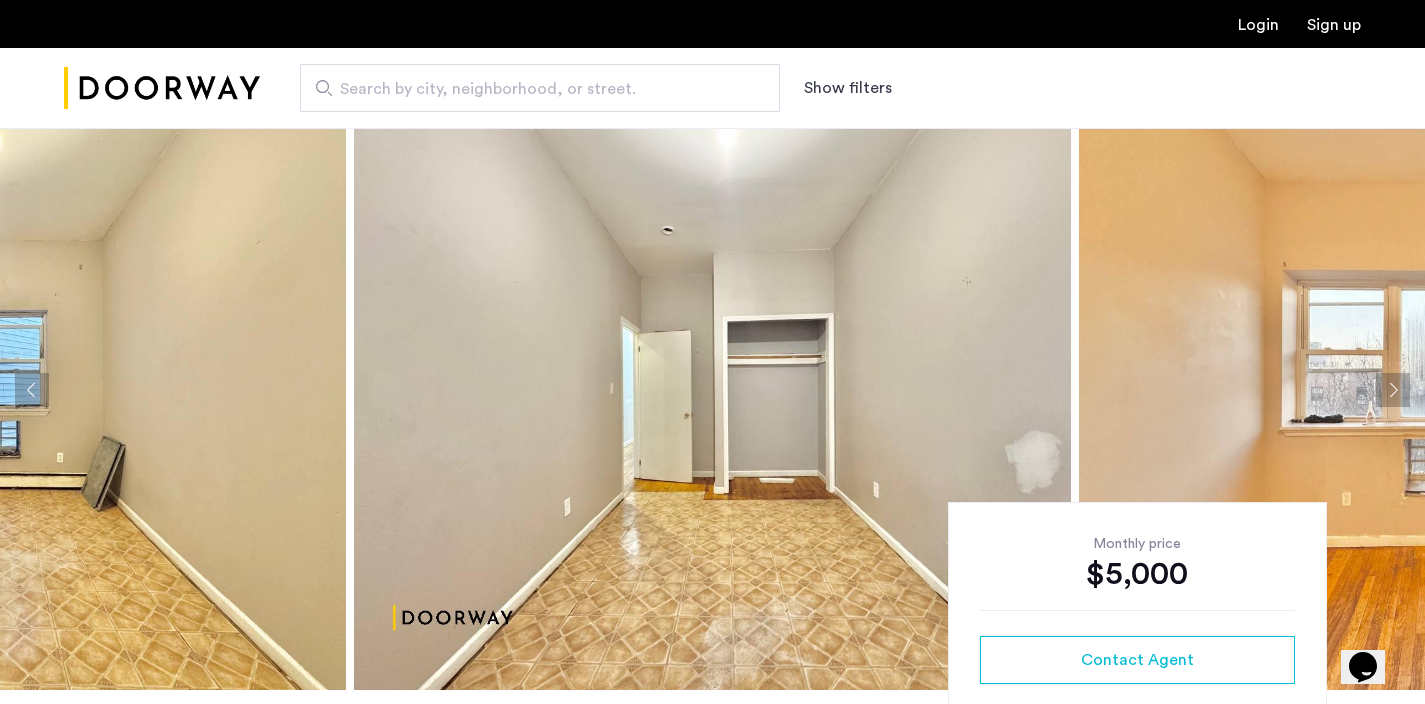 click 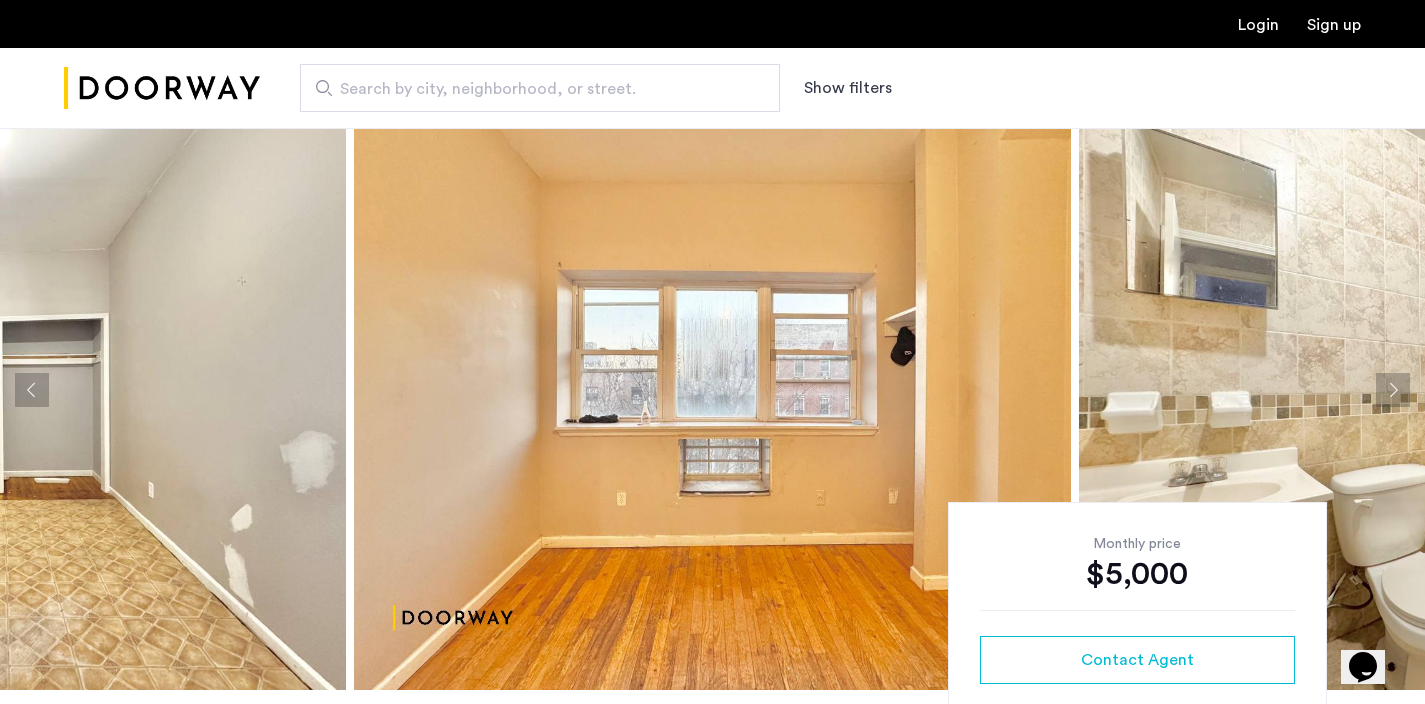 click 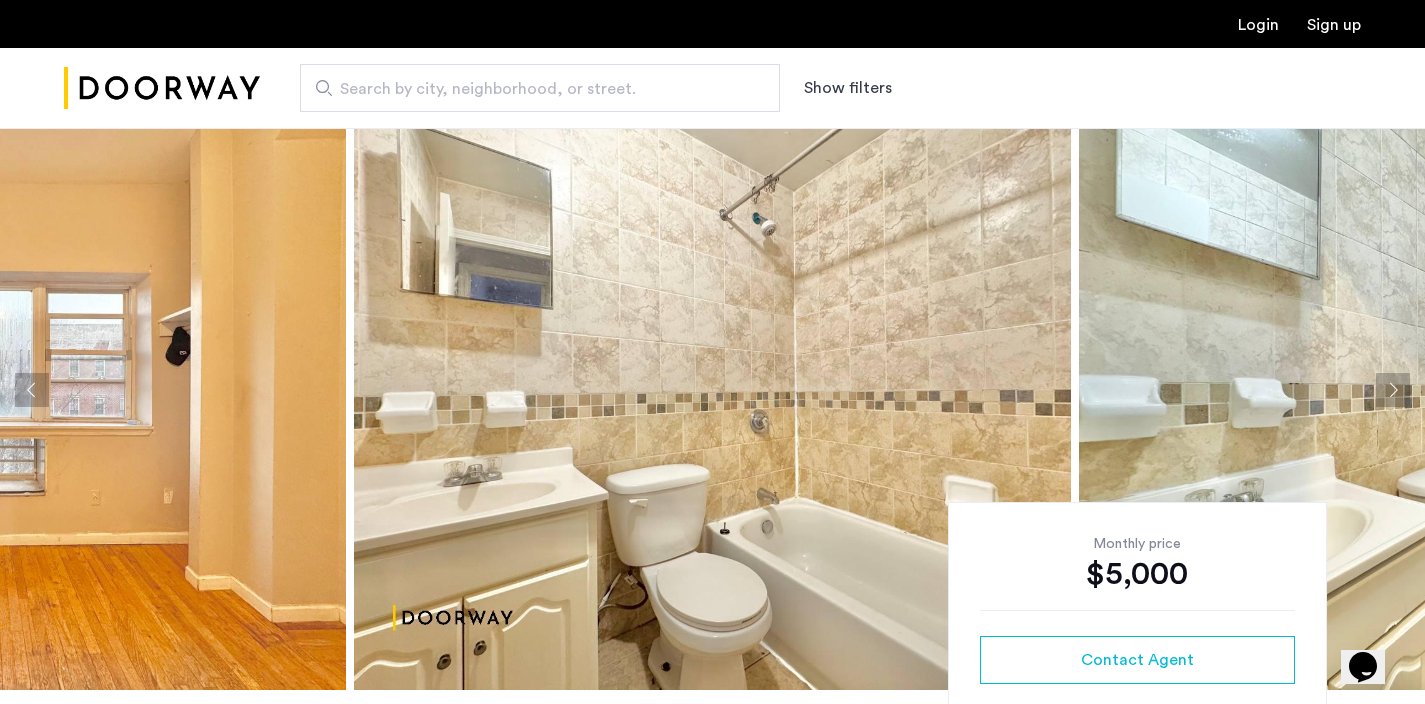 click 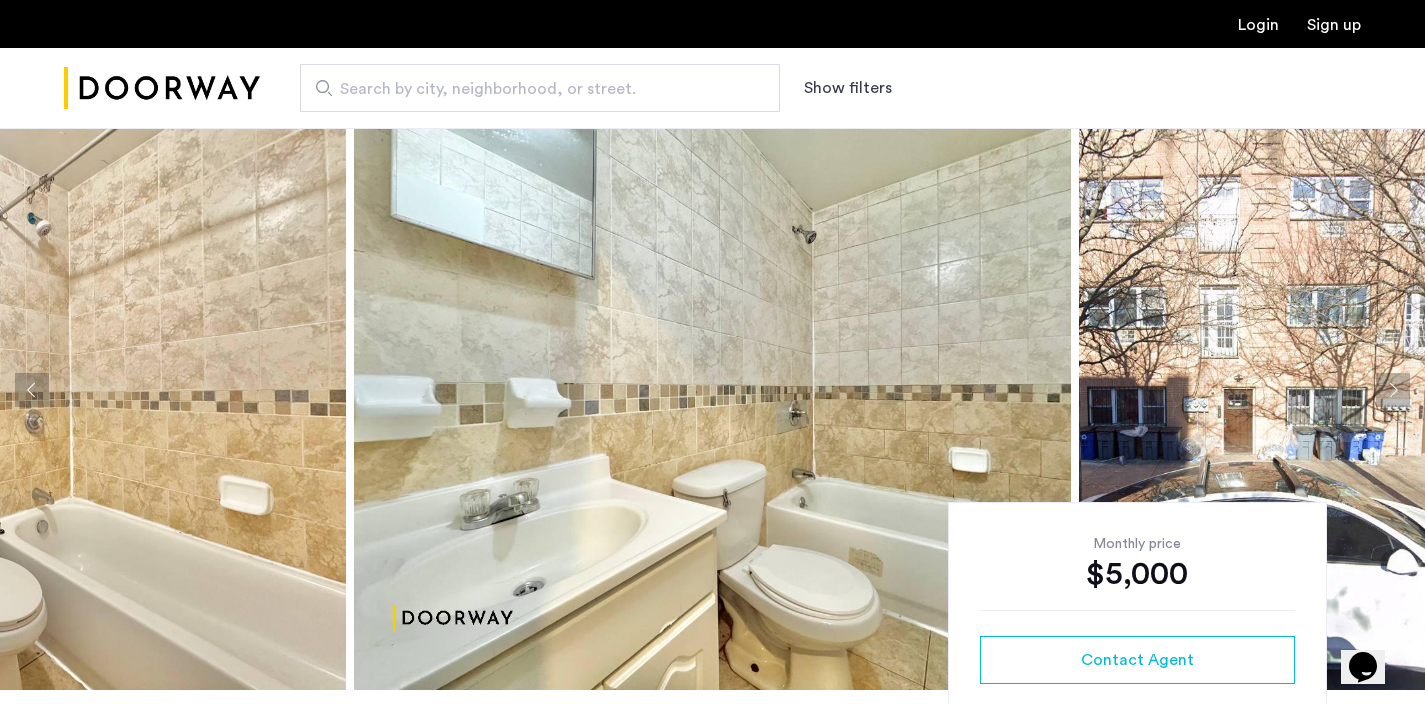click 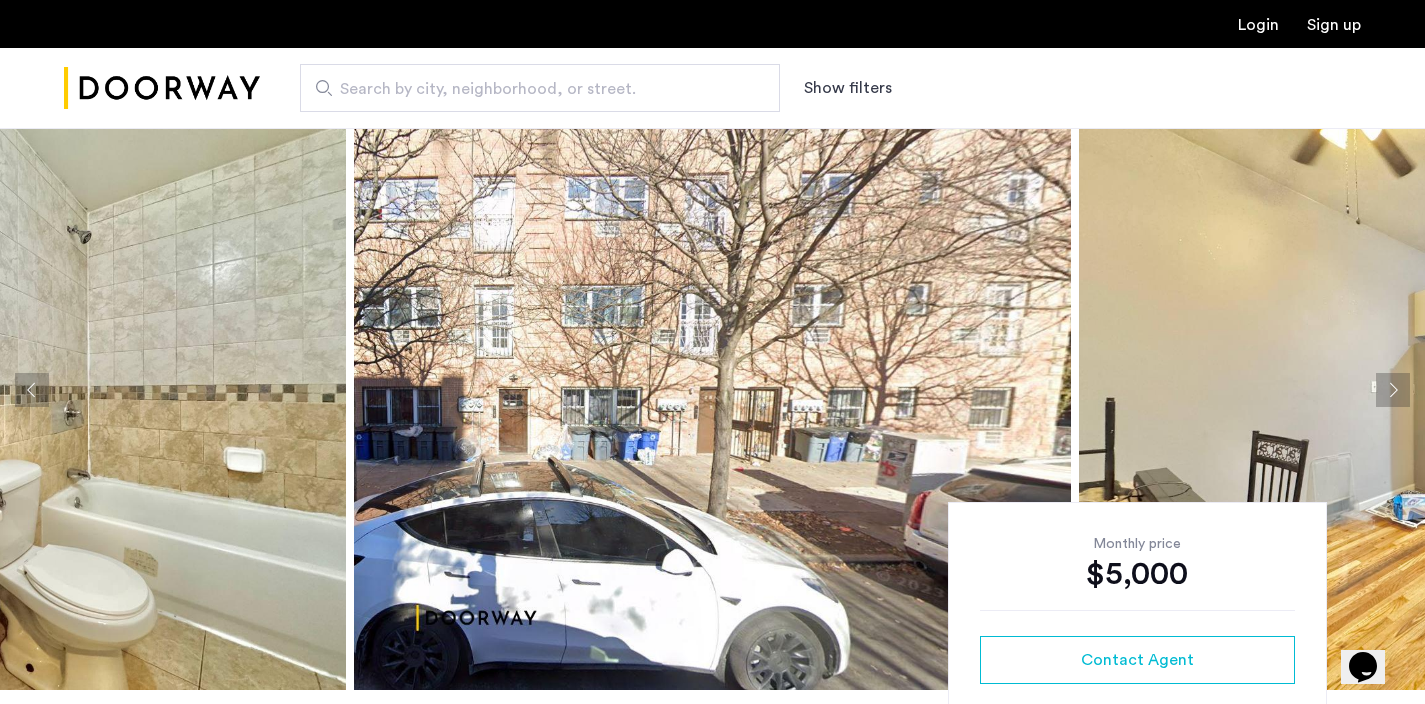 click 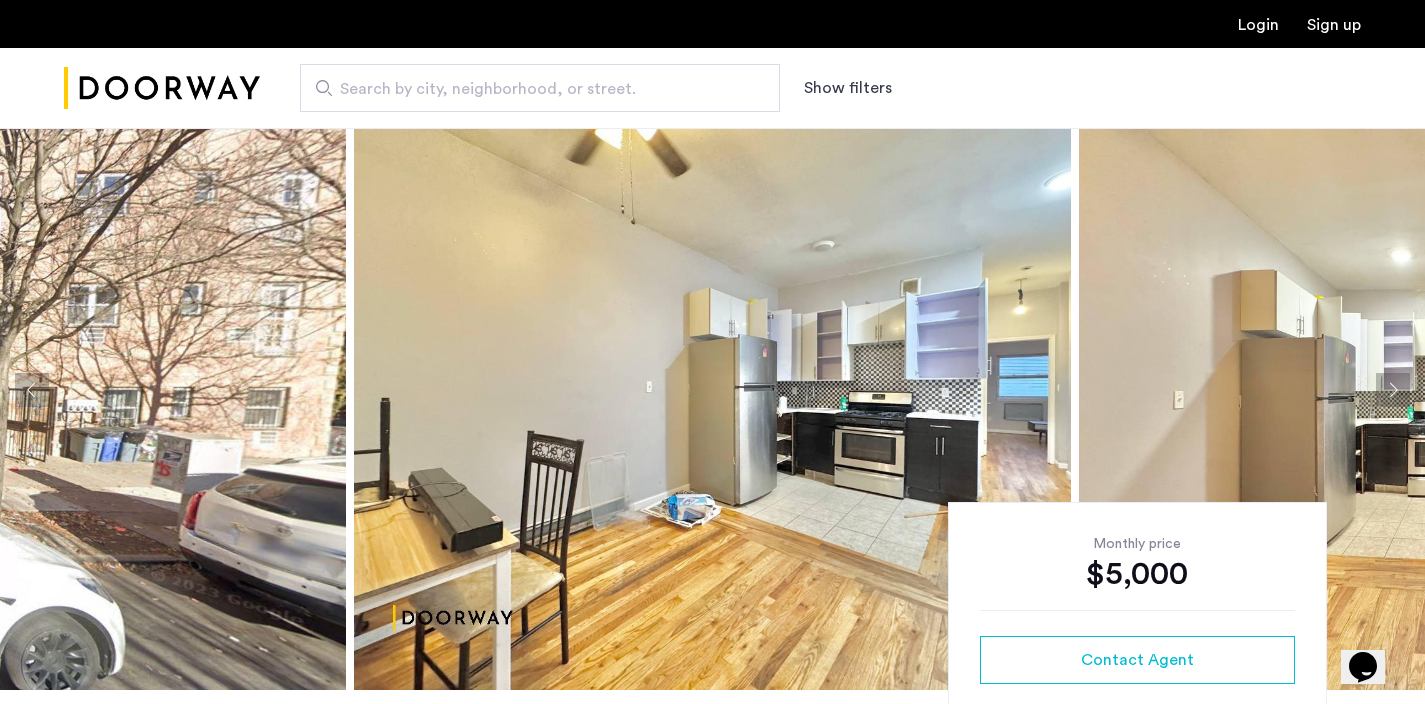 click 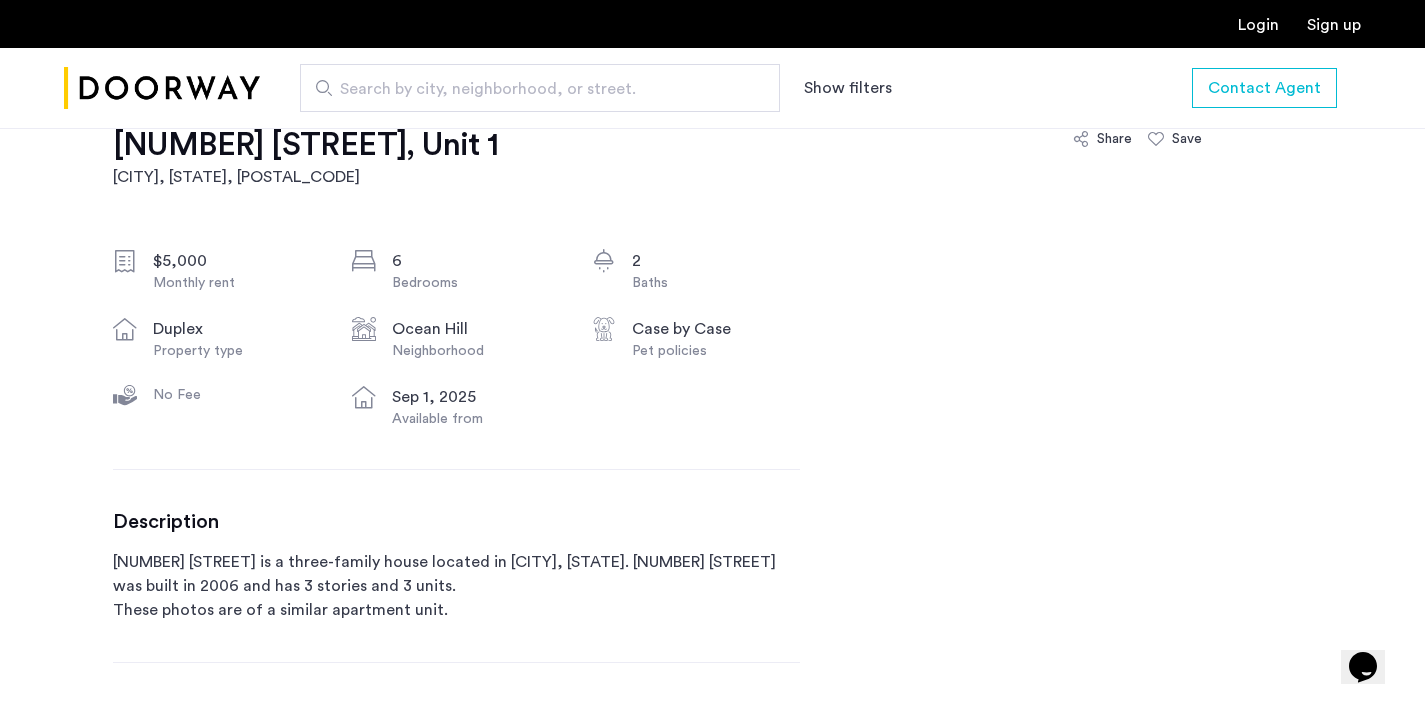 scroll, scrollTop: 656, scrollLeft: 0, axis: vertical 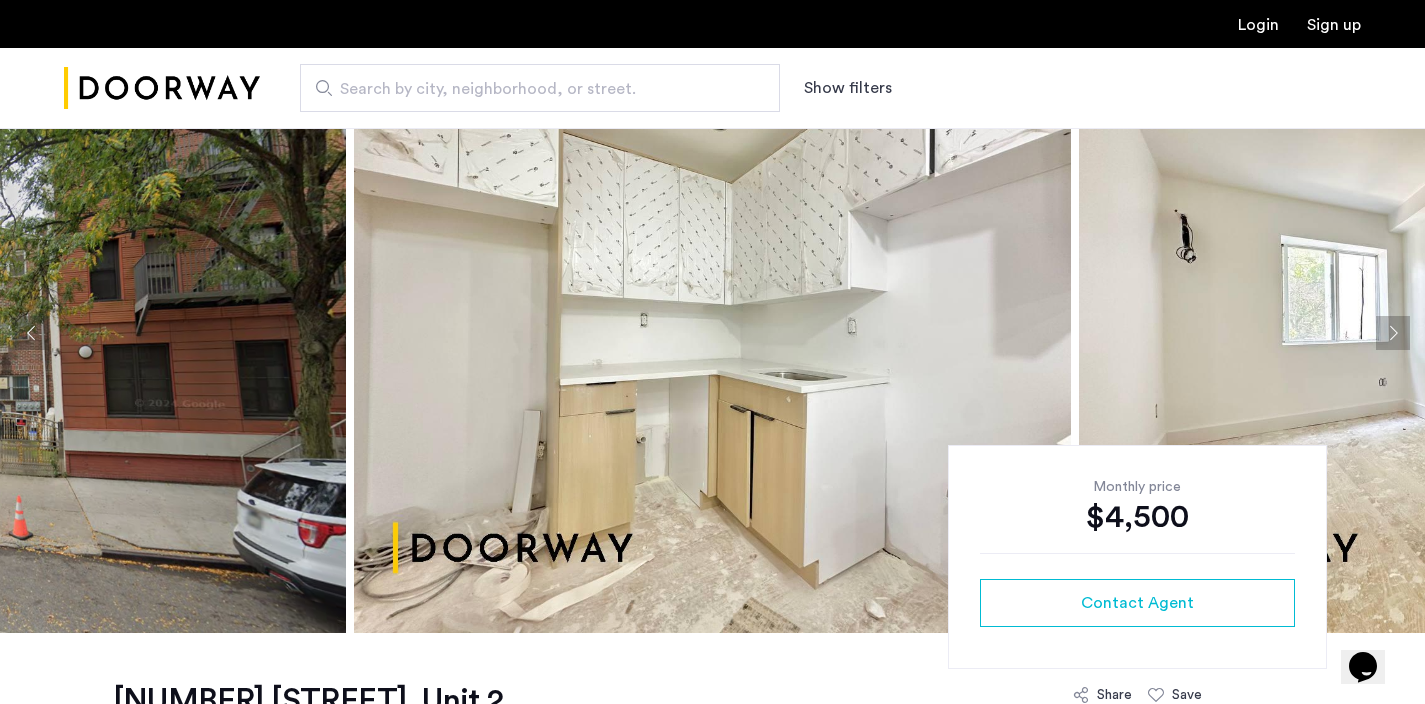 click 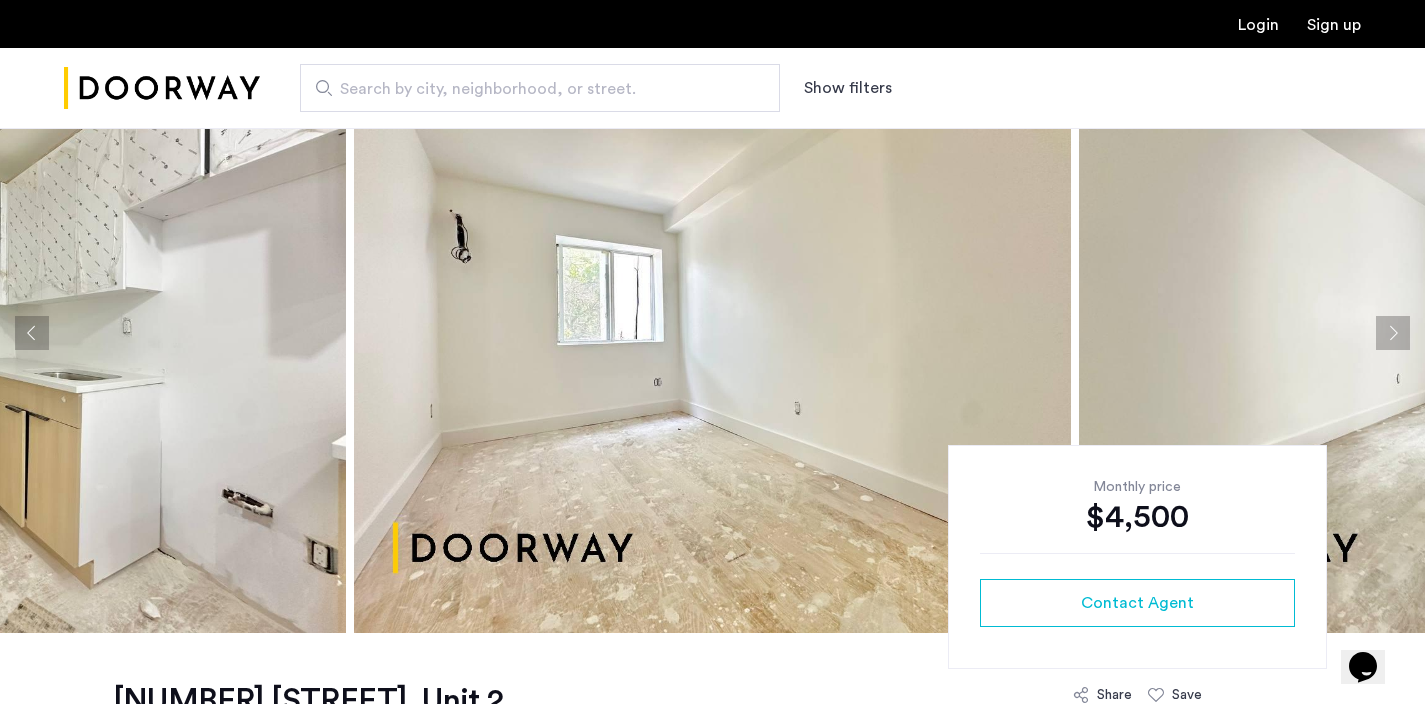 click 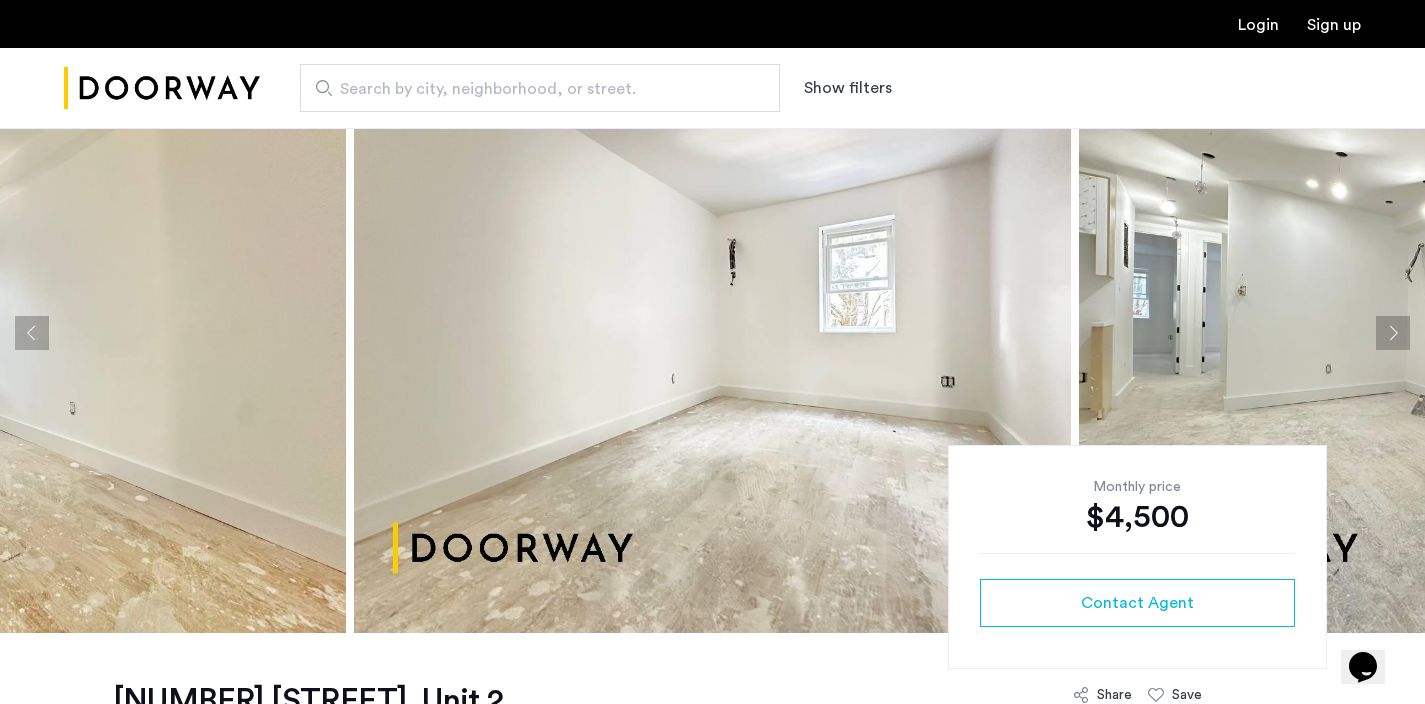 click 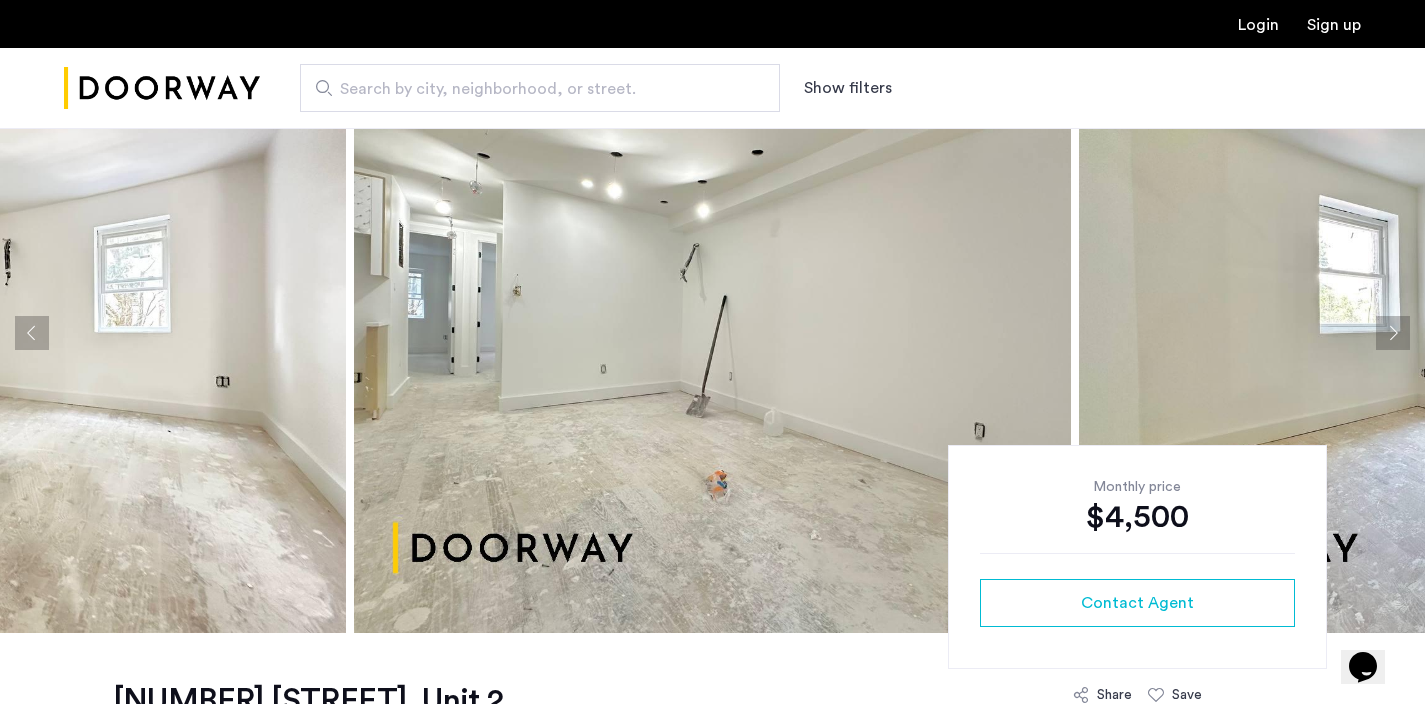 click 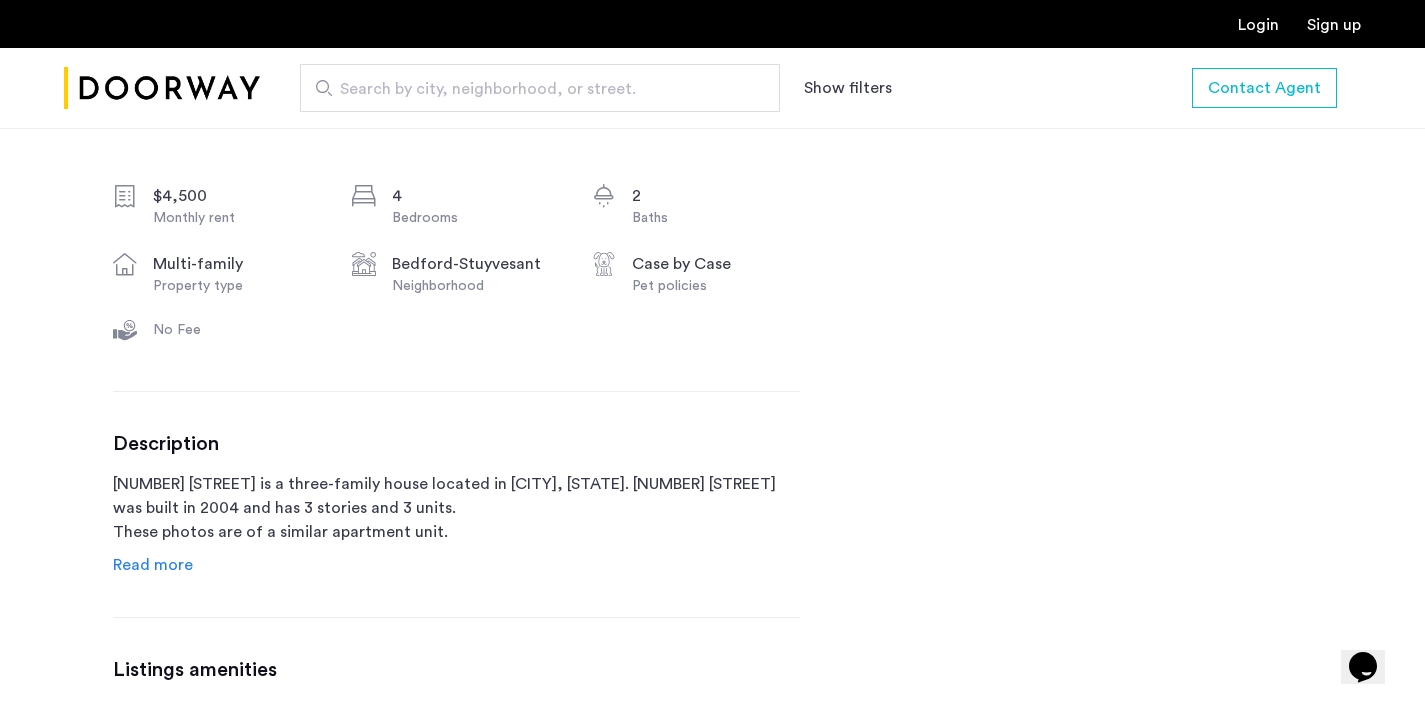 scroll, scrollTop: 723, scrollLeft: 0, axis: vertical 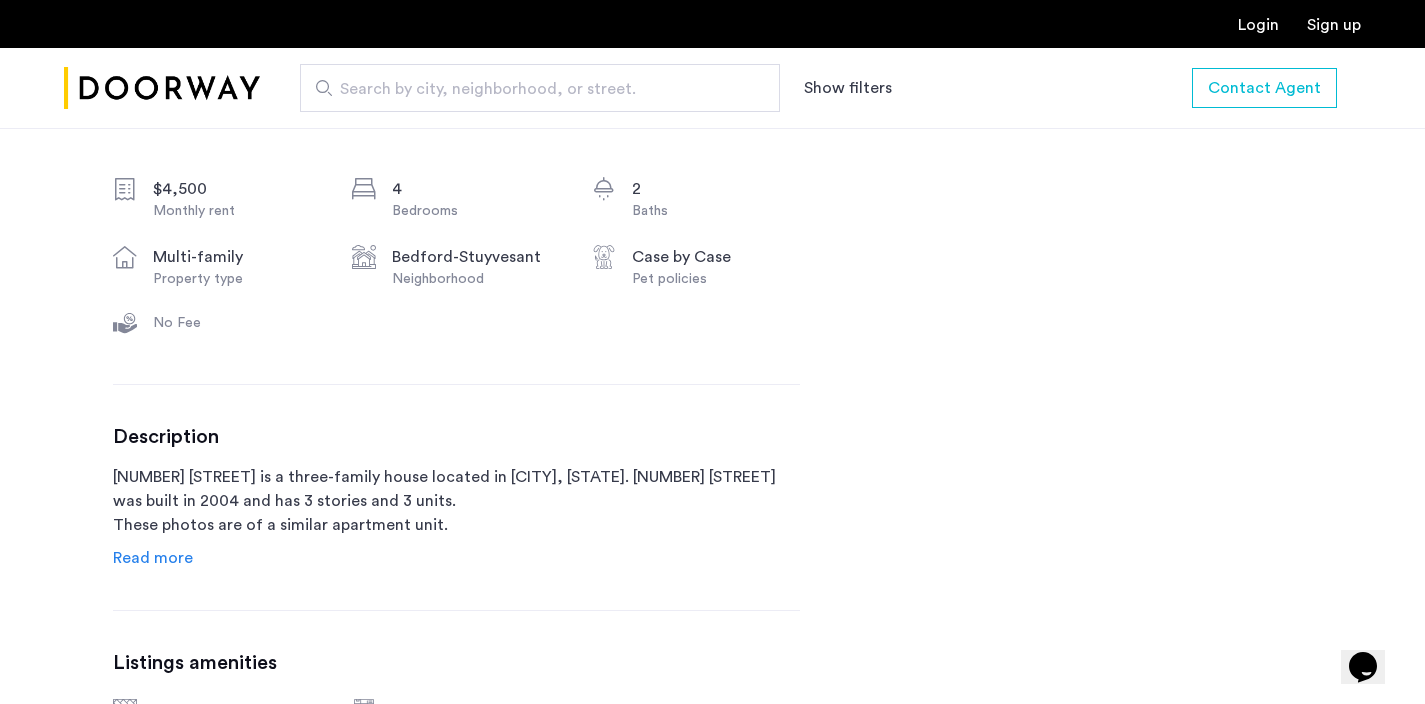 click on "Read more" 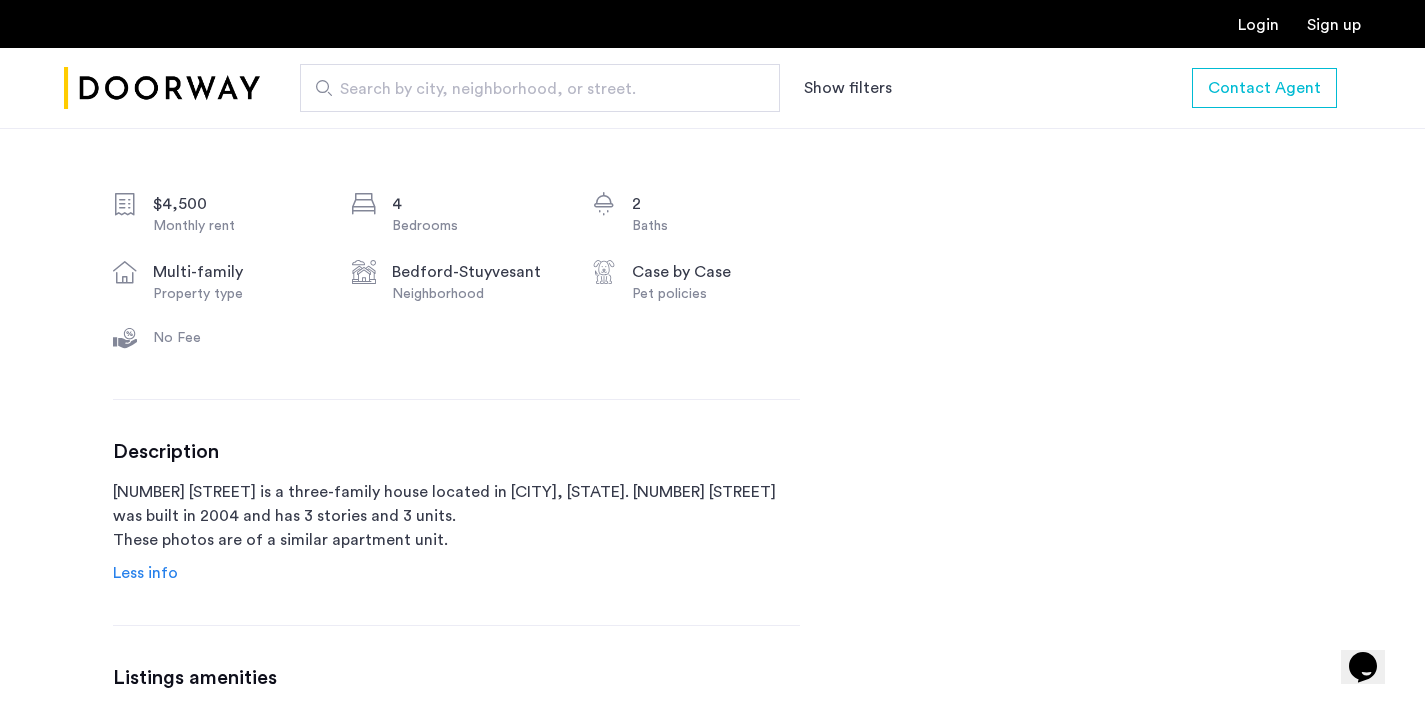 scroll, scrollTop: 600, scrollLeft: 0, axis: vertical 